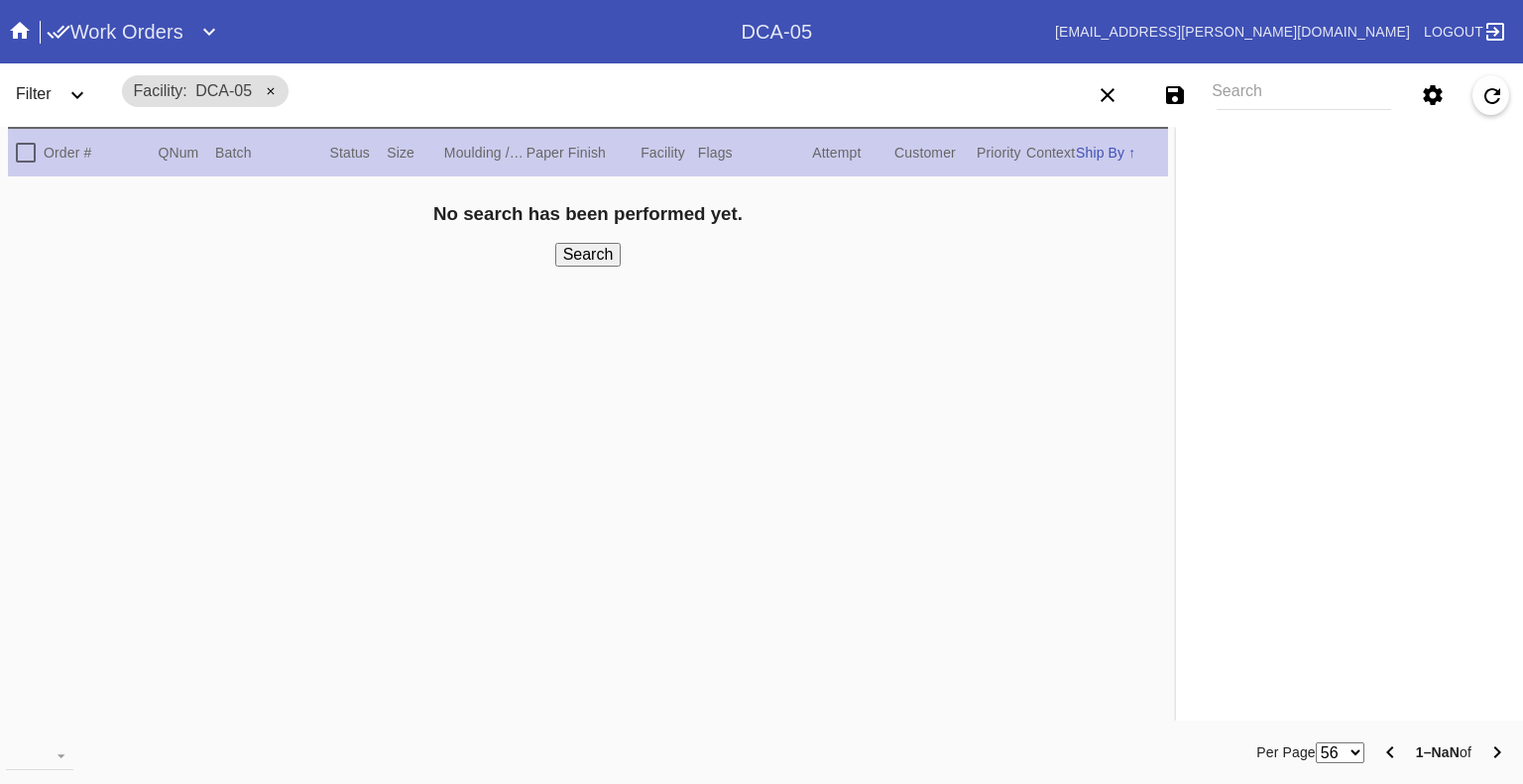 scroll, scrollTop: 0, scrollLeft: 0, axis: both 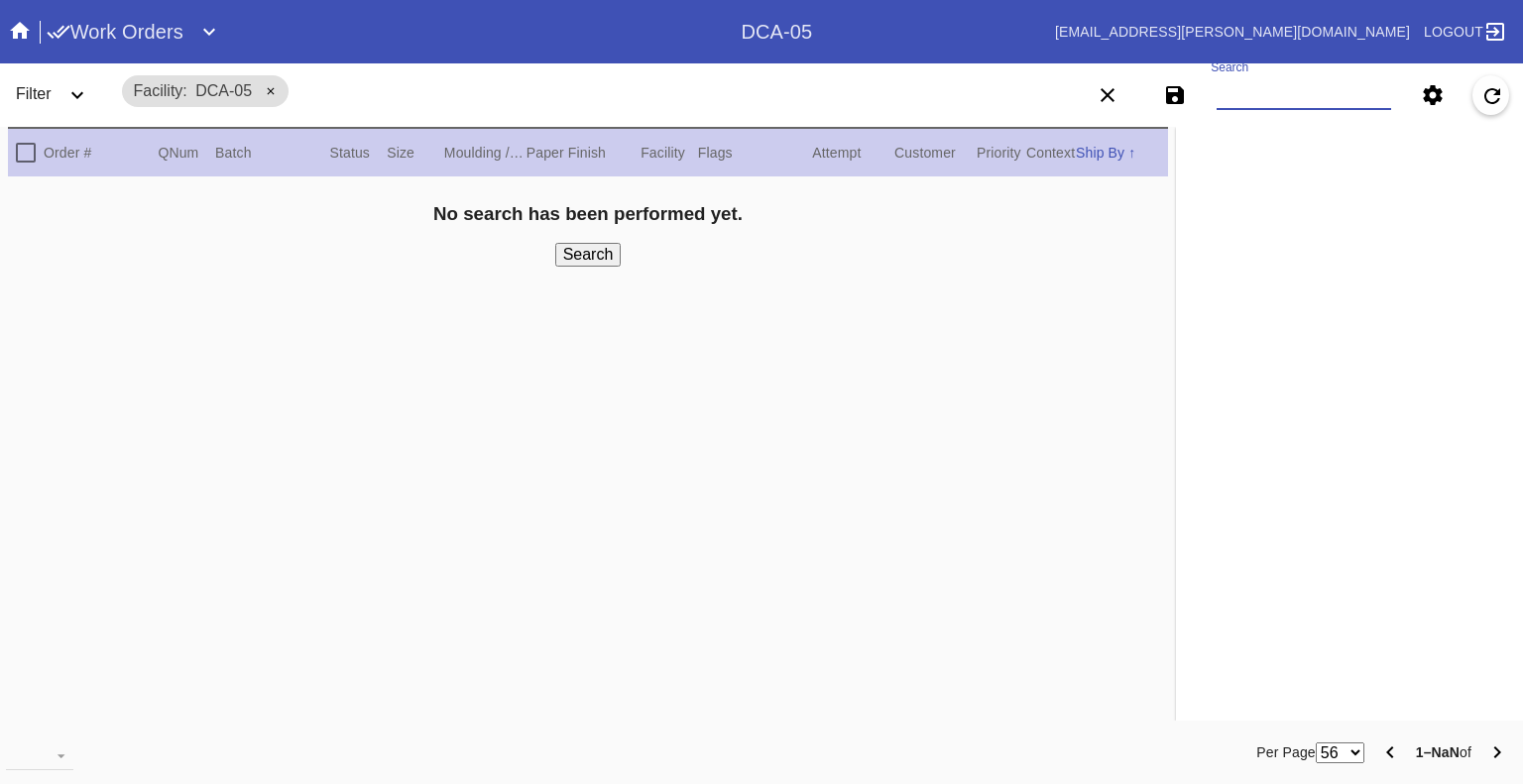 paste on "W476806779001823" 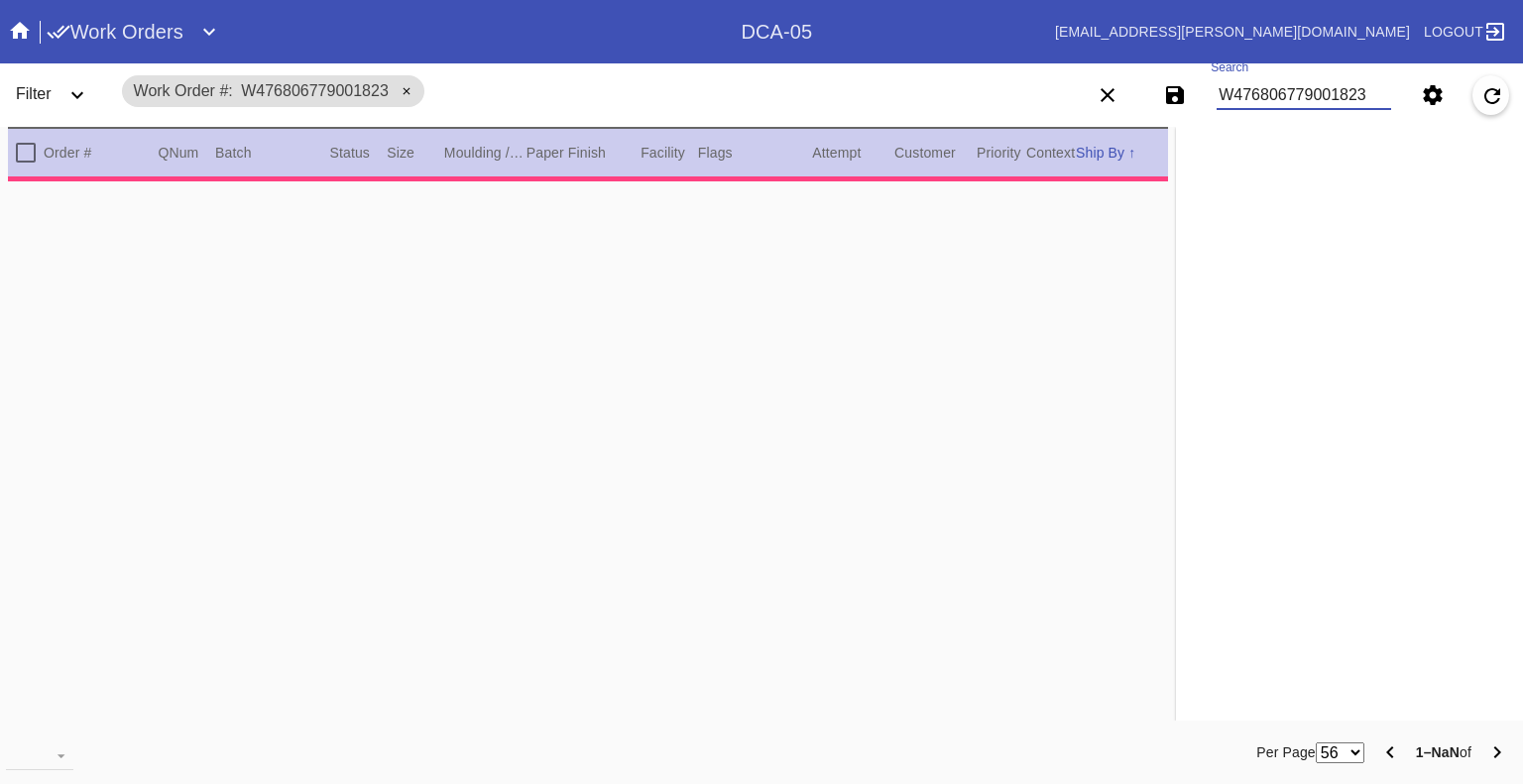type on "1.5" 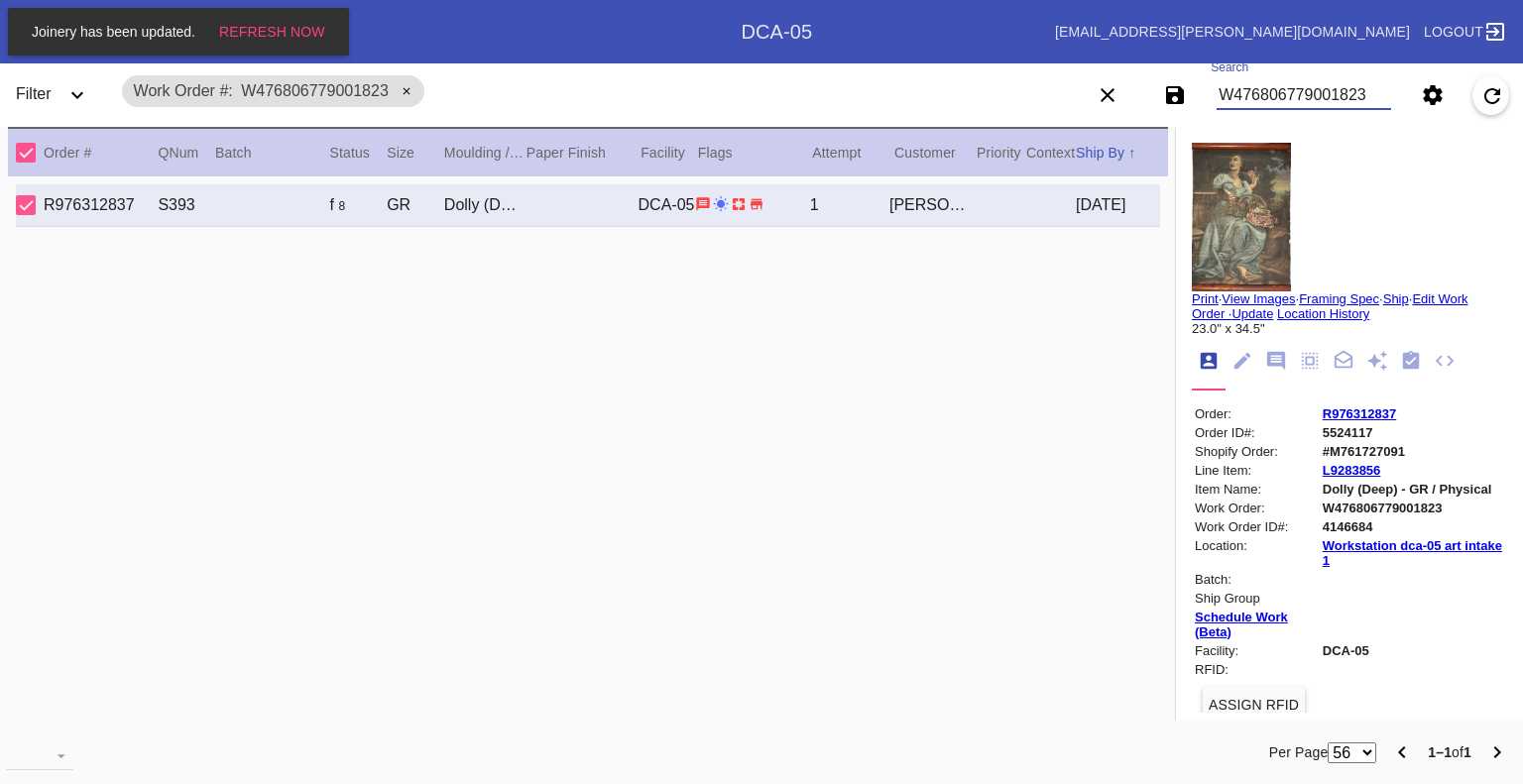 click on "W476806779001823" at bounding box center (1304, 95) 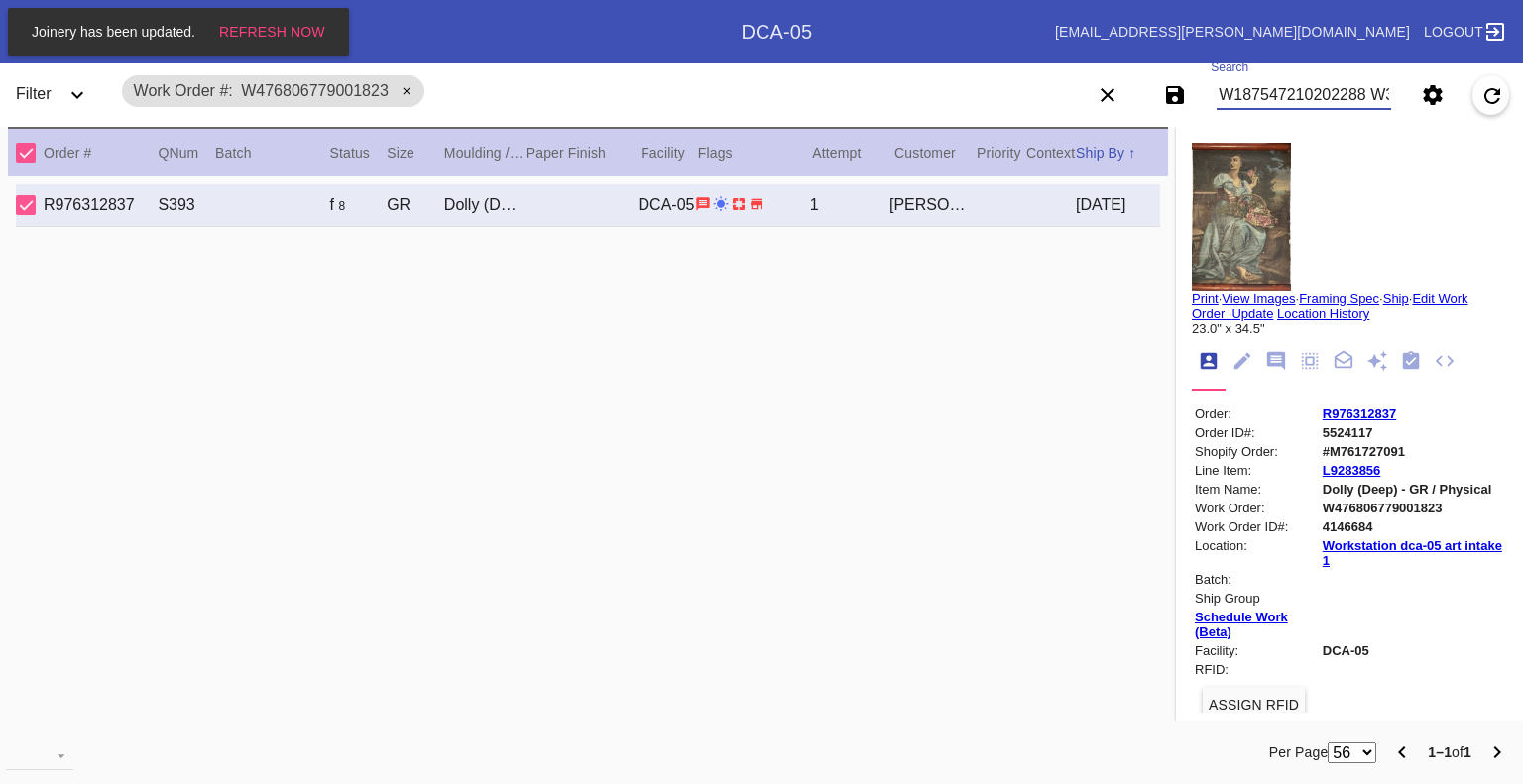 scroll, scrollTop: 0, scrollLeft: 3461, axis: horizontal 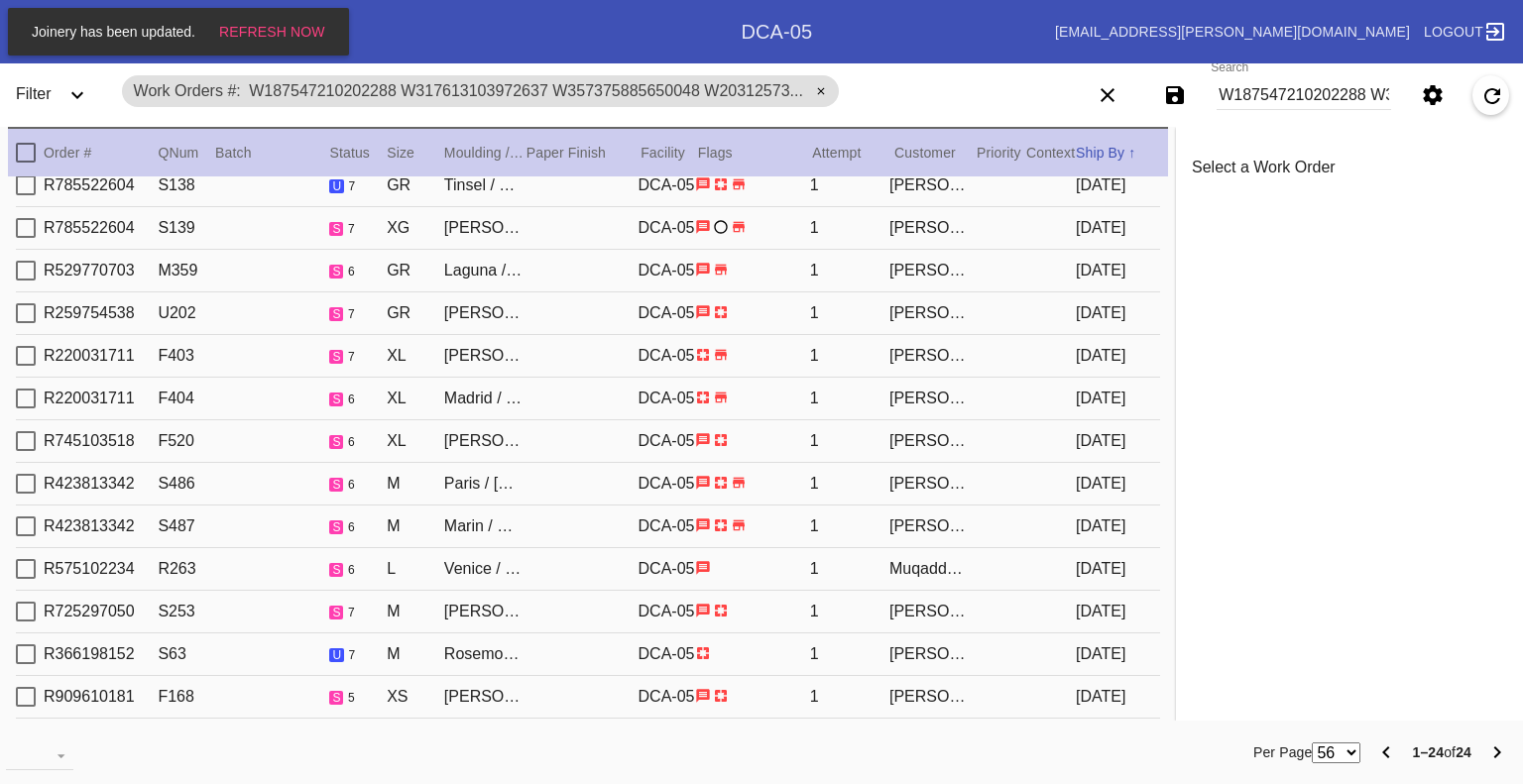 click on "W187547210202288 W317613103972637 W357375885650048 W203125736873193 W178289966393684 W860335706538433 W272111048713575 W412070504692876 W781898270823516 W343154698715107 W852353163918687 W481084033987213 W716069938291467 W272829484110281 W612150682030661 W346699107787459 W722982059639148 W624205328093343 W143888711828795 W265141978036293 W178428025378727 W937476294644434 W361987917069881 W796829936243815" at bounding box center [1304, 95] 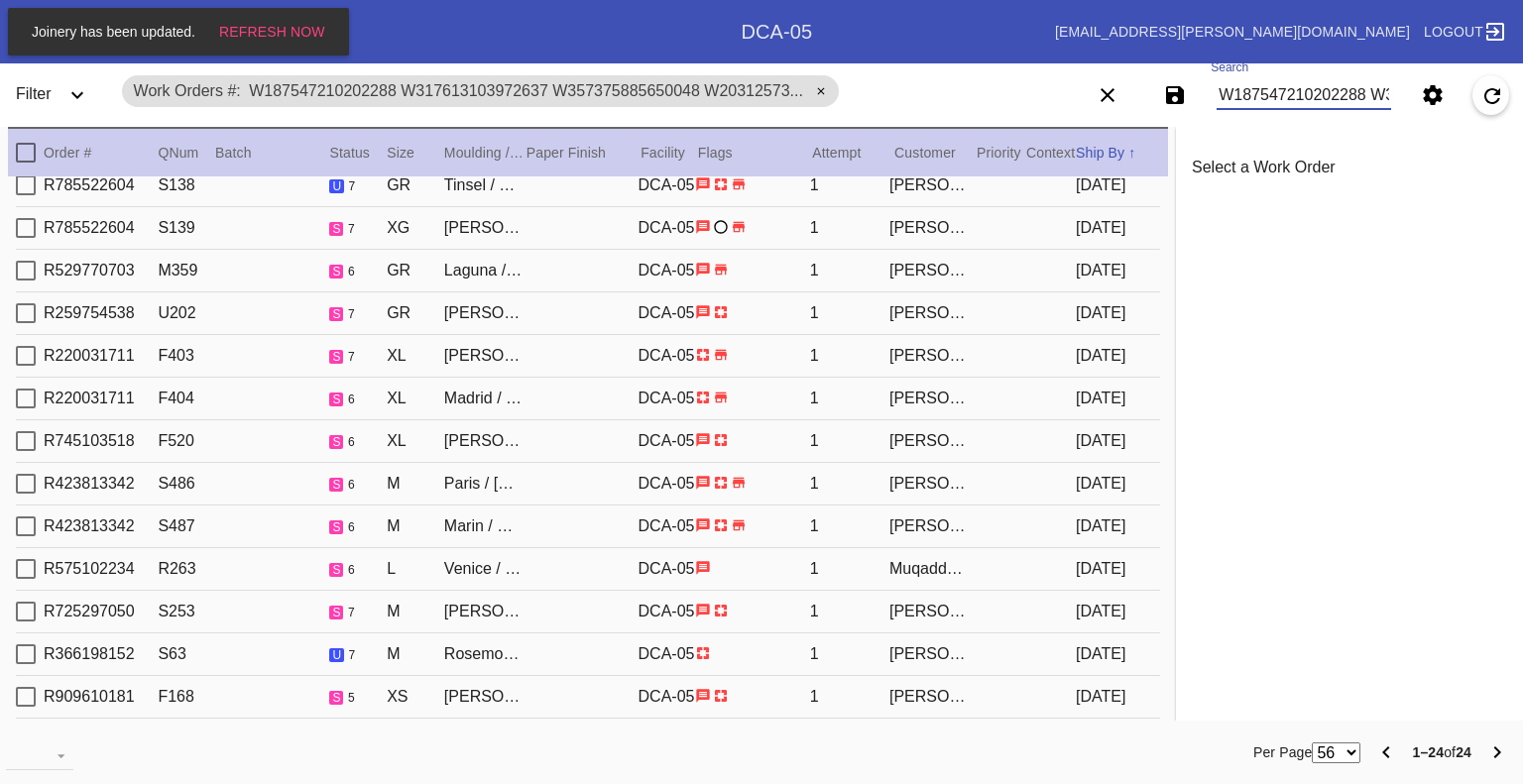 click on "W187547210202288 W317613103972637 W357375885650048 W203125736873193 W178289966393684 W860335706538433 W272111048713575 W412070504692876 W781898270823516 W343154698715107 W852353163918687 W481084033987213 W716069938291467 W272829484110281 W612150682030661 W346699107787459 W722982059639148 W624205328093343 W143888711828795 W265141978036293 W178428025378727 W937476294644434 W361987917069881 W796829936243815" at bounding box center [1304, 95] 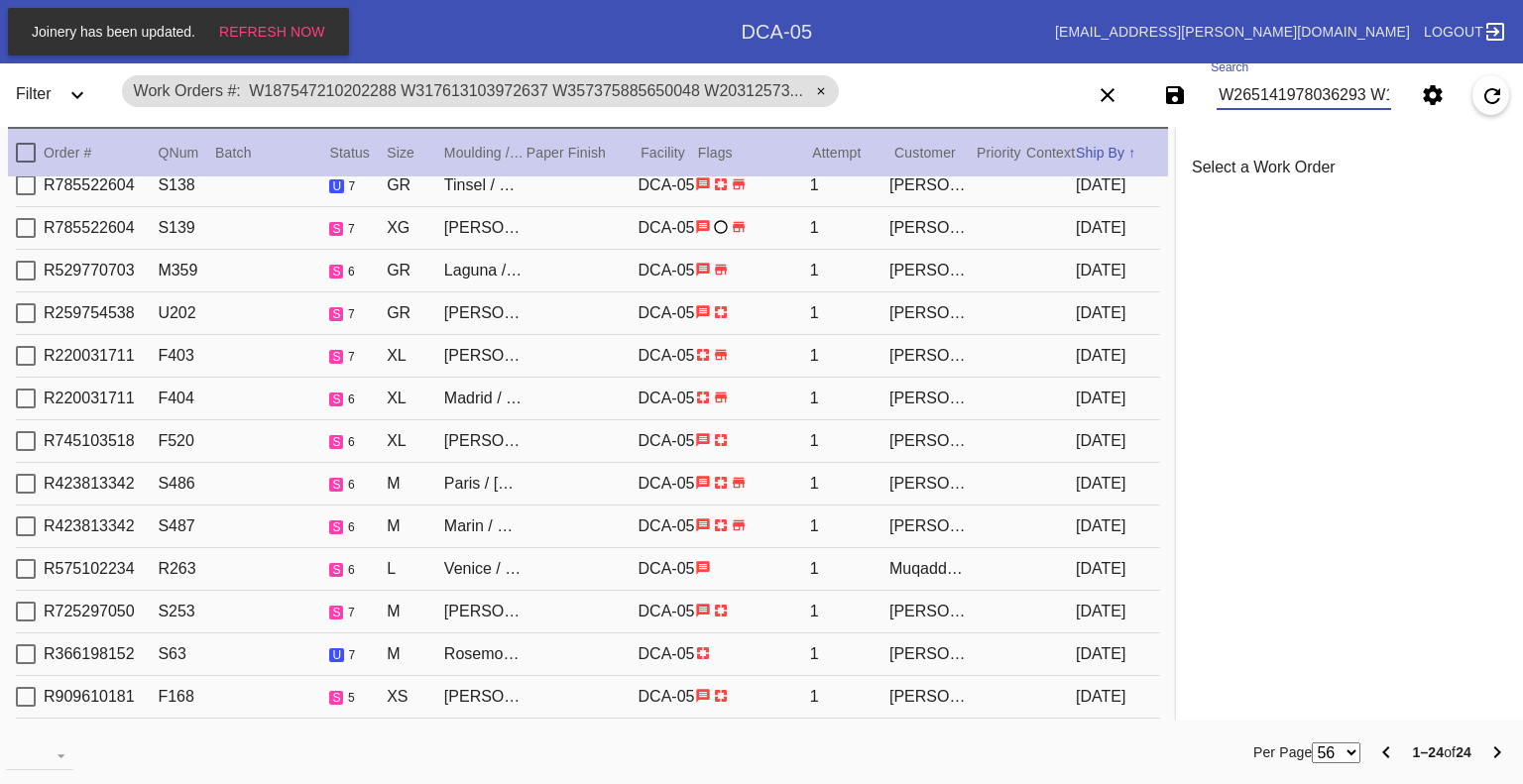 scroll, scrollTop: 0, scrollLeft: 2099, axis: horizontal 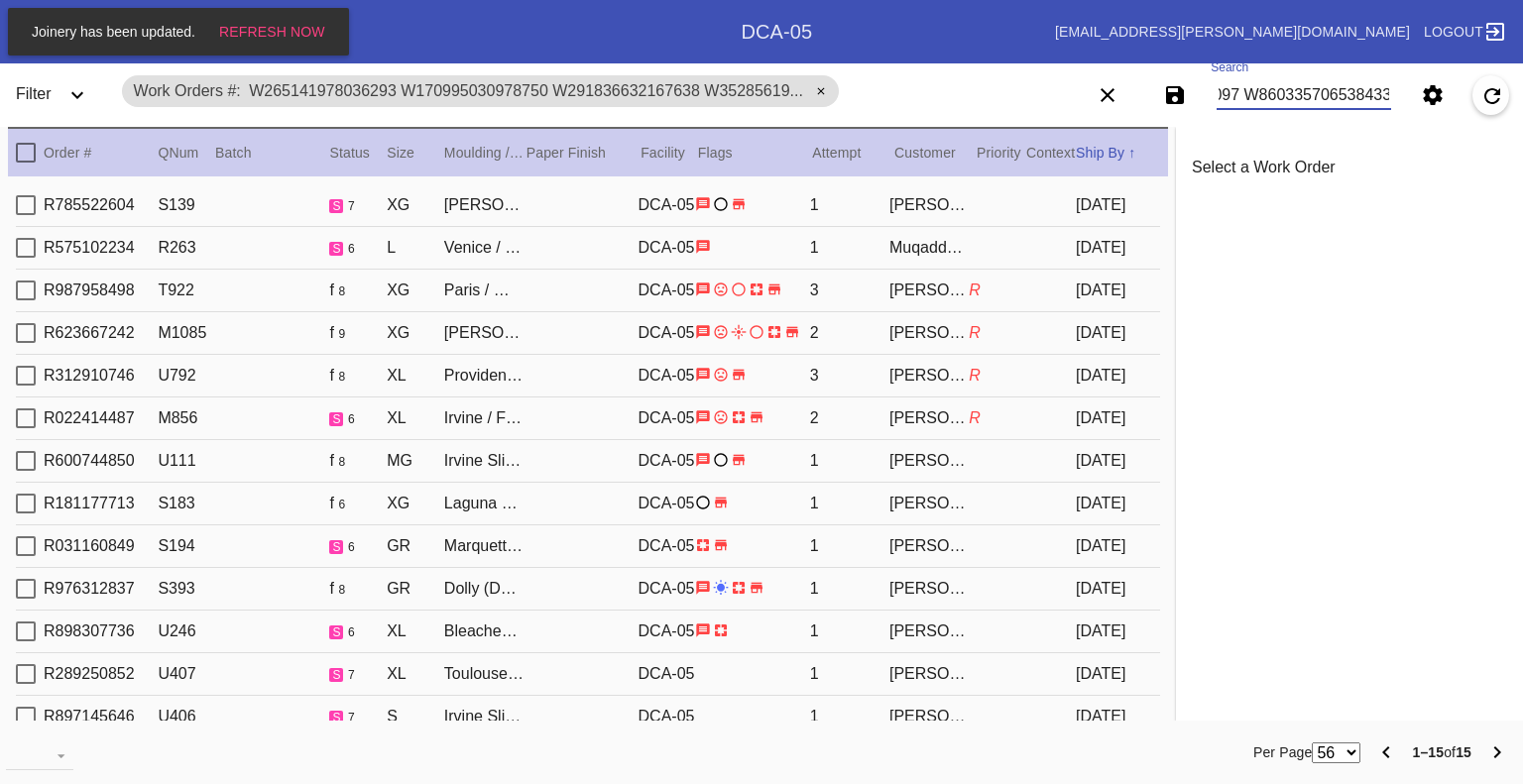 type on "W265141978036293 W170995030978750 W291836632167638 W352856196744457 W424251512044894 W753497661318108 W861865428843313 W912750318861031 W976815859324928 W219705745024908 W402299132481083 W476806779001823 W650955286713496 W679104110607097 W860335706538433" 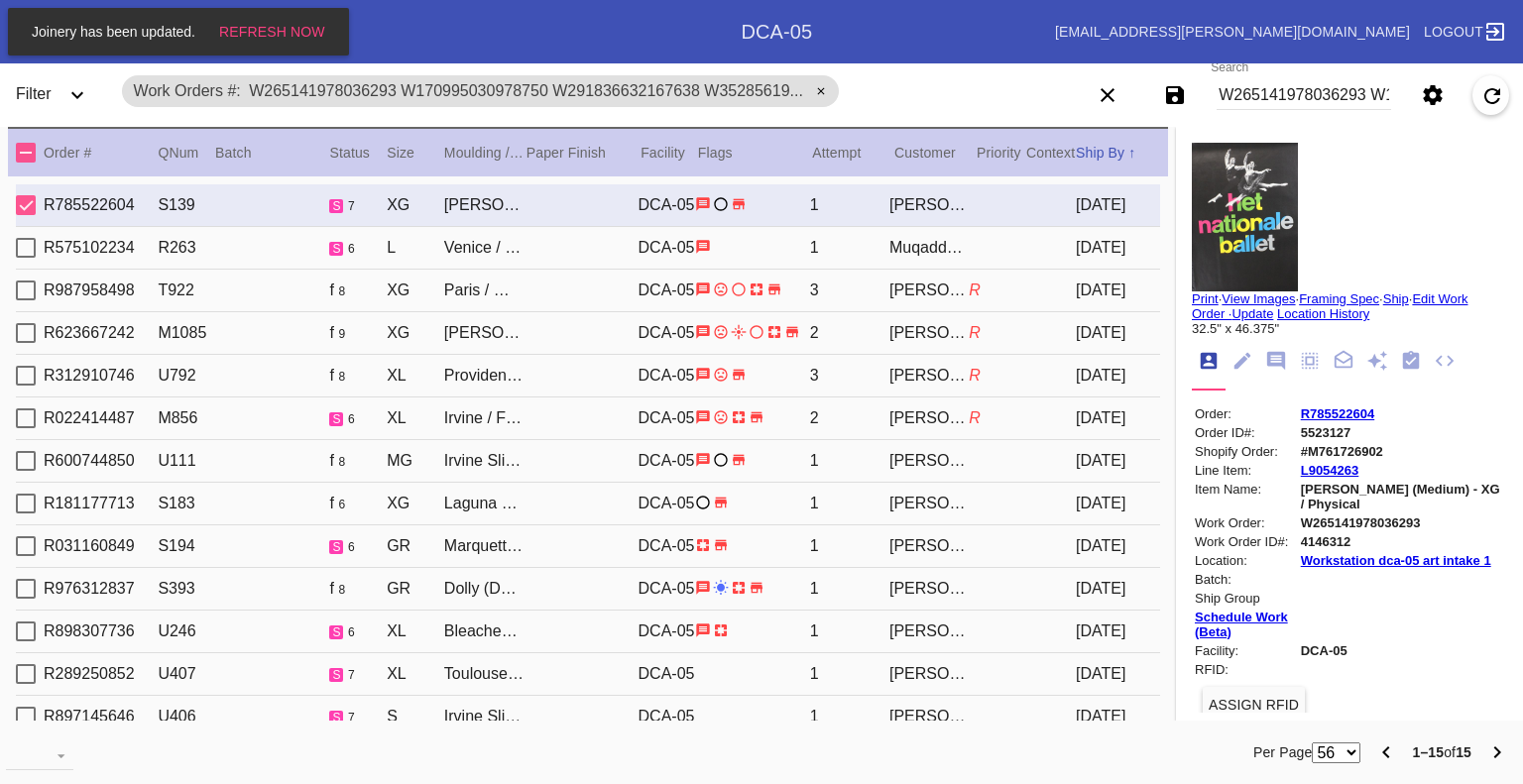 click at bounding box center (26, 205) 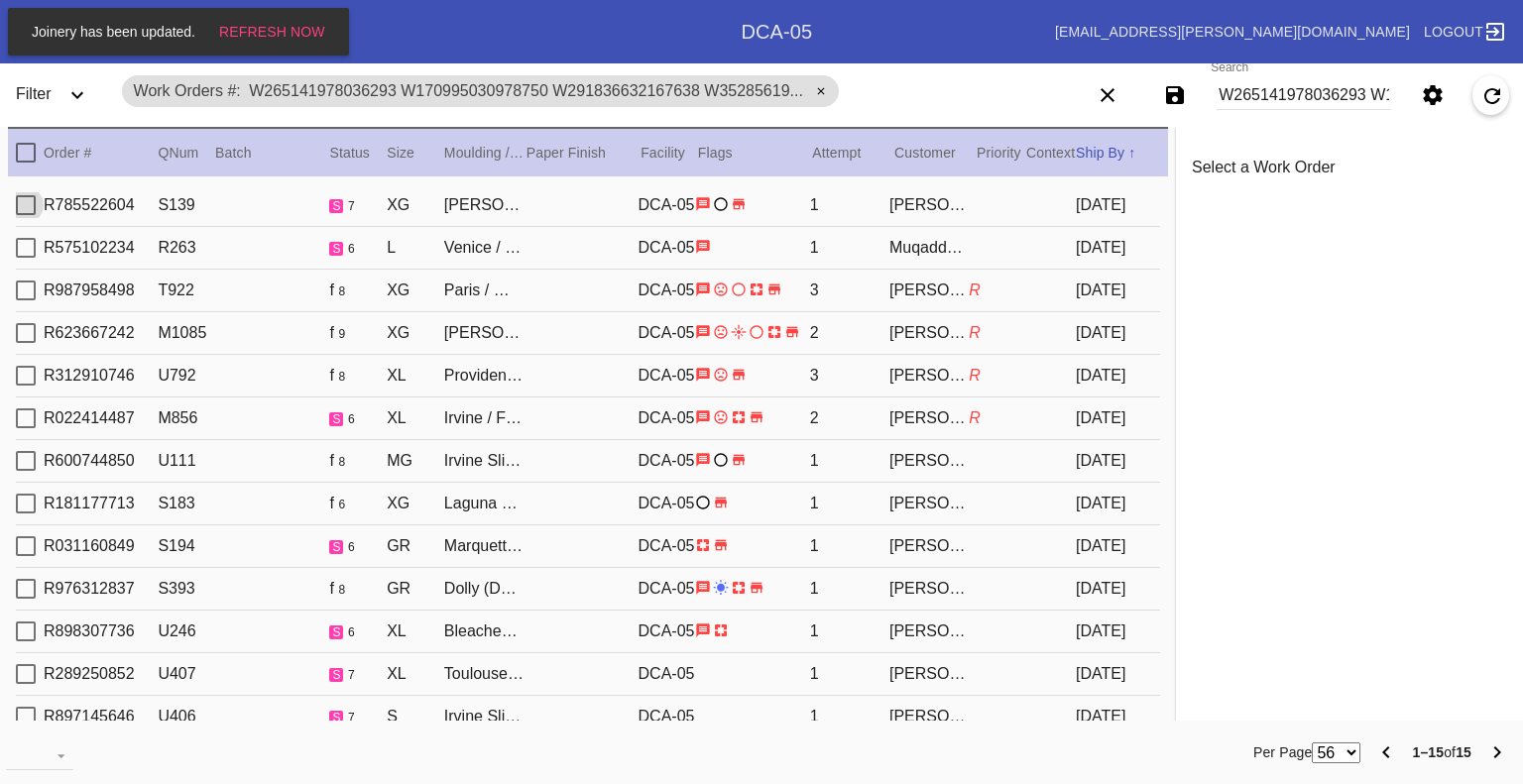 click at bounding box center (26, 248) 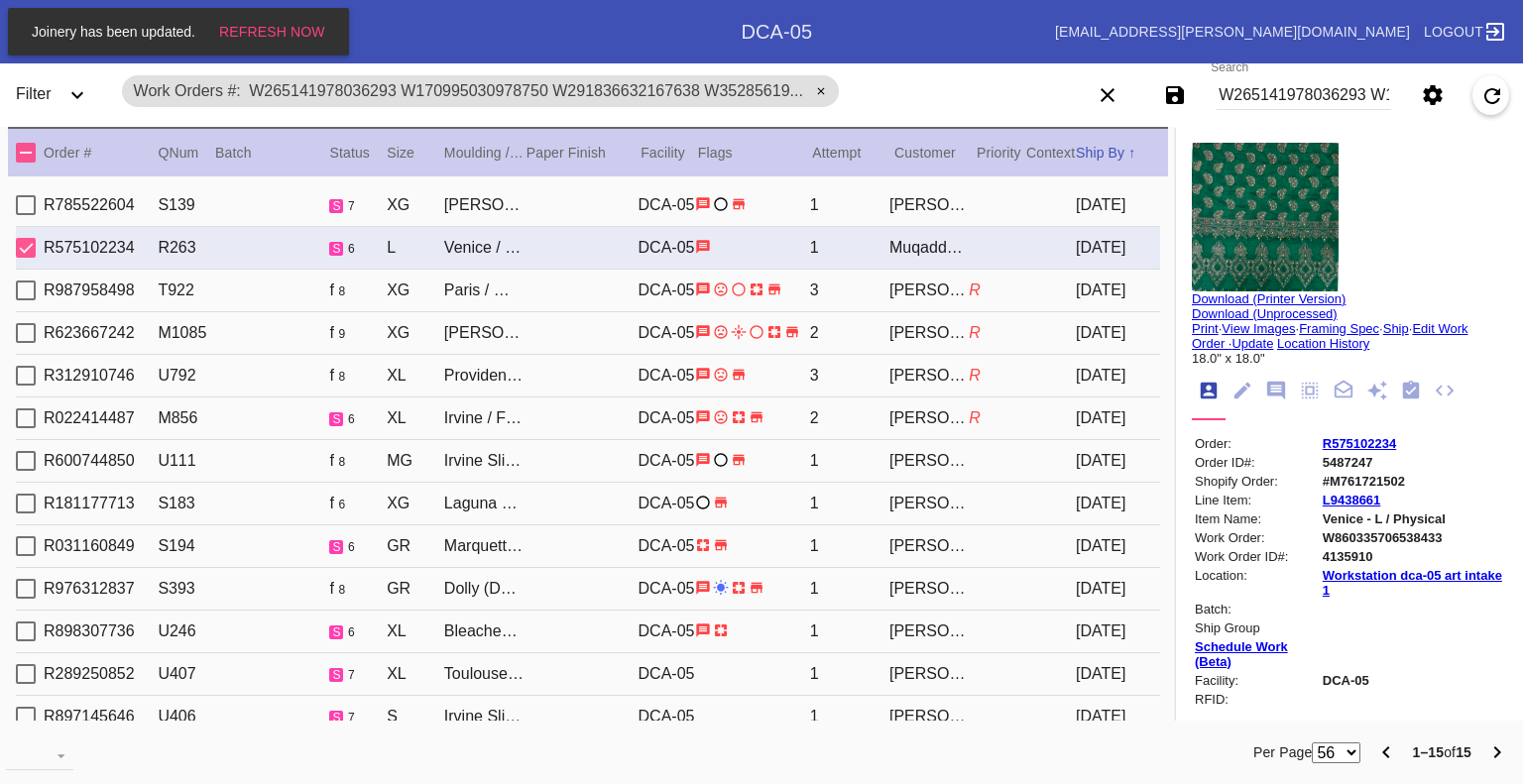 click at bounding box center (26, 248) 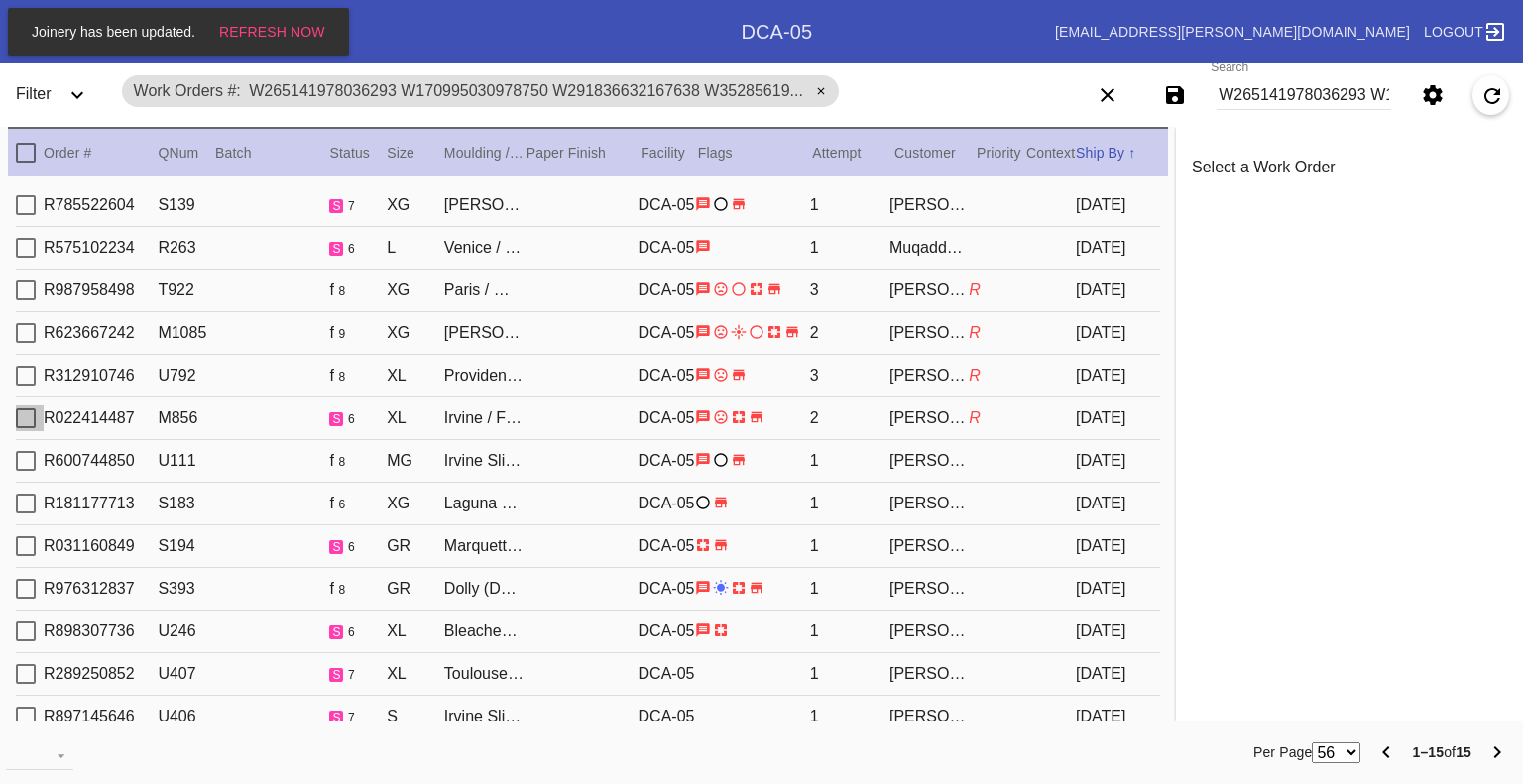 click at bounding box center [26, 418] 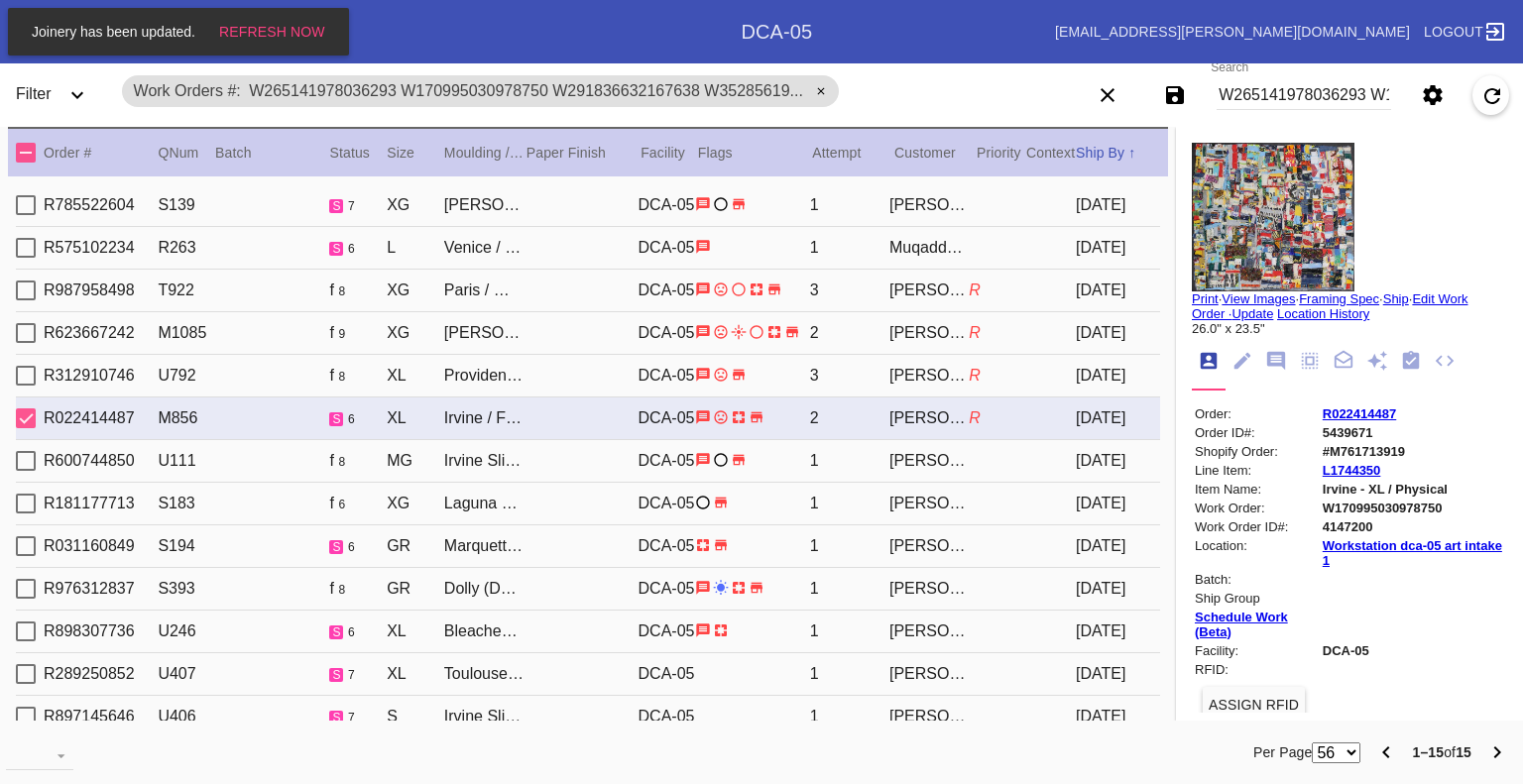 click at bounding box center [26, 418] 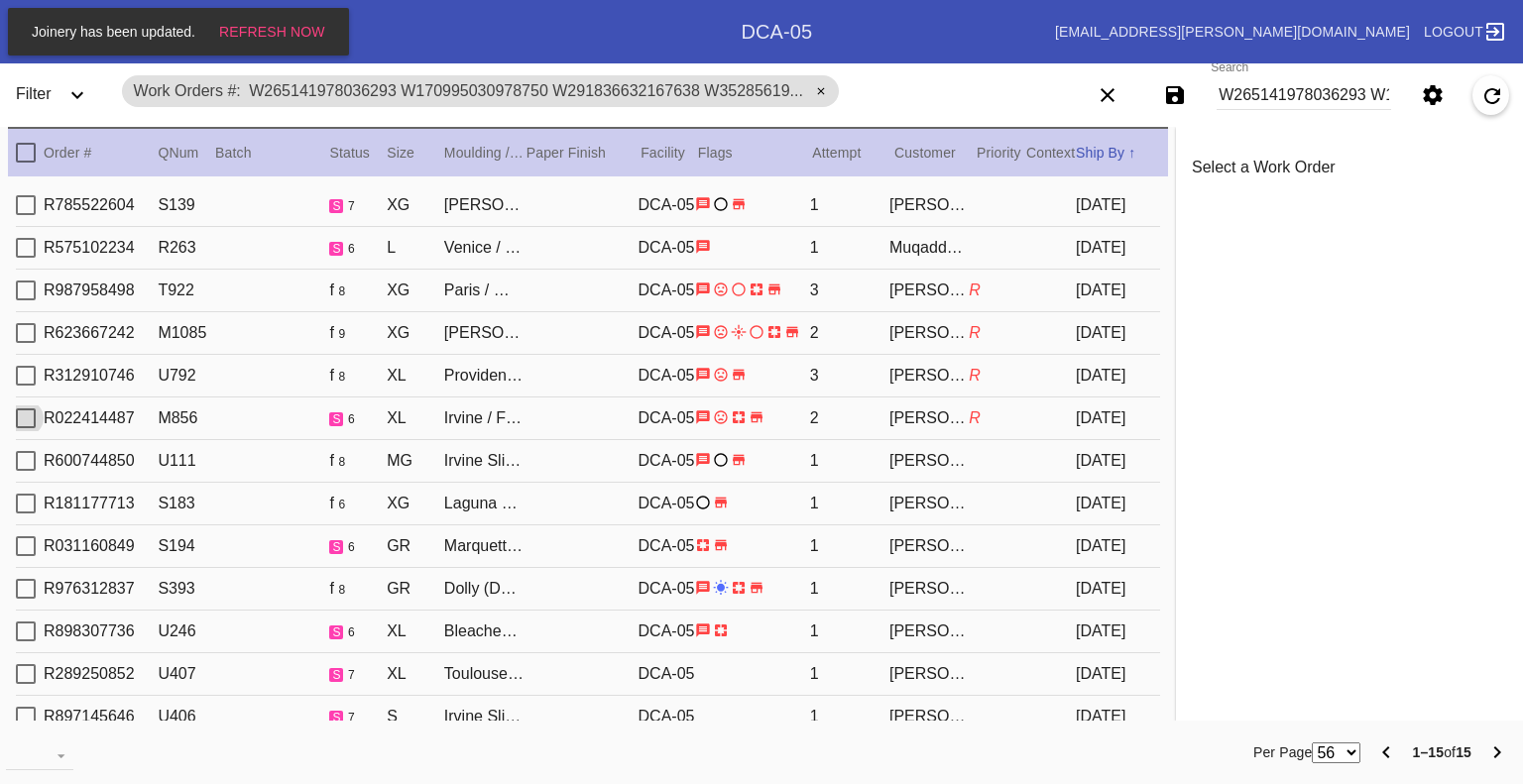 click at bounding box center (26, 546) 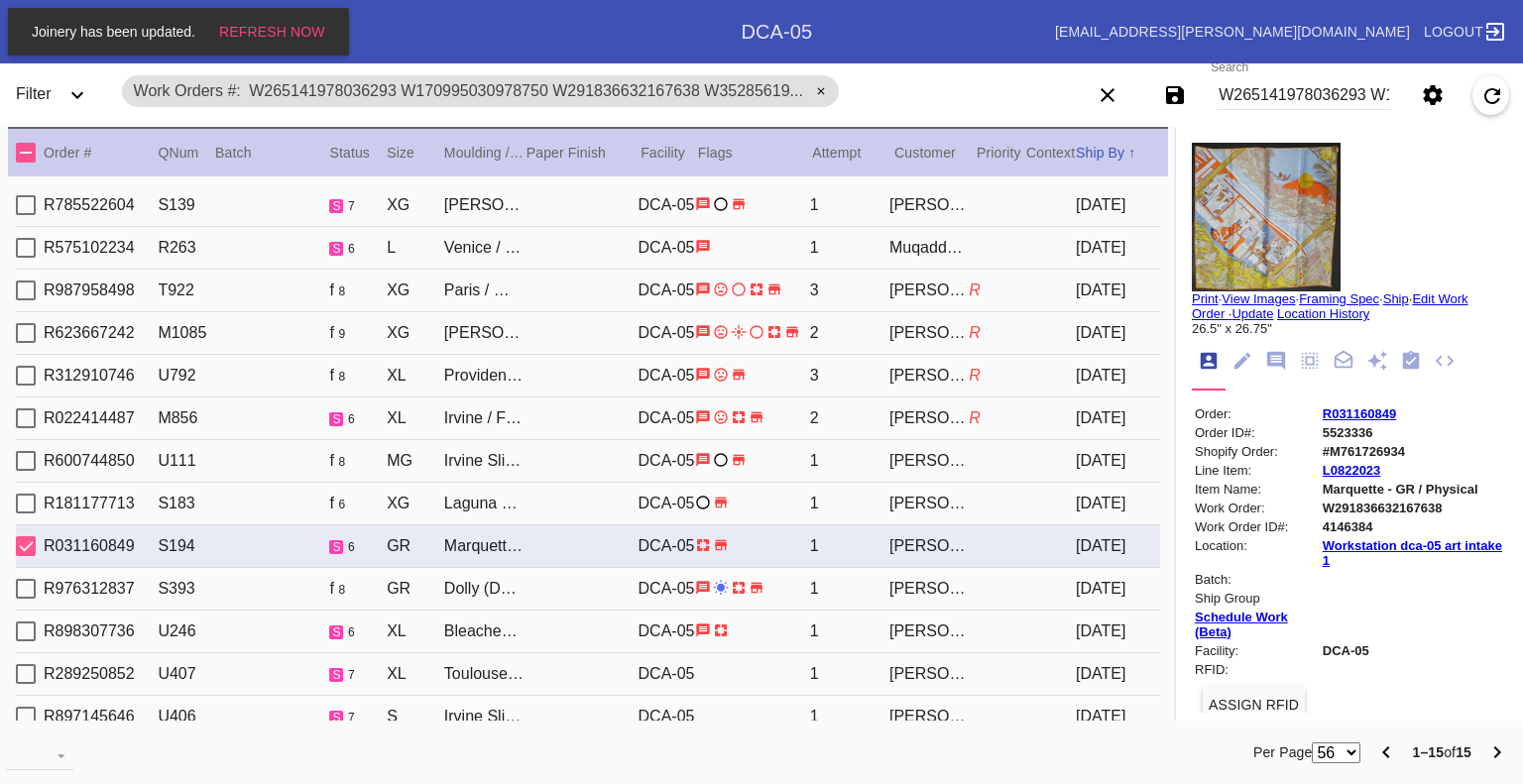 click at bounding box center [26, 546] 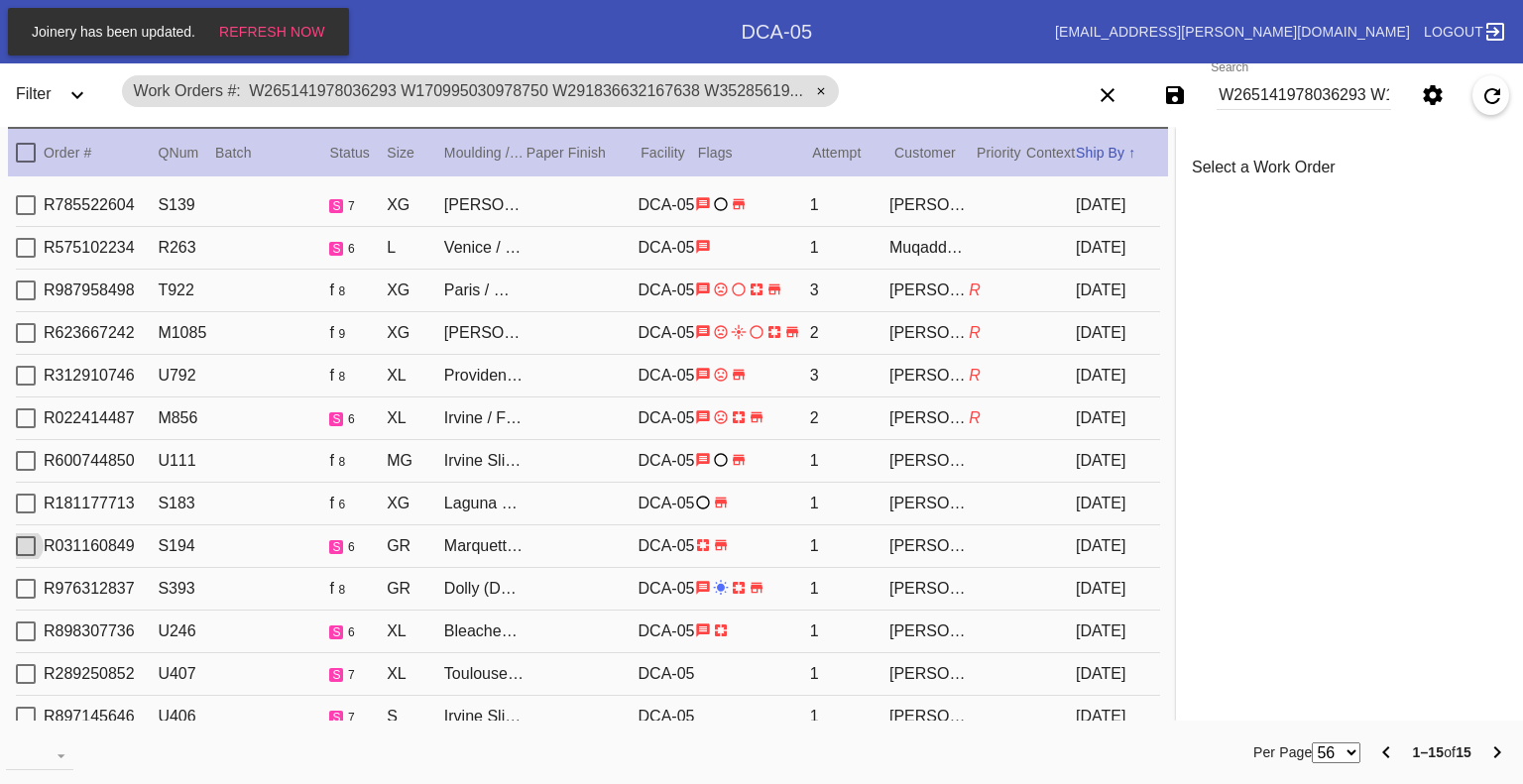 click at bounding box center [26, 631] 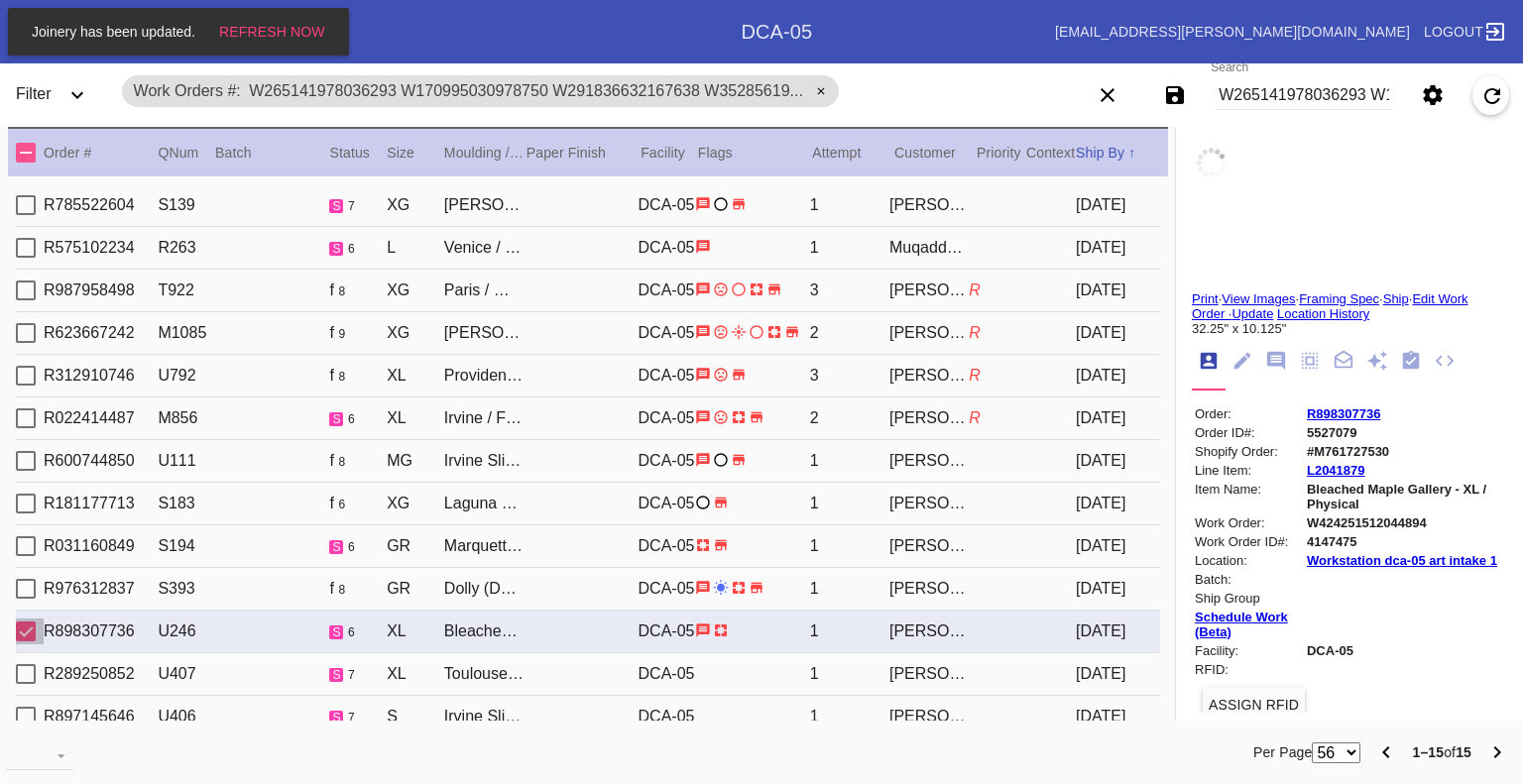 type on "3.0" 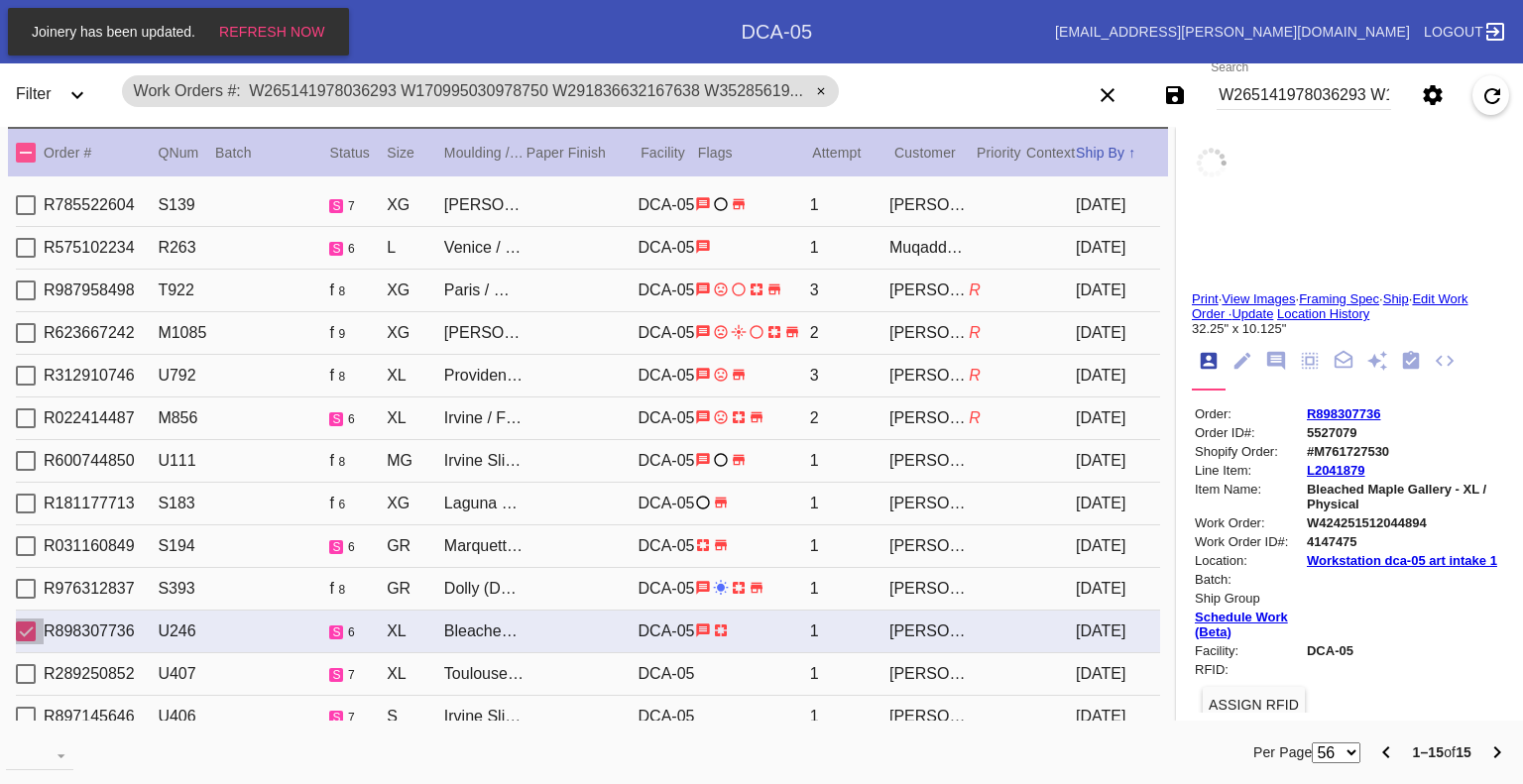 type on "3.0" 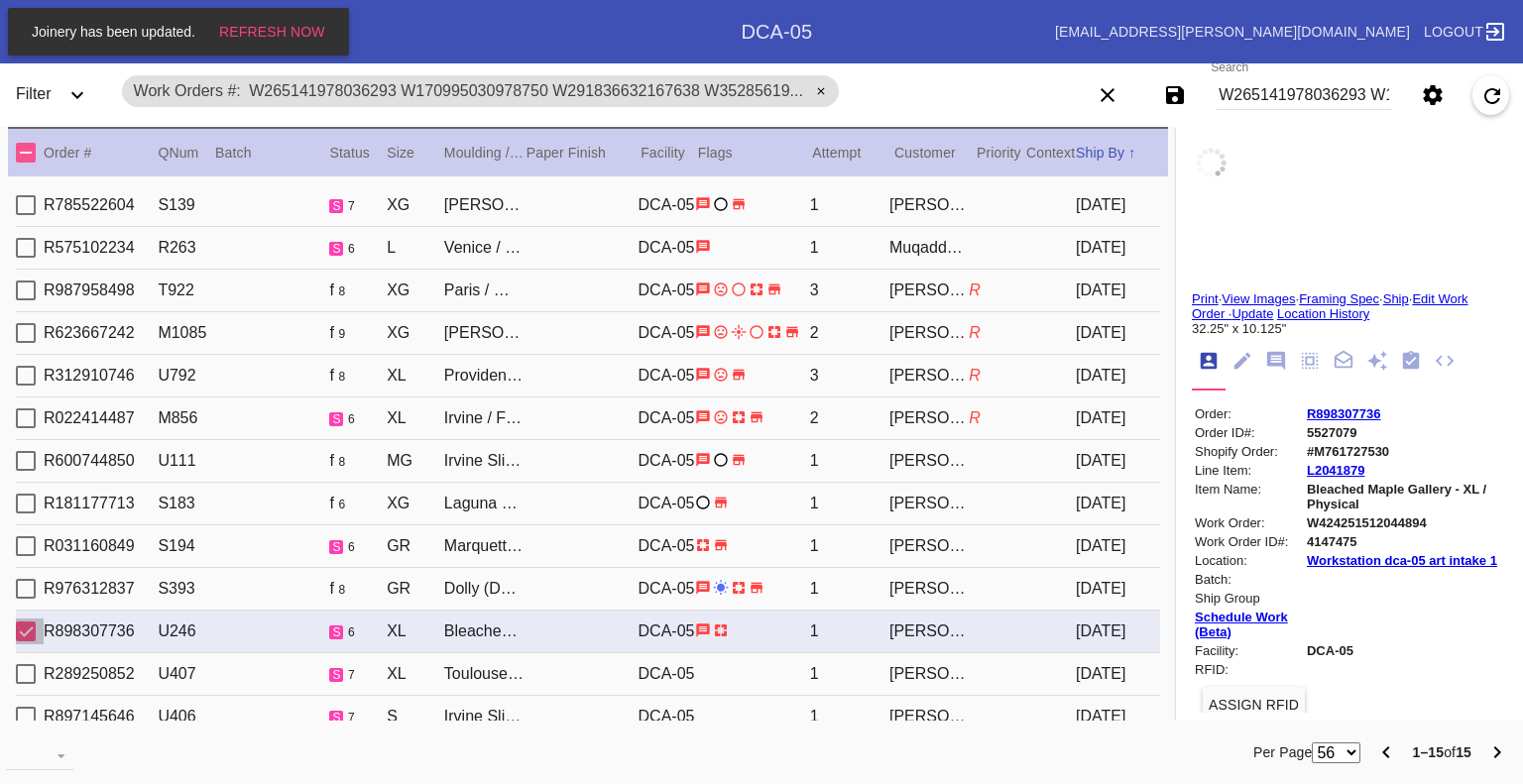 type on "3.0" 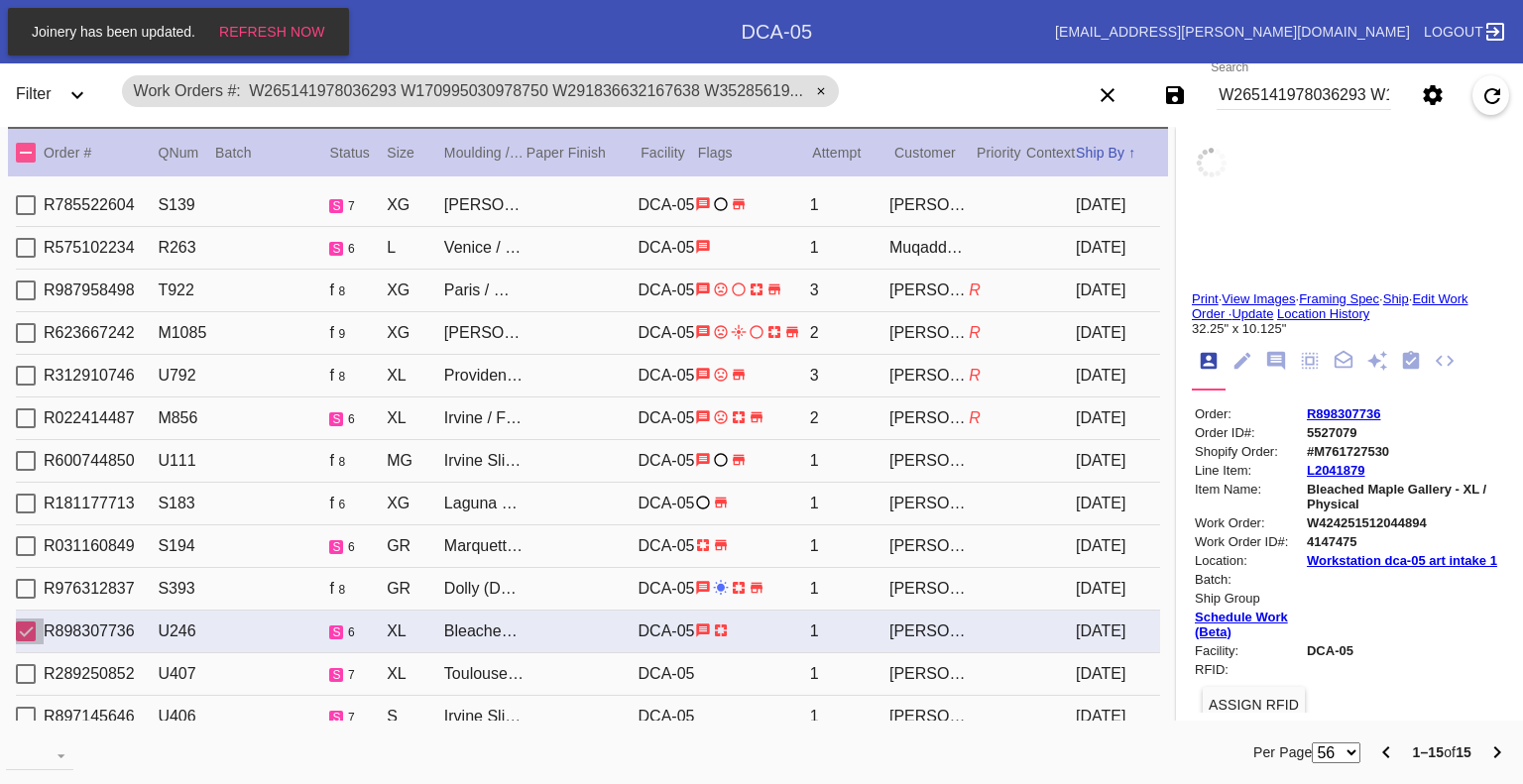 type on "3.0" 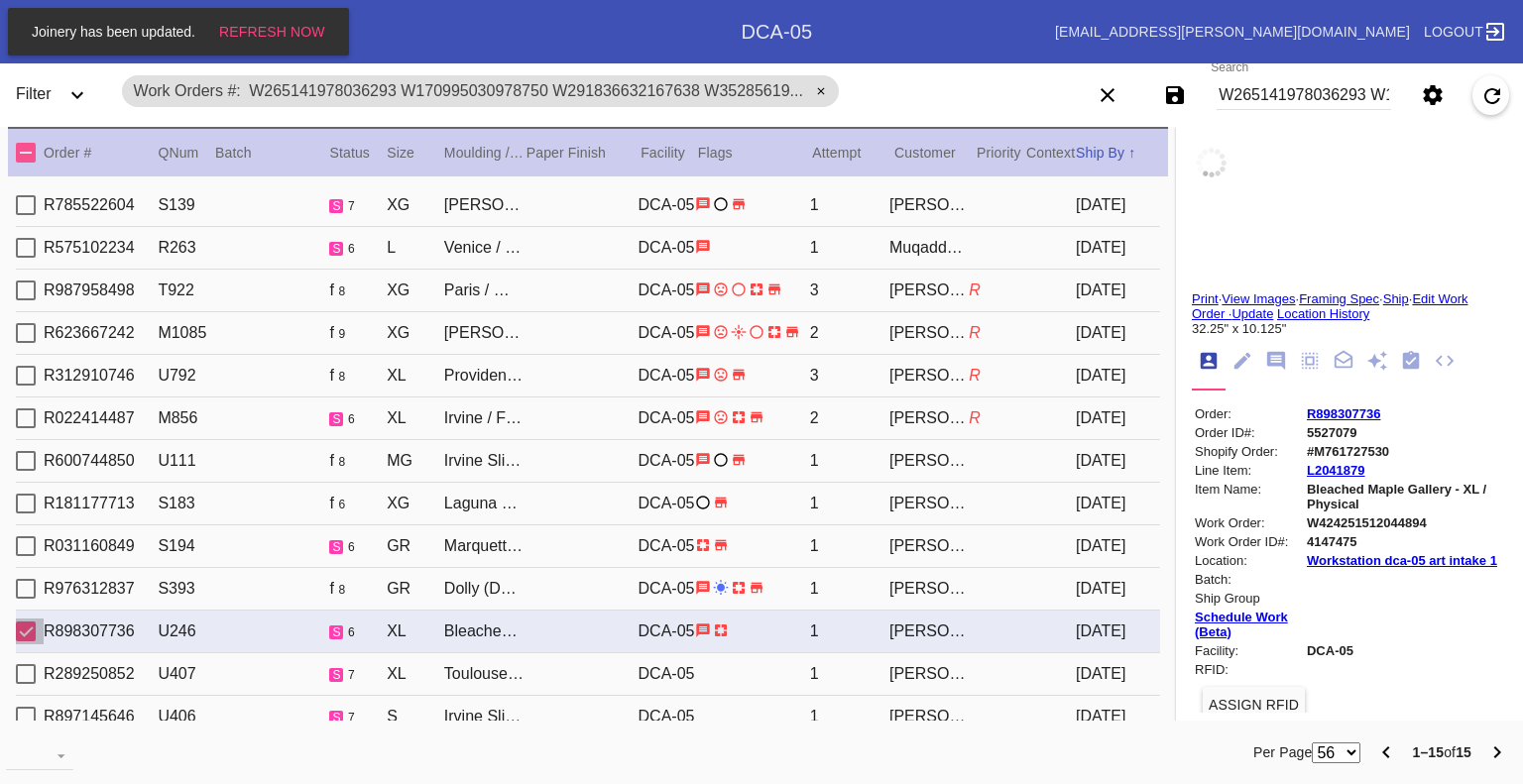 type on "32.25" 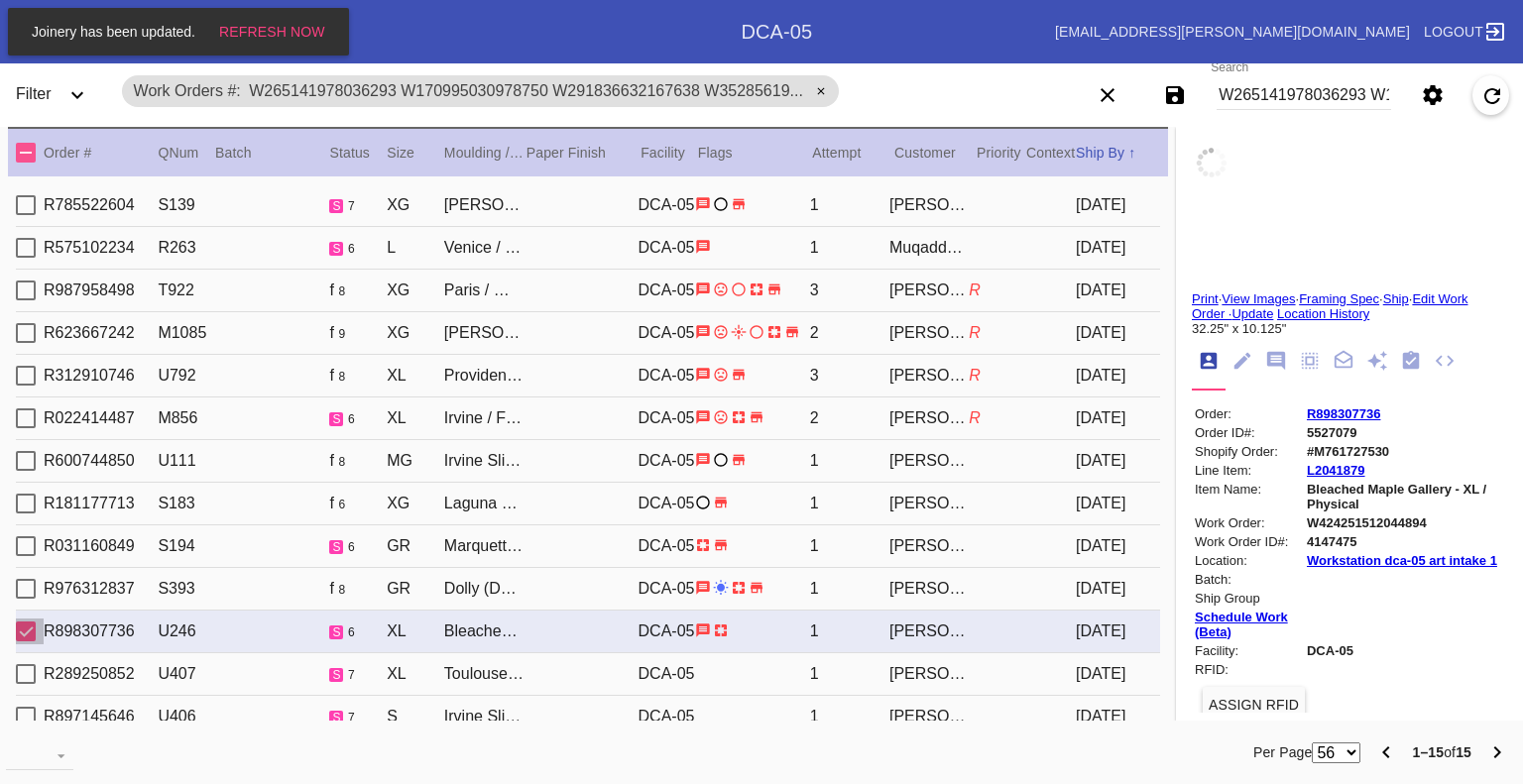 type on "10.125" 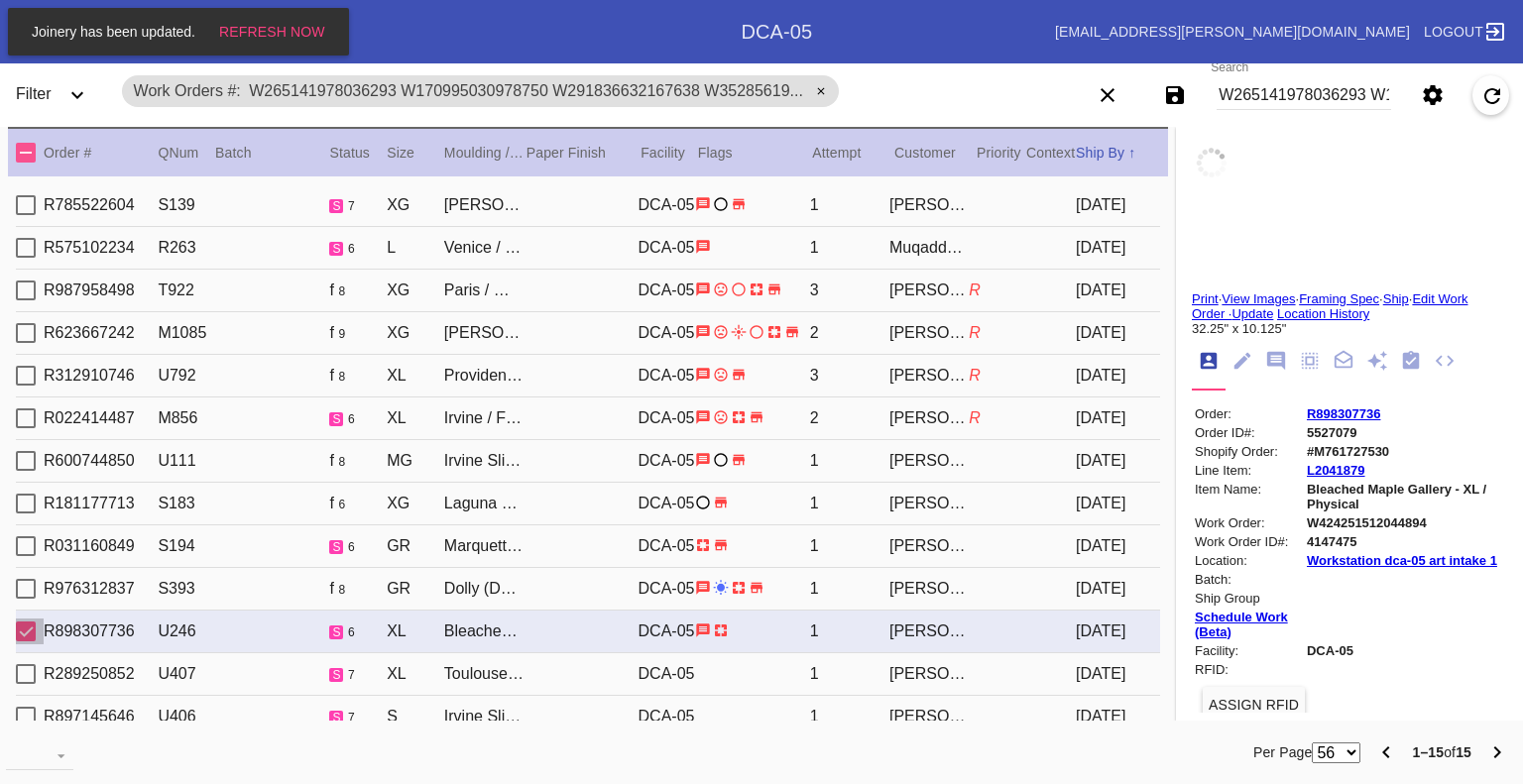 type on "brown stains top left, and slight brown specks throughout, very wavy, white runs throughout, creases" 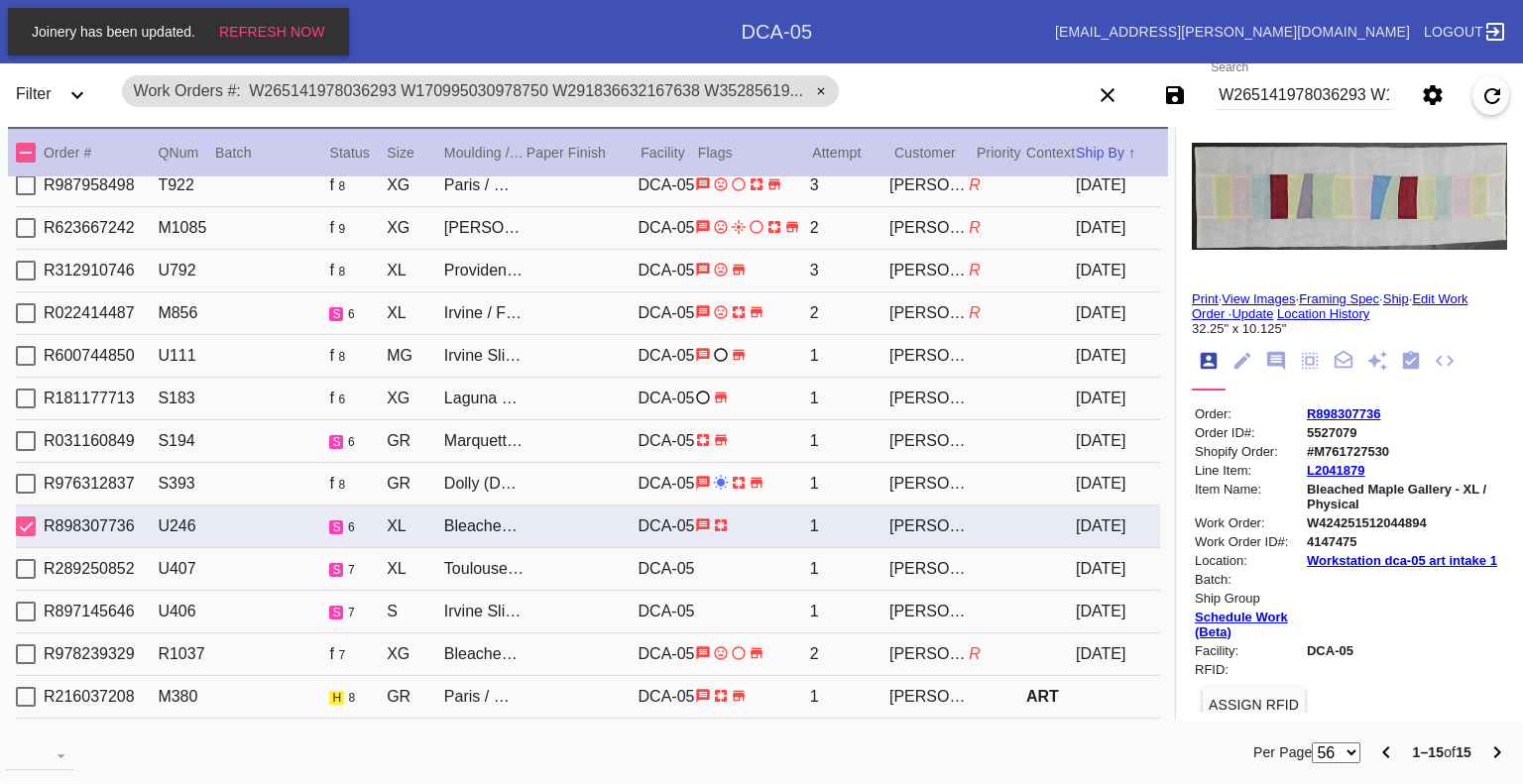 scroll, scrollTop: 107, scrollLeft: 0, axis: vertical 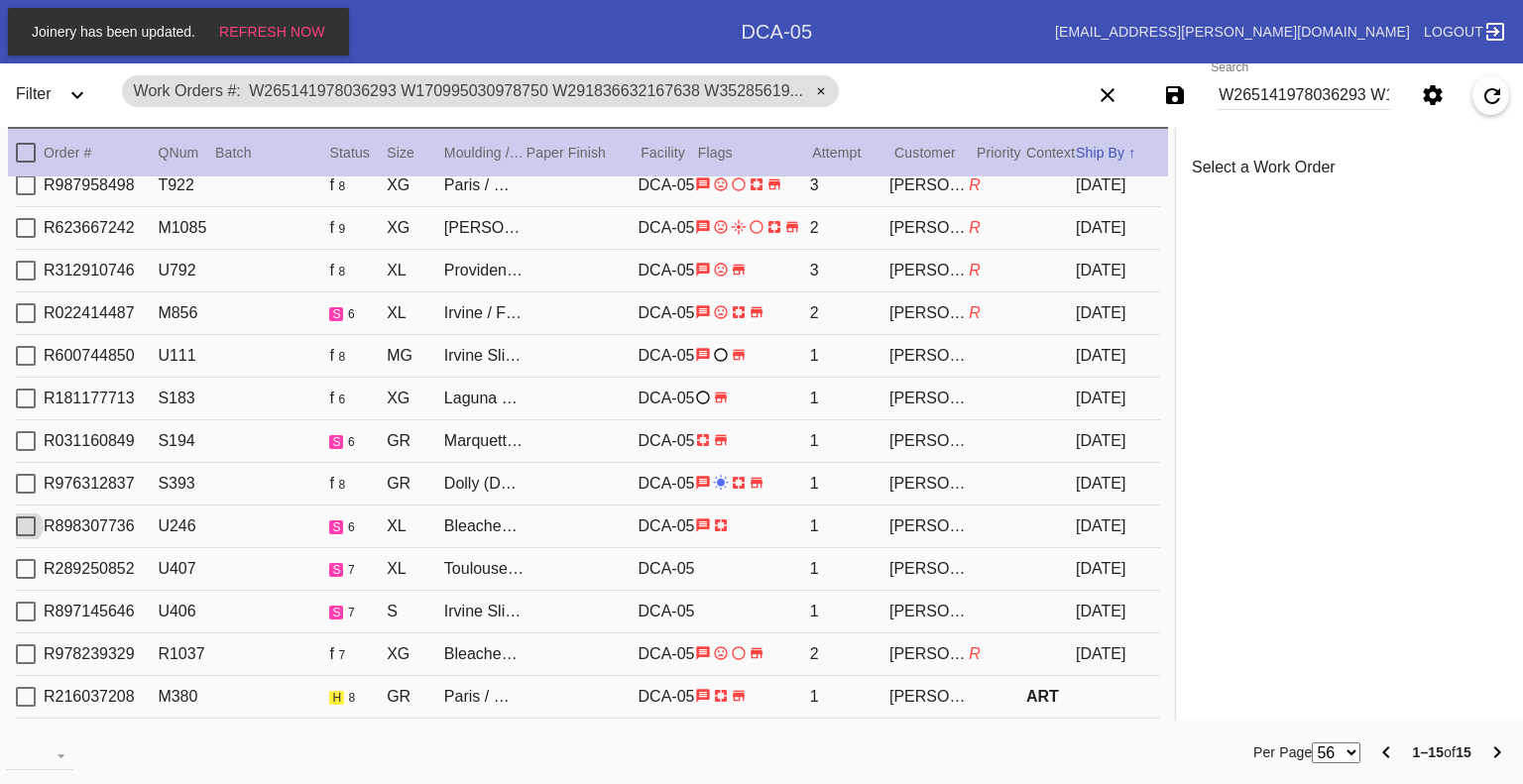 click at bounding box center (26, 569) 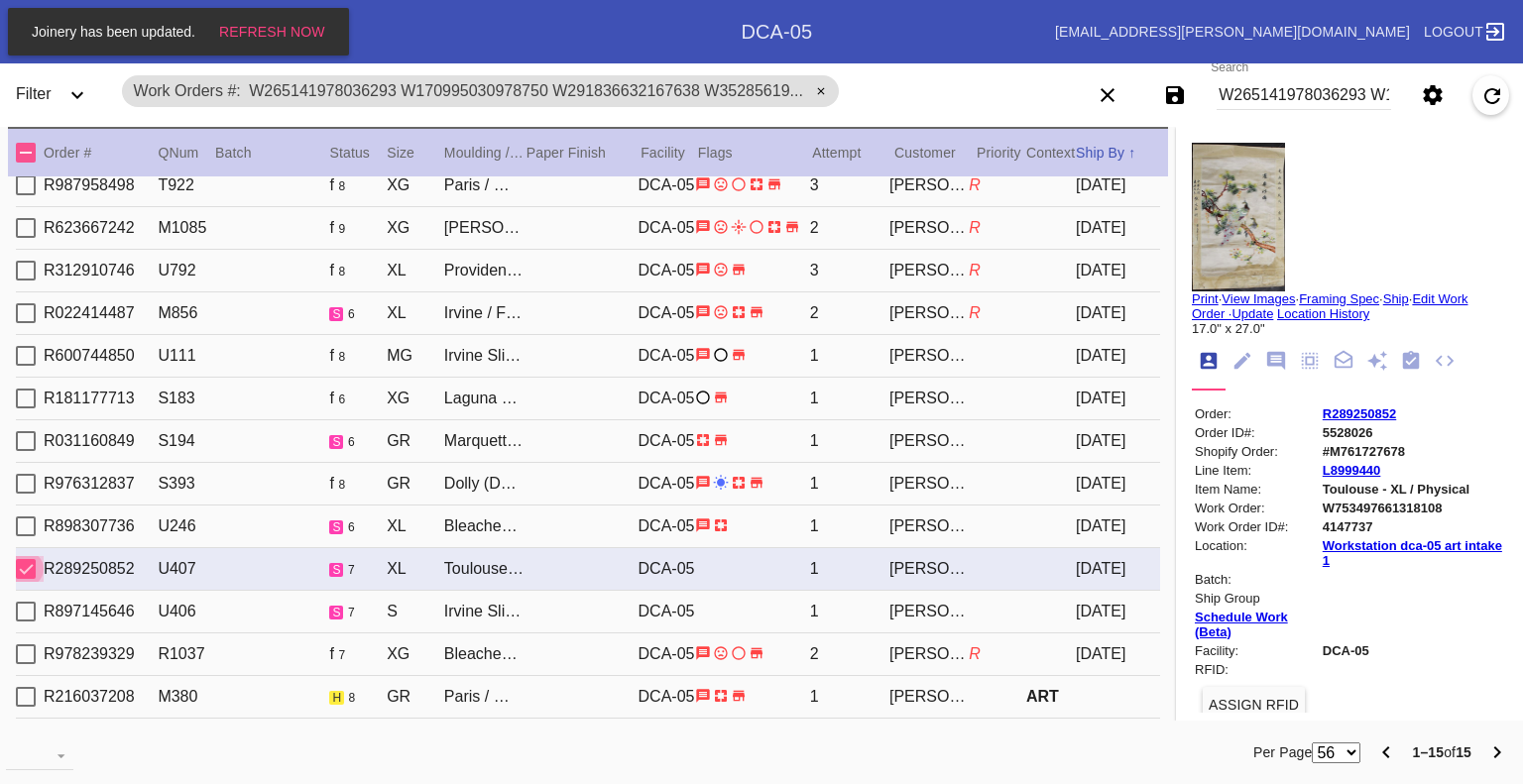 click at bounding box center (26, 569) 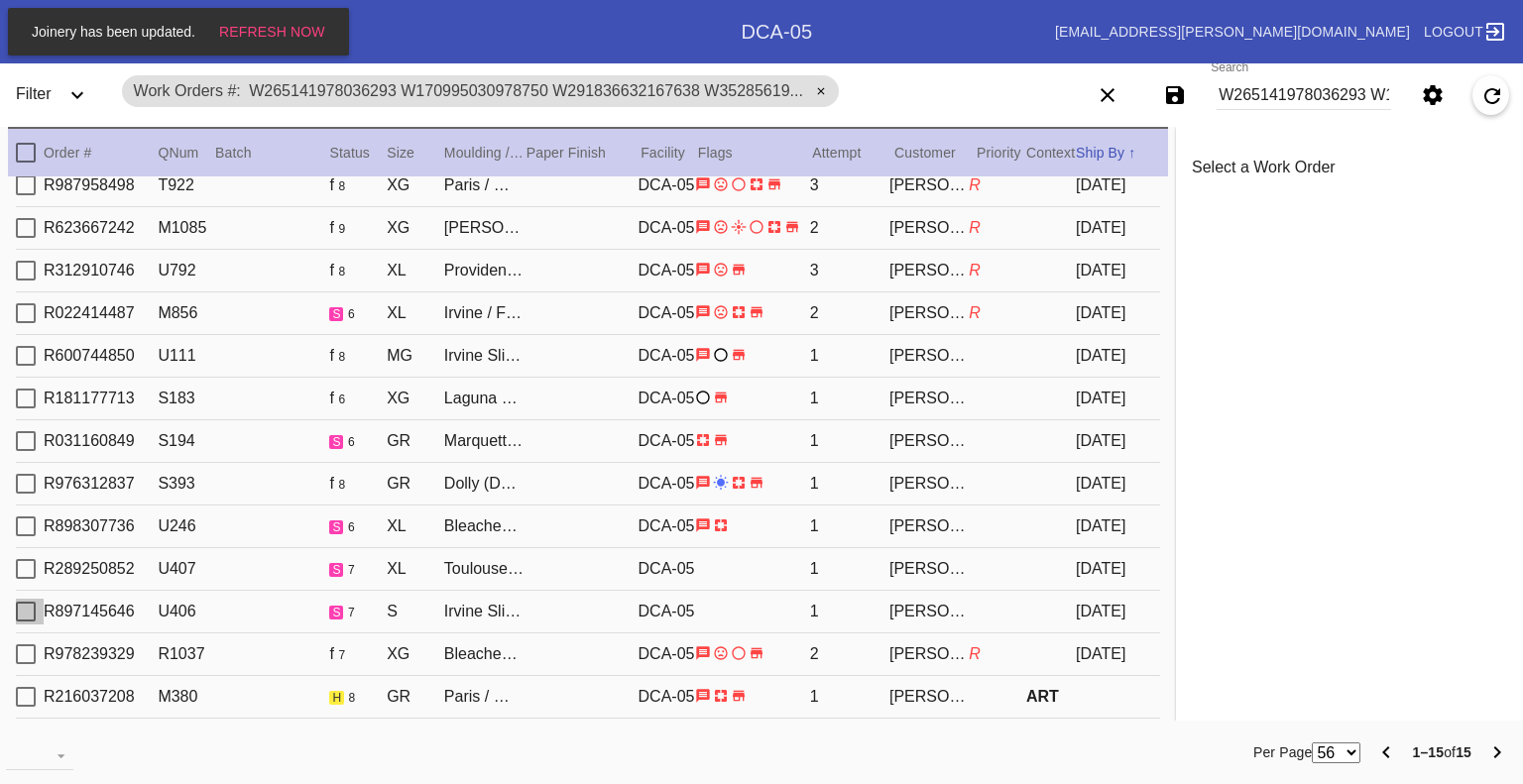 click at bounding box center (26, 612) 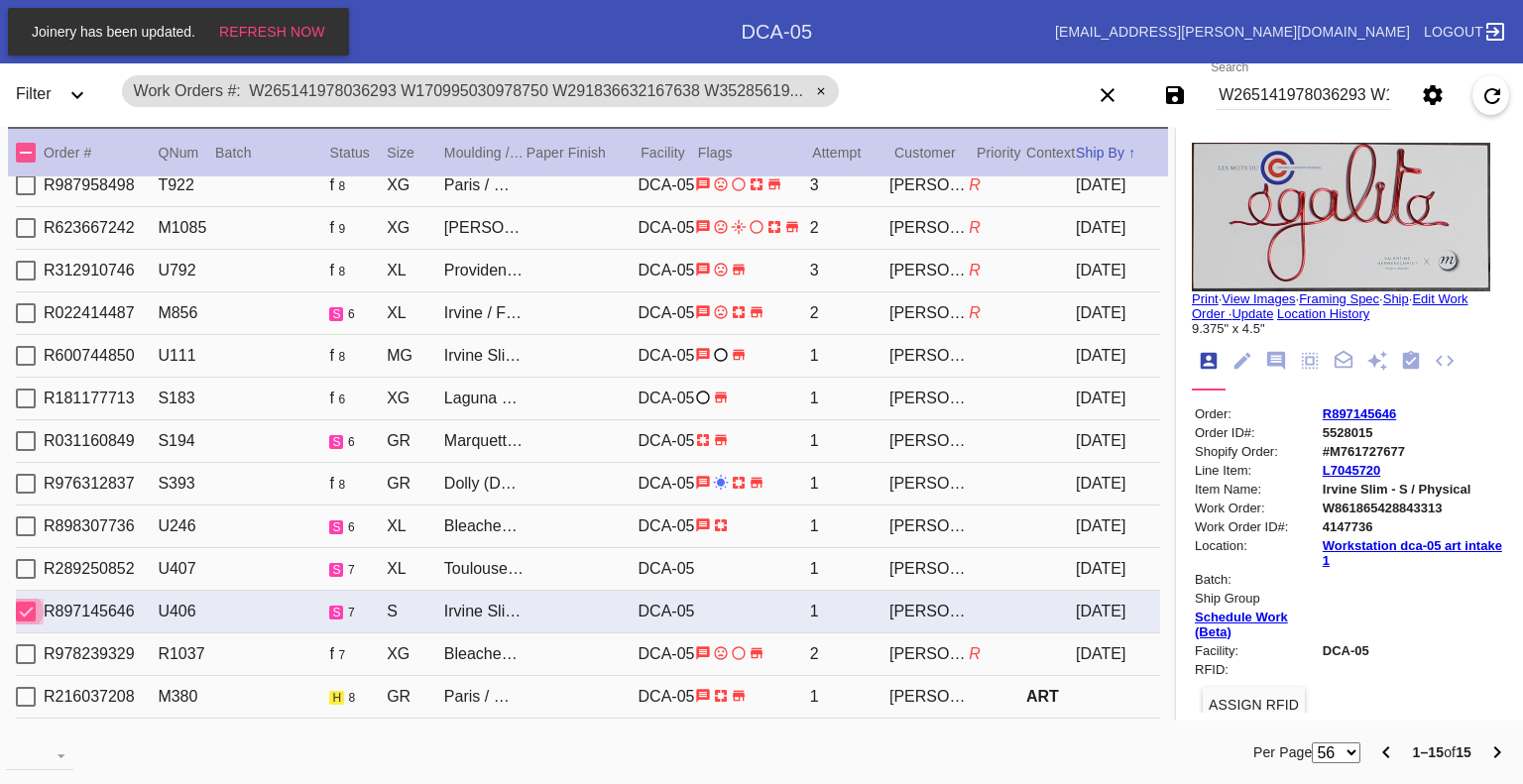 click at bounding box center (26, 612) 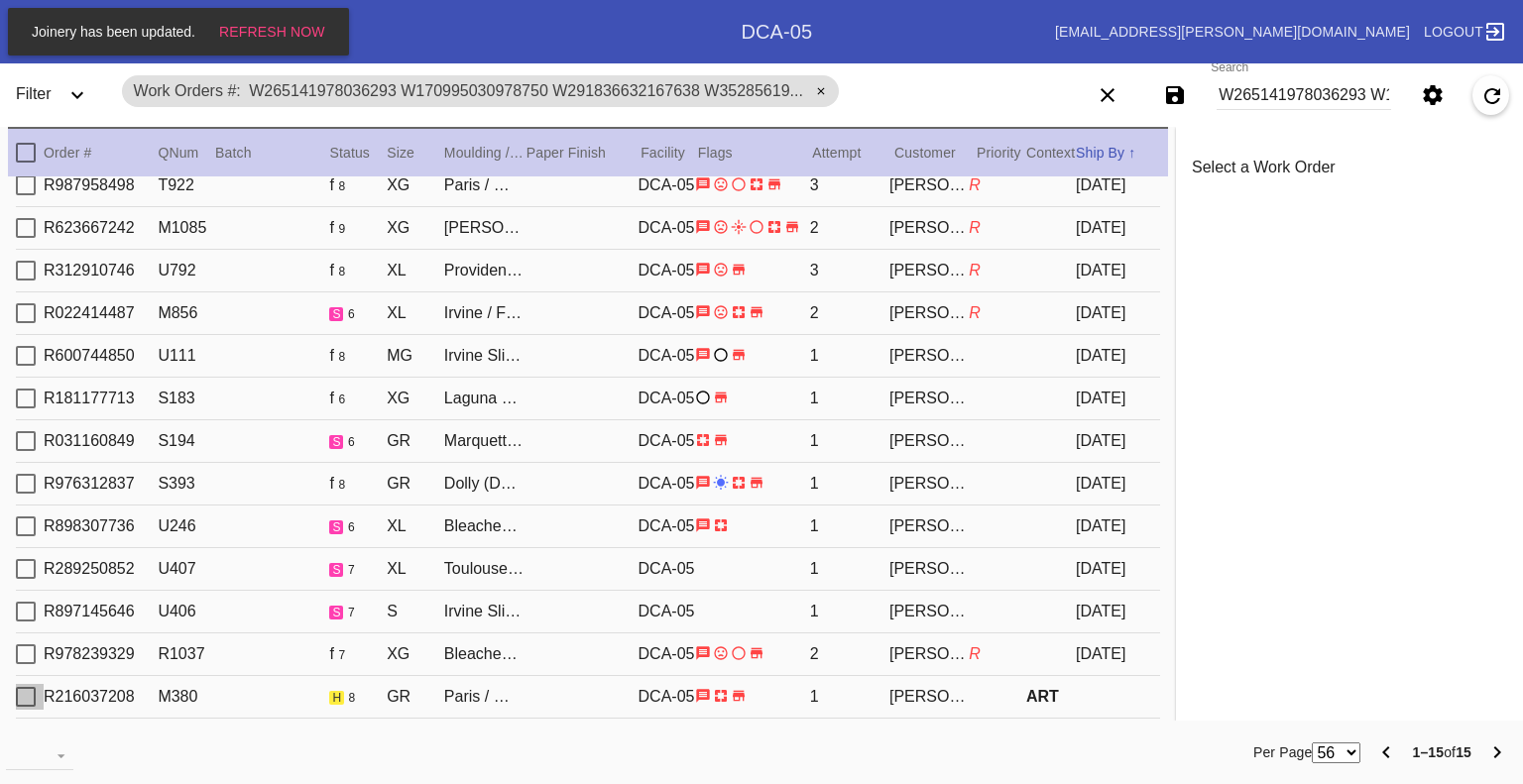 click at bounding box center (26, 697) 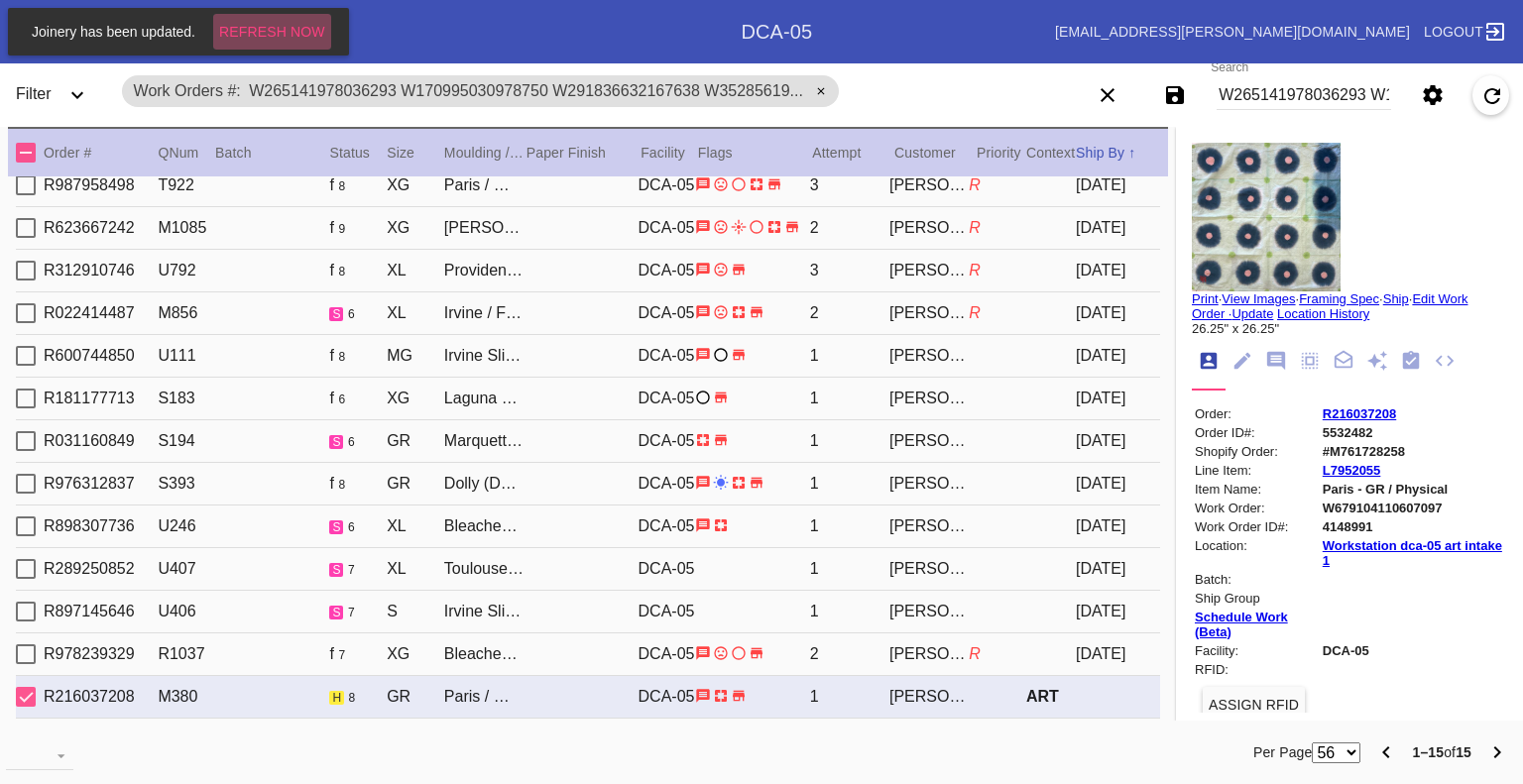 click on "Refresh Now" at bounding box center [272, 32] 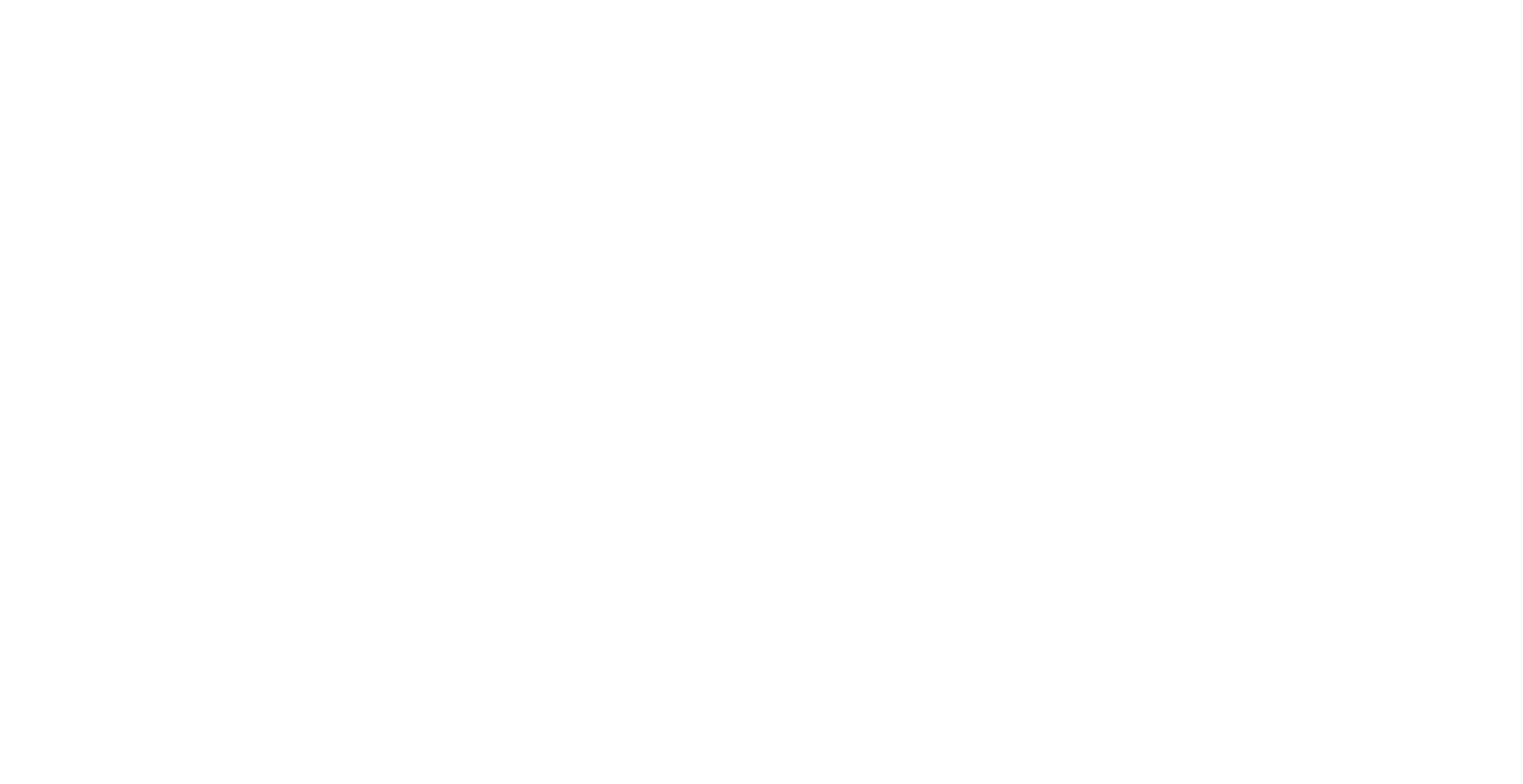 scroll, scrollTop: 0, scrollLeft: 0, axis: both 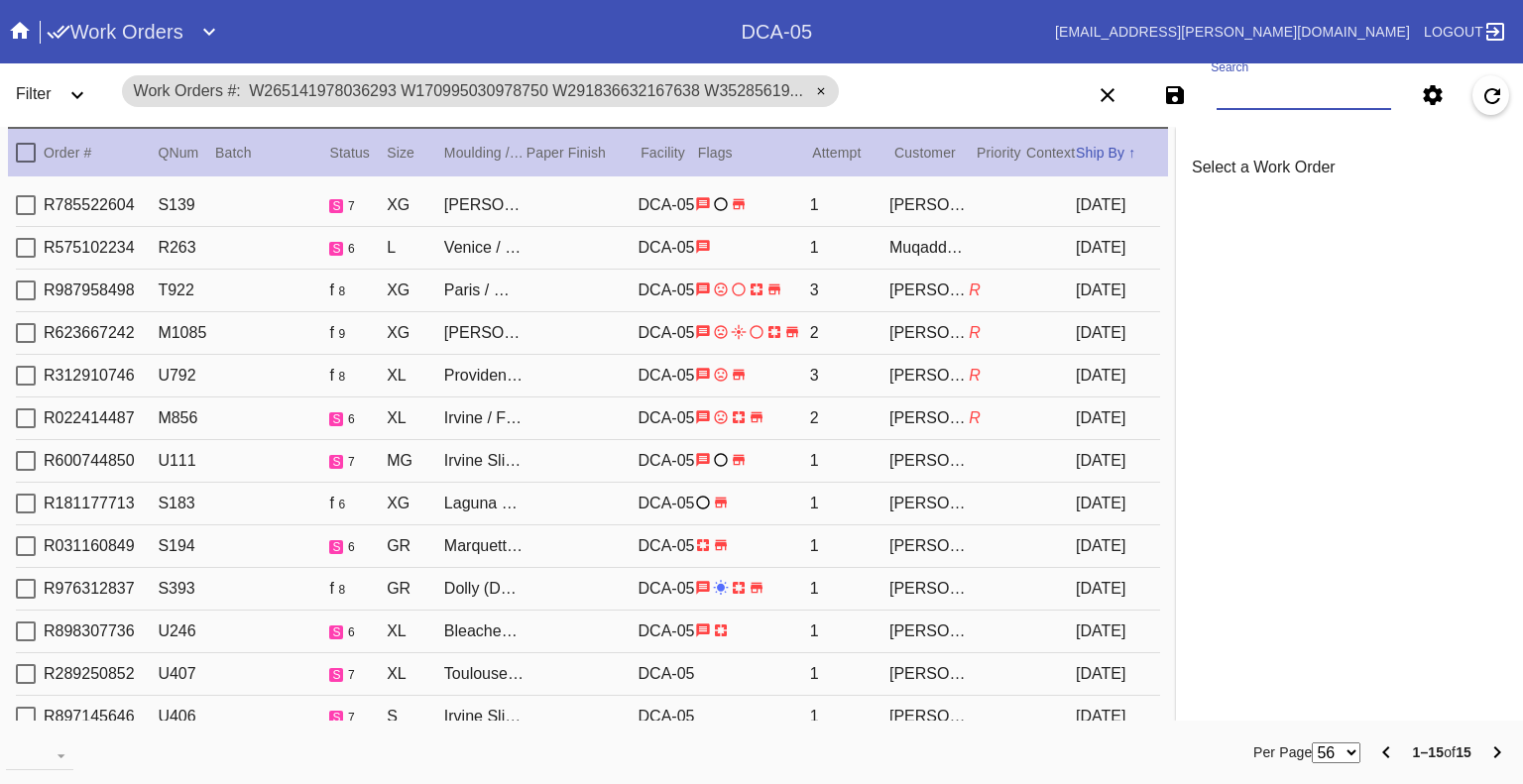 click on "Search" at bounding box center [1304, 95] 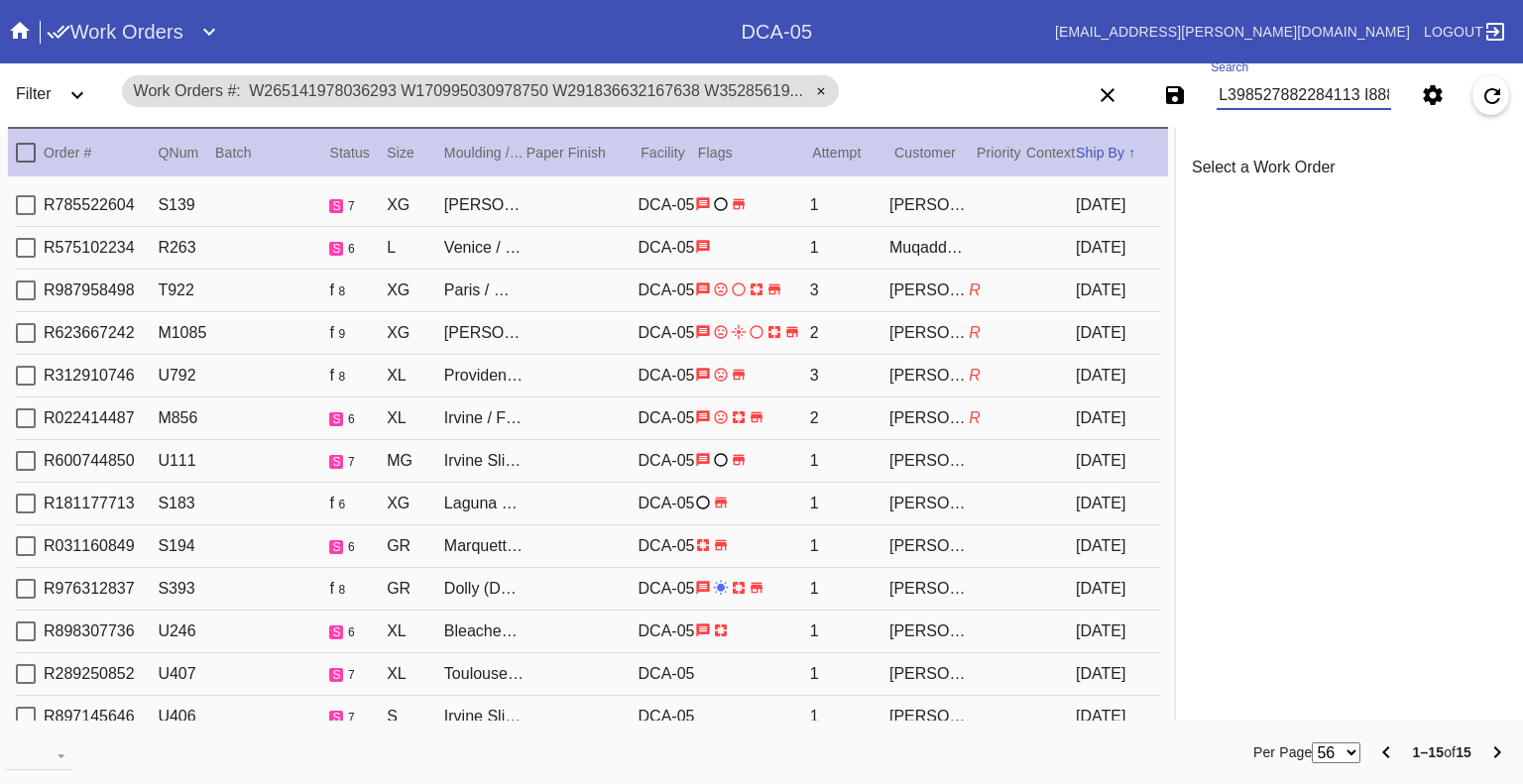 scroll, scrollTop: 0, scrollLeft: 18318, axis: horizontal 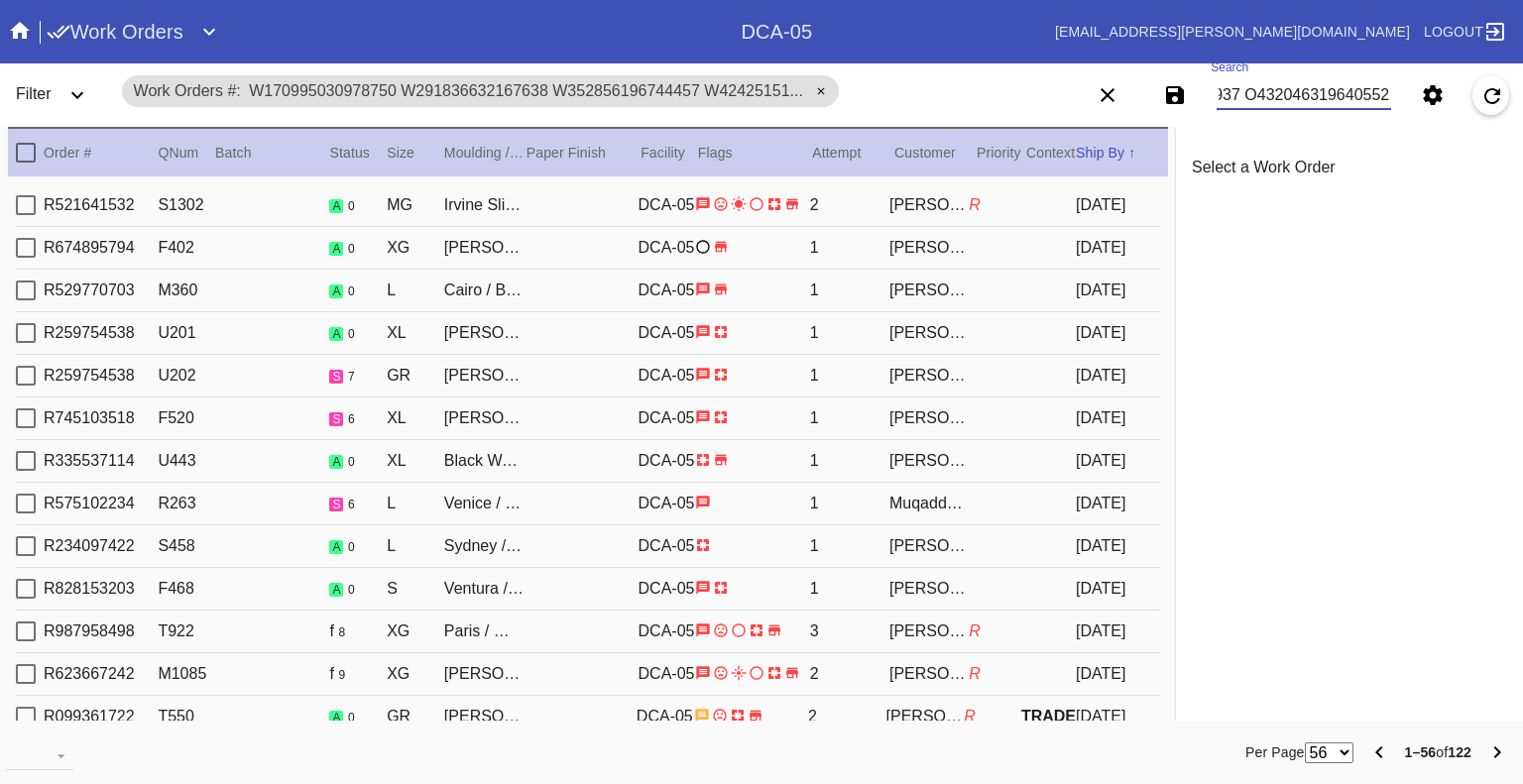 type on "W170995030978750 W291836632167638 W352856196744457 W424251512044894 W753497661318108 W861865428843313 W912750318861031 W976815859324928 W219705745024908 W402299132481083 W476806779001823 W650955286713496 W679104110607097 W860335706538433 W938666549087773 W940755129164577 W026260103518589 W175731677052029 W181582150191040 W183188321085220 W225207276543428 W234423180497763 W255697380436574 W259034288119167 W266479903497722 W277964914912586 W285148019344815 W290285441373855 W299397796882725 W327266580538309 W345533970750944 W358422894955984 W359462329600776 W370580986329151 W392027514800232 W444646508702244 W462460708438631 W478596922364254 W514302823493340 W530688082302464 W542790752413862 W548140138635646 W582620869903600 W598762215573605 W612150682030661 W629963027680088 W640273719220943 W667199695168590 W671442421126671 W755622930294783 W795784653625485 W796829936243815 W800463110198212 W820199308084357 W835443110415568 W839913285756721 W851028526702301 W854574476880447 W858893271069535 W871912223521428 W..." 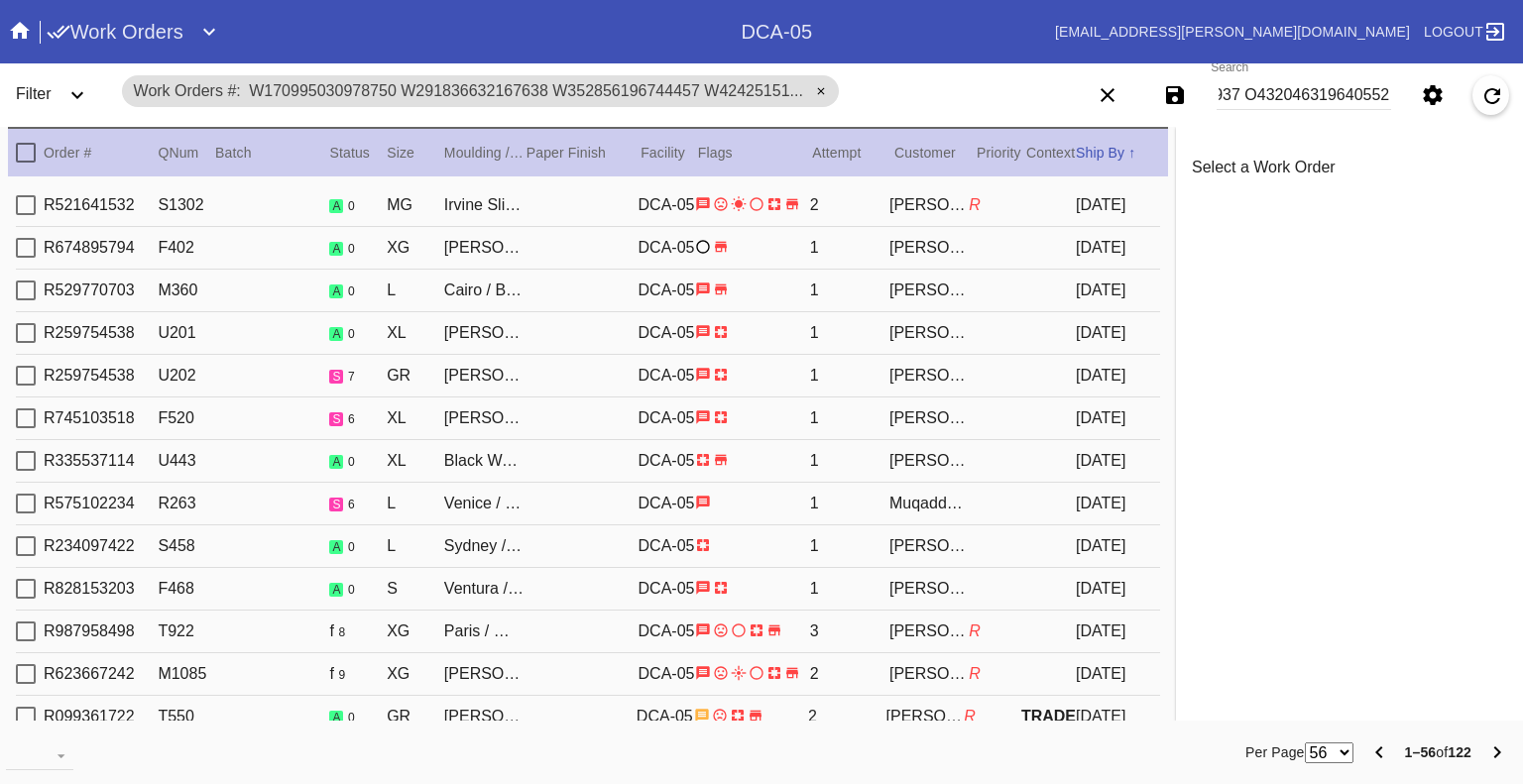 scroll, scrollTop: 0, scrollLeft: 0, axis: both 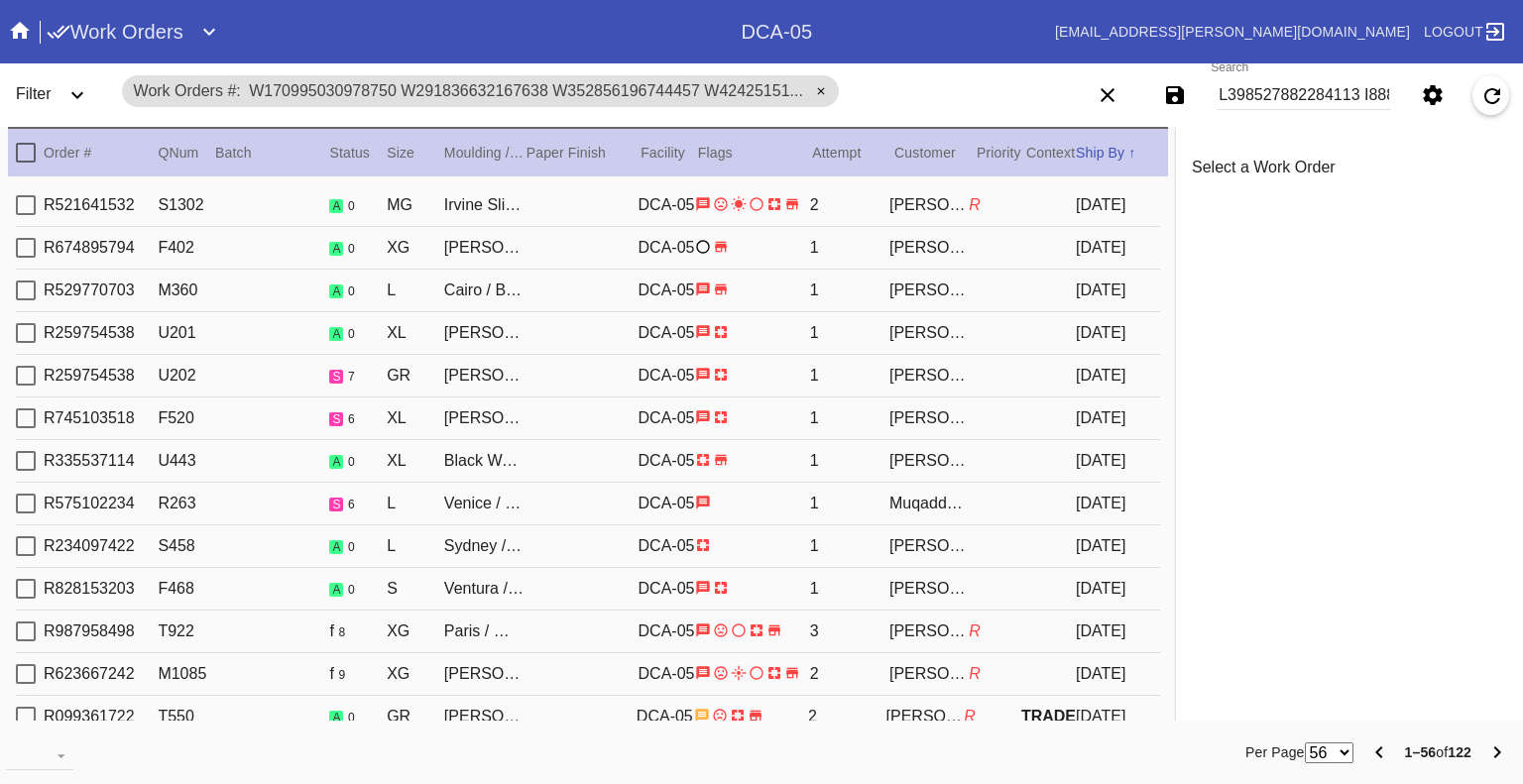 click on "56 100 250" at bounding box center (1329, 752) 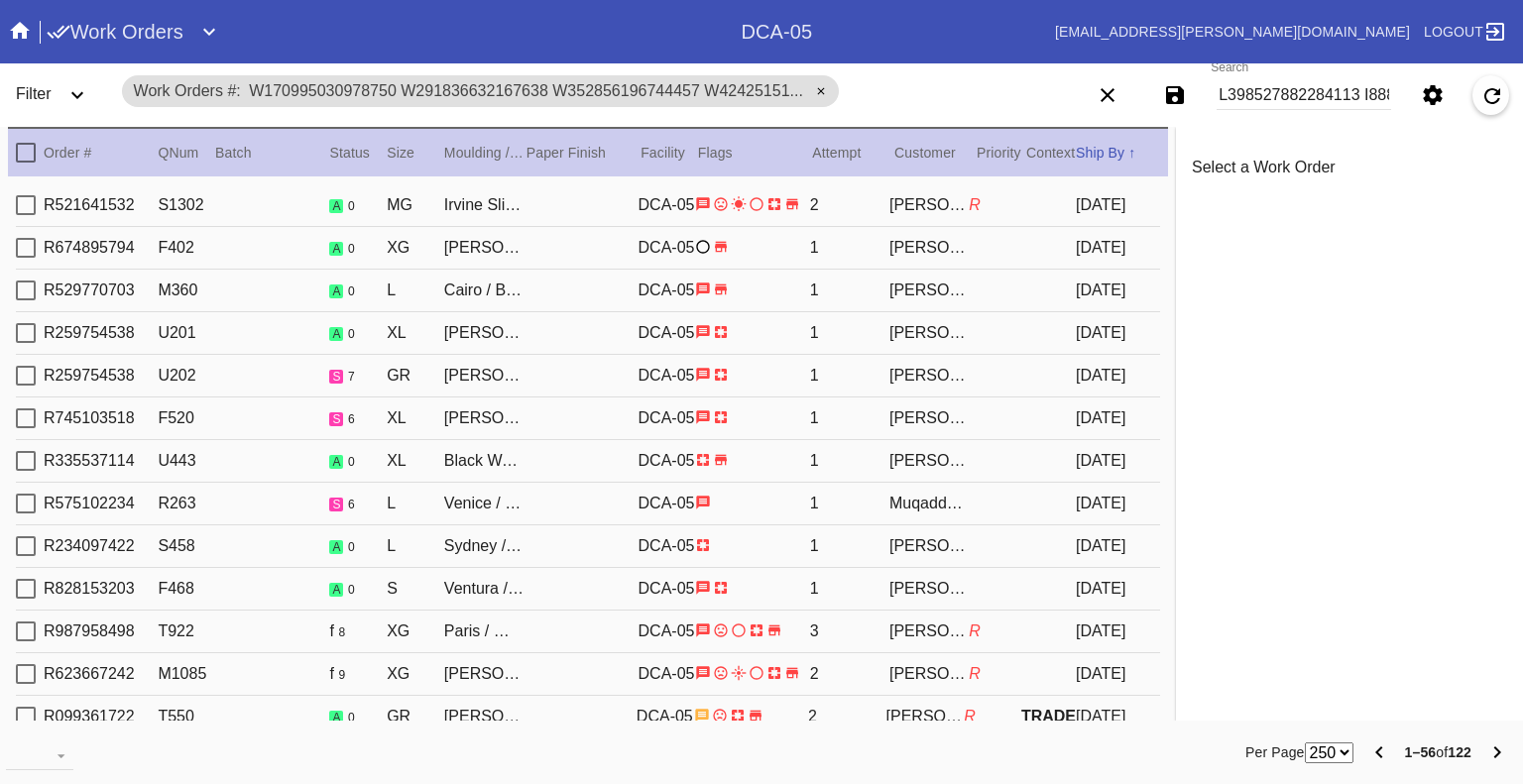 click on "56 100 250" at bounding box center [1329, 752] 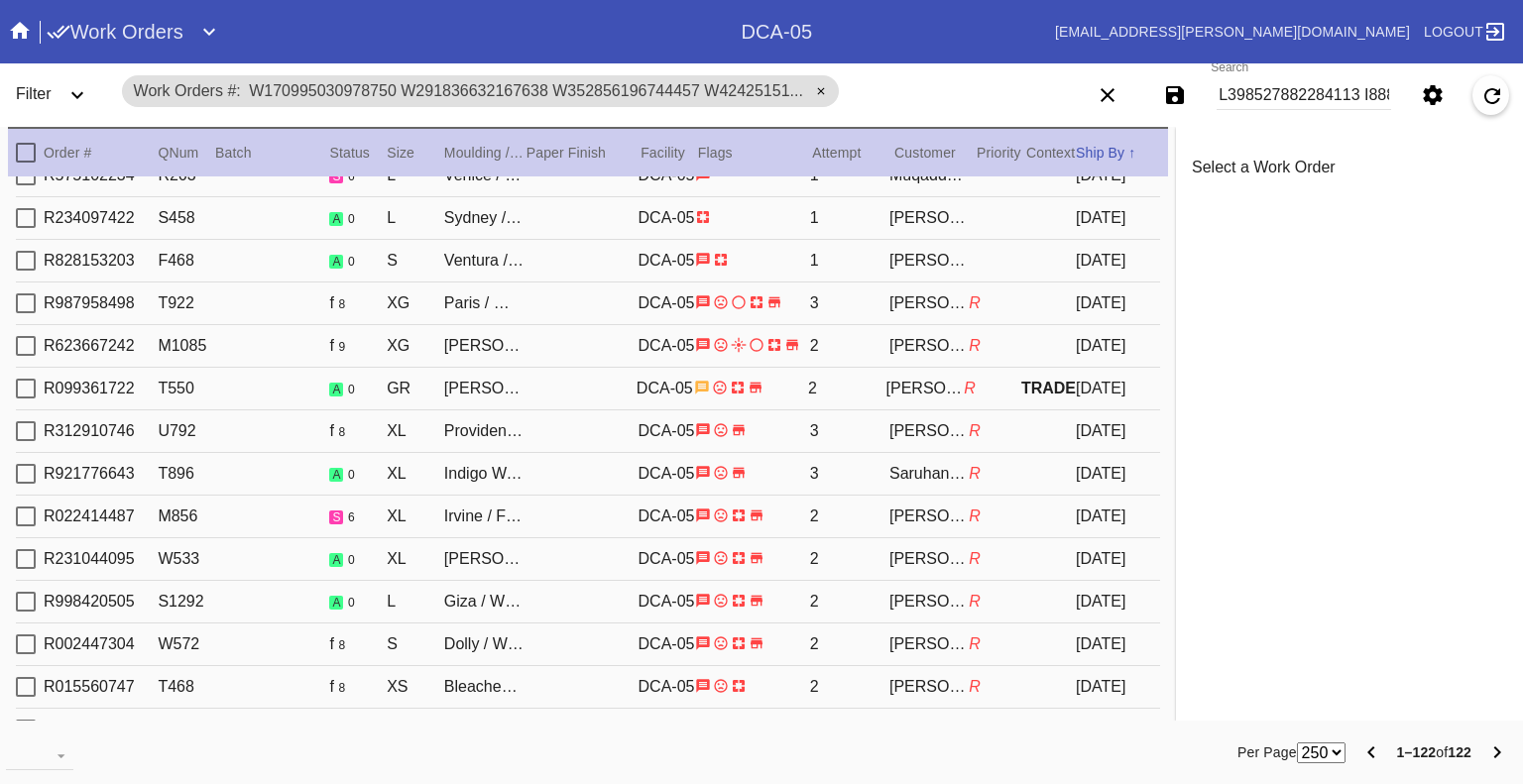 scroll, scrollTop: 0, scrollLeft: 0, axis: both 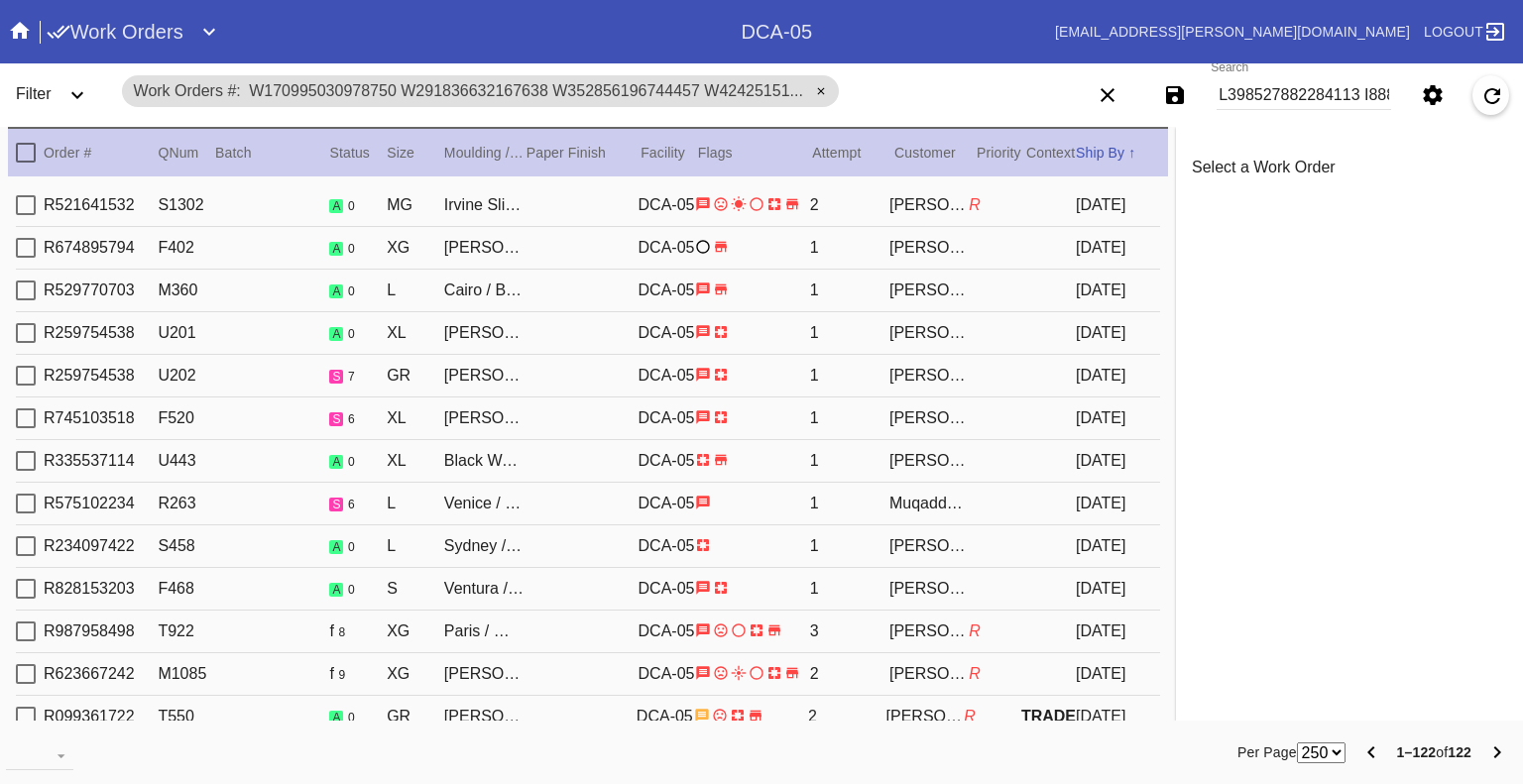 click at bounding box center [26, 153] 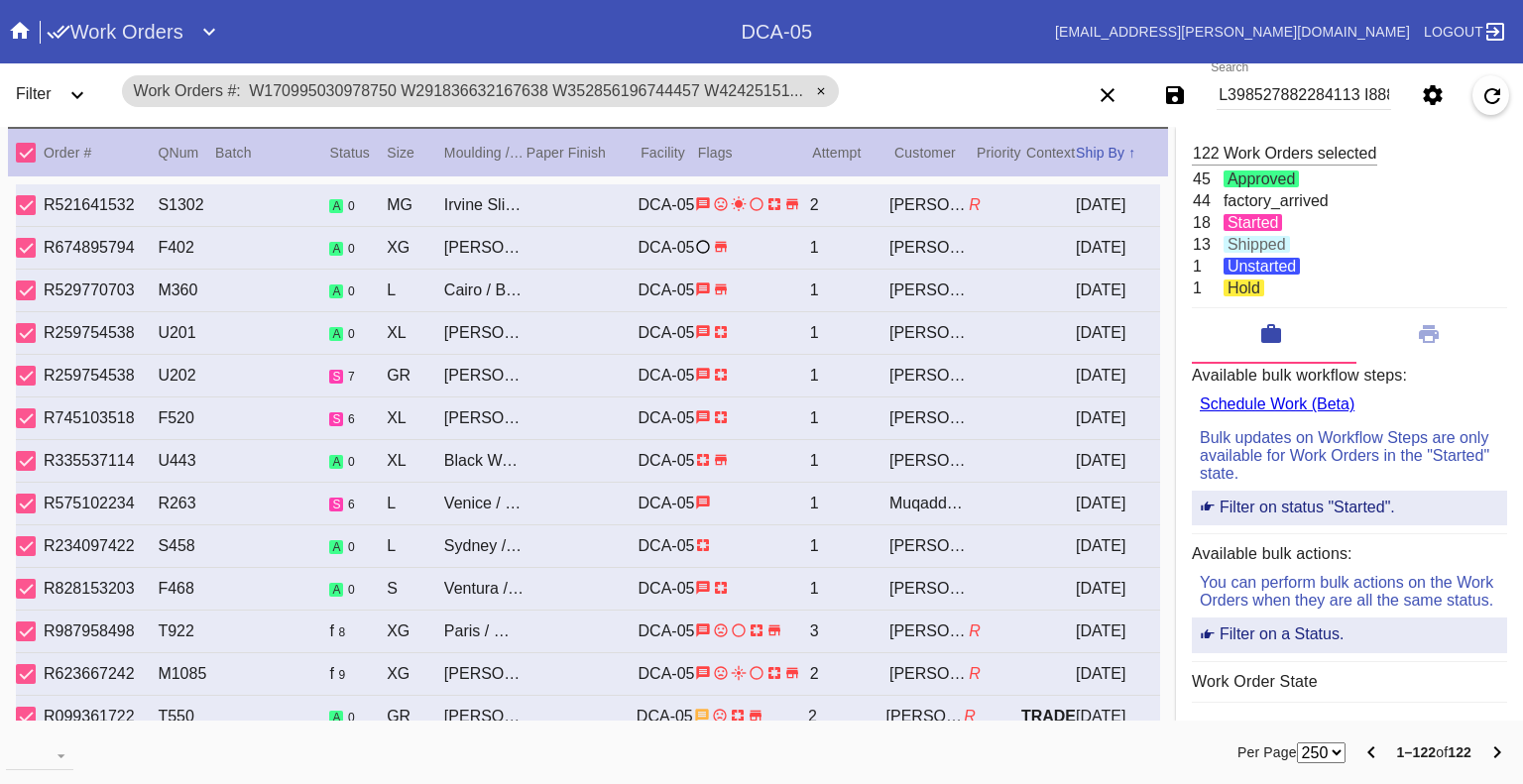 click 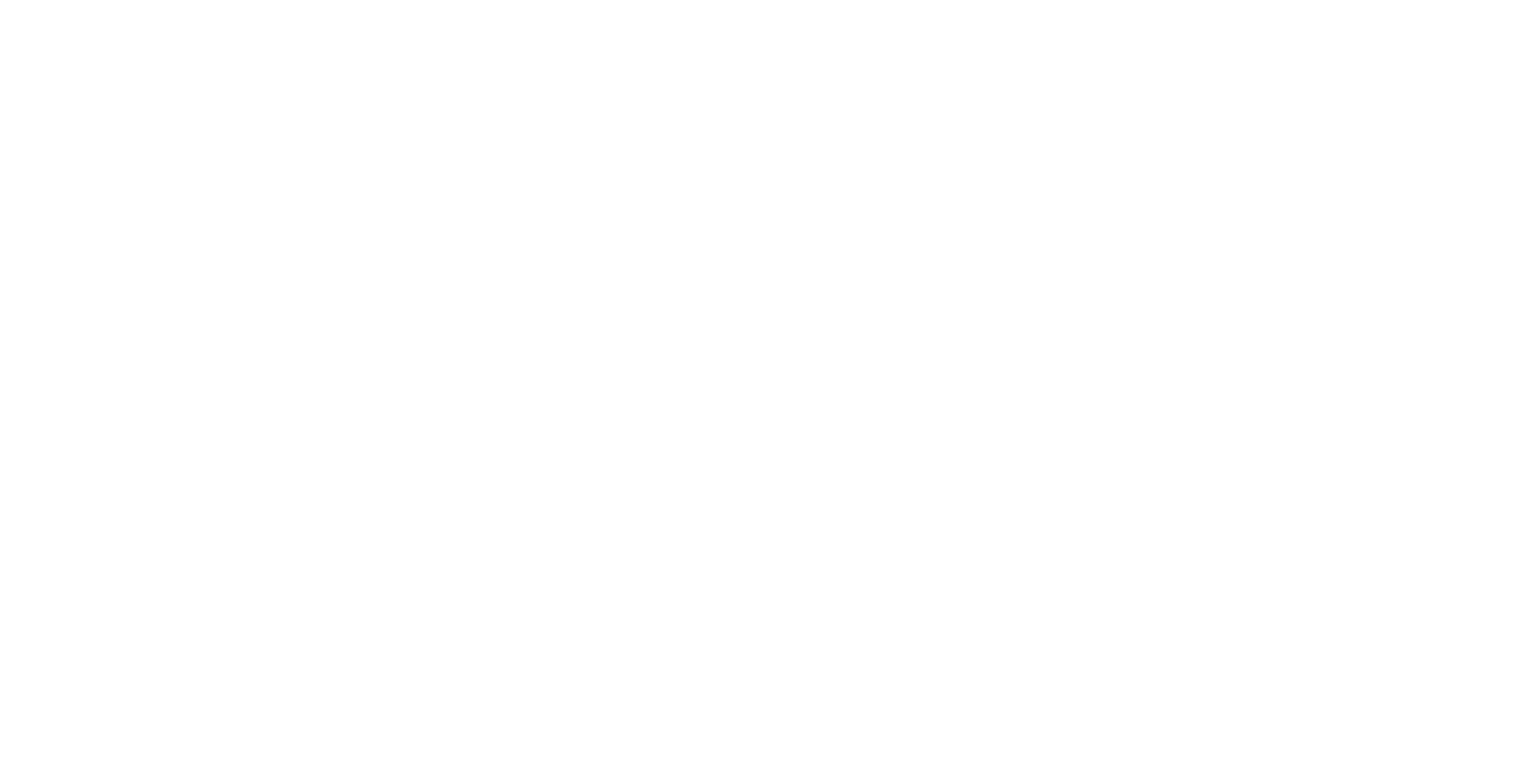 scroll, scrollTop: 0, scrollLeft: 0, axis: both 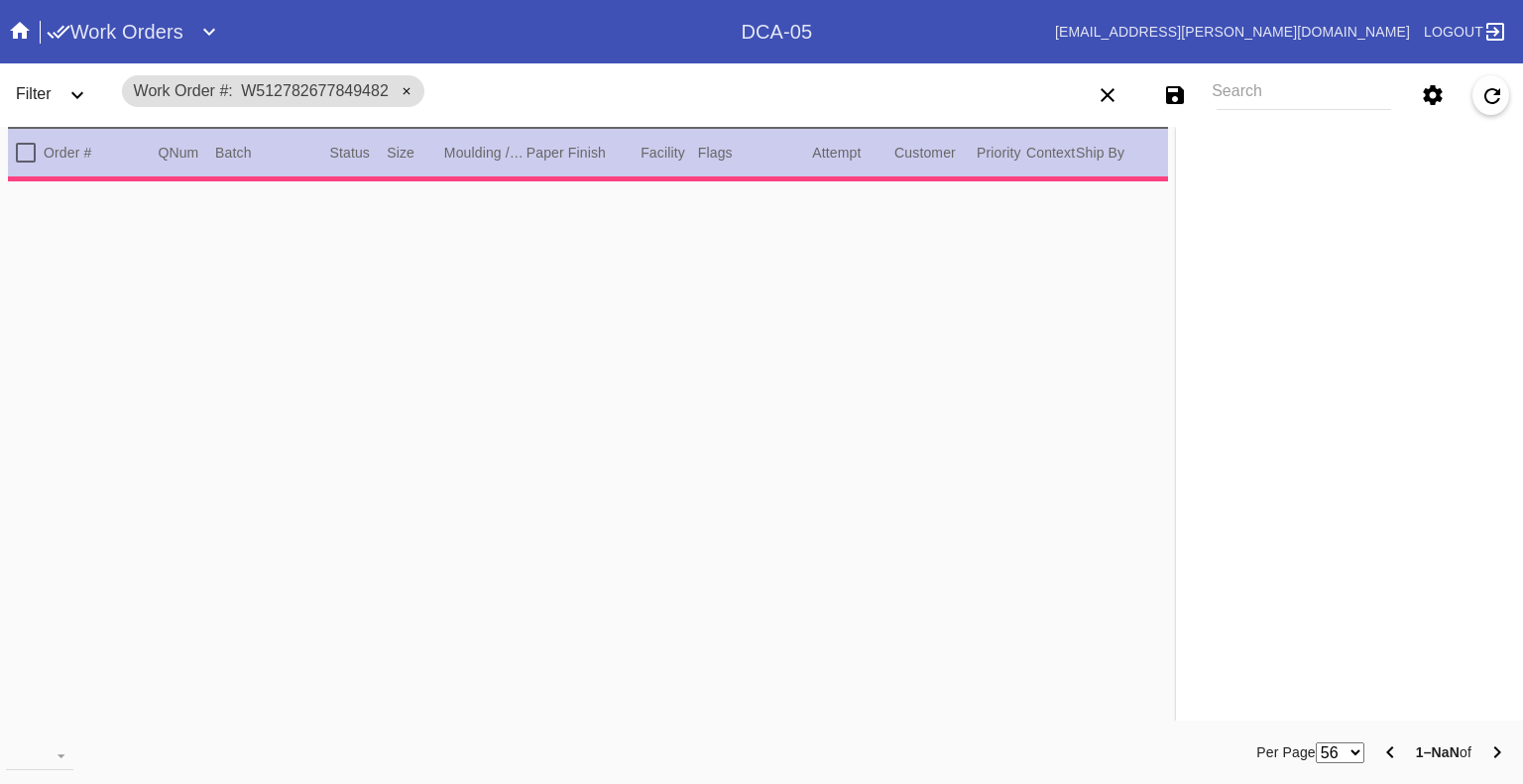 type on "1.5" 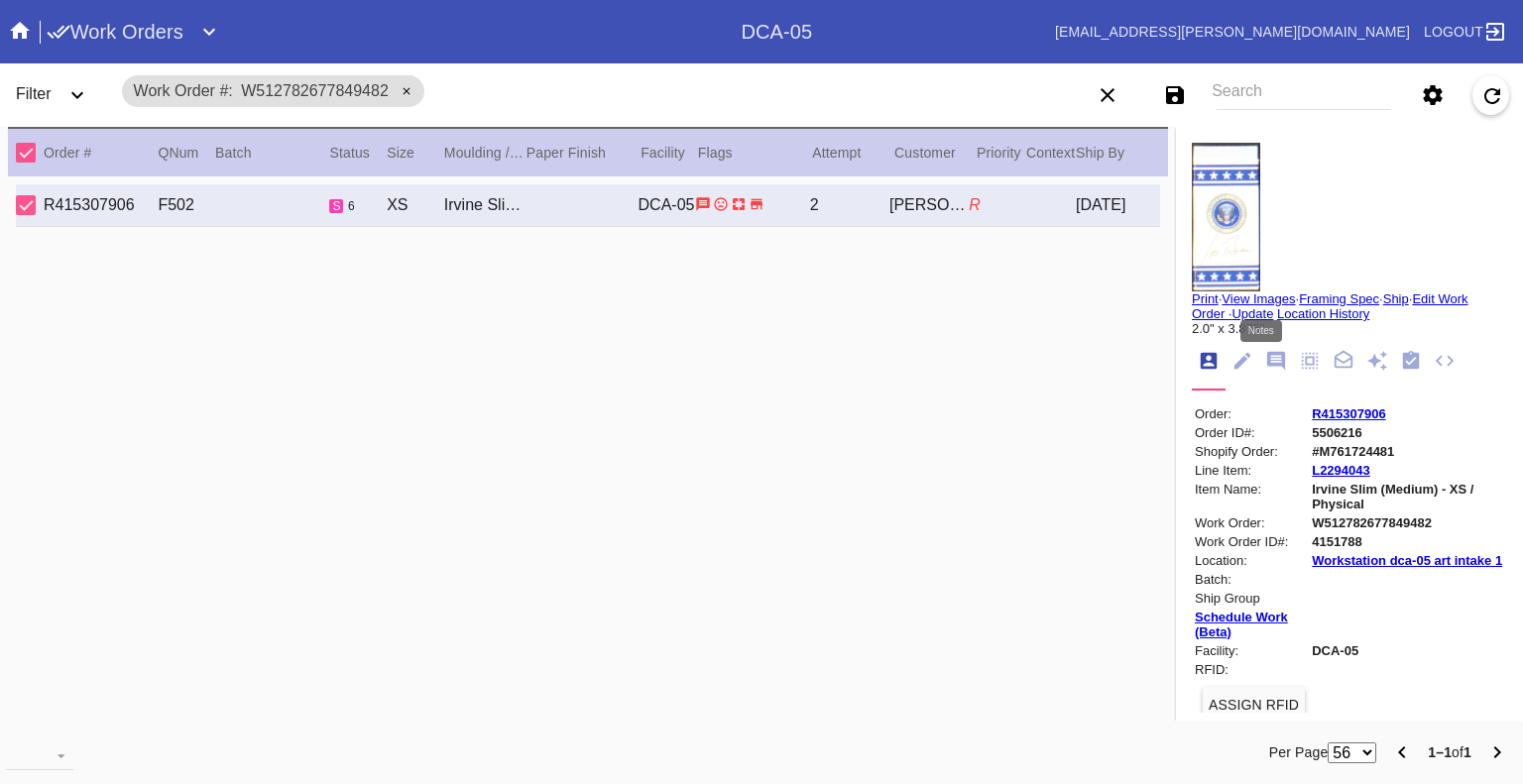 click 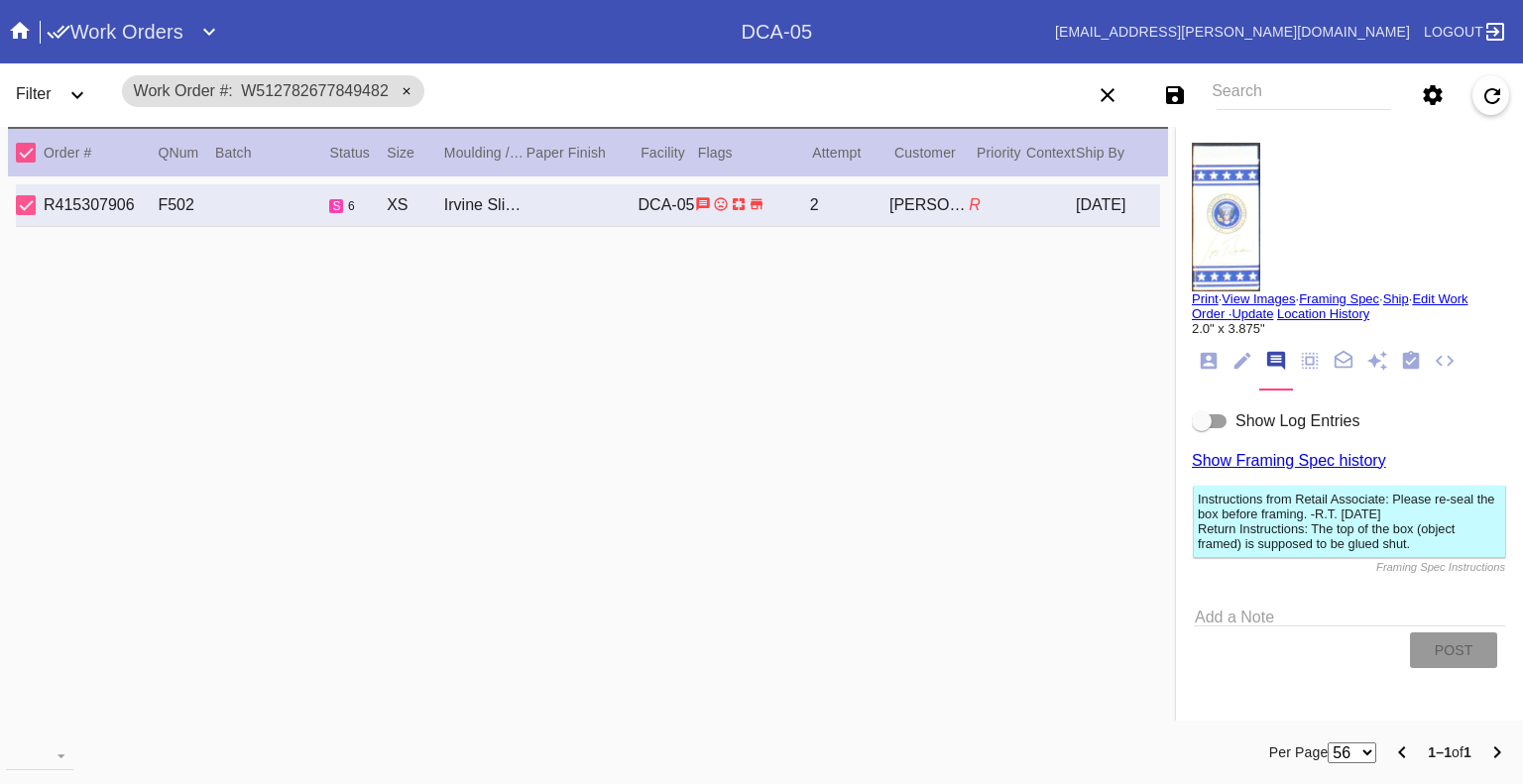 scroll, scrollTop: 122, scrollLeft: 0, axis: vertical 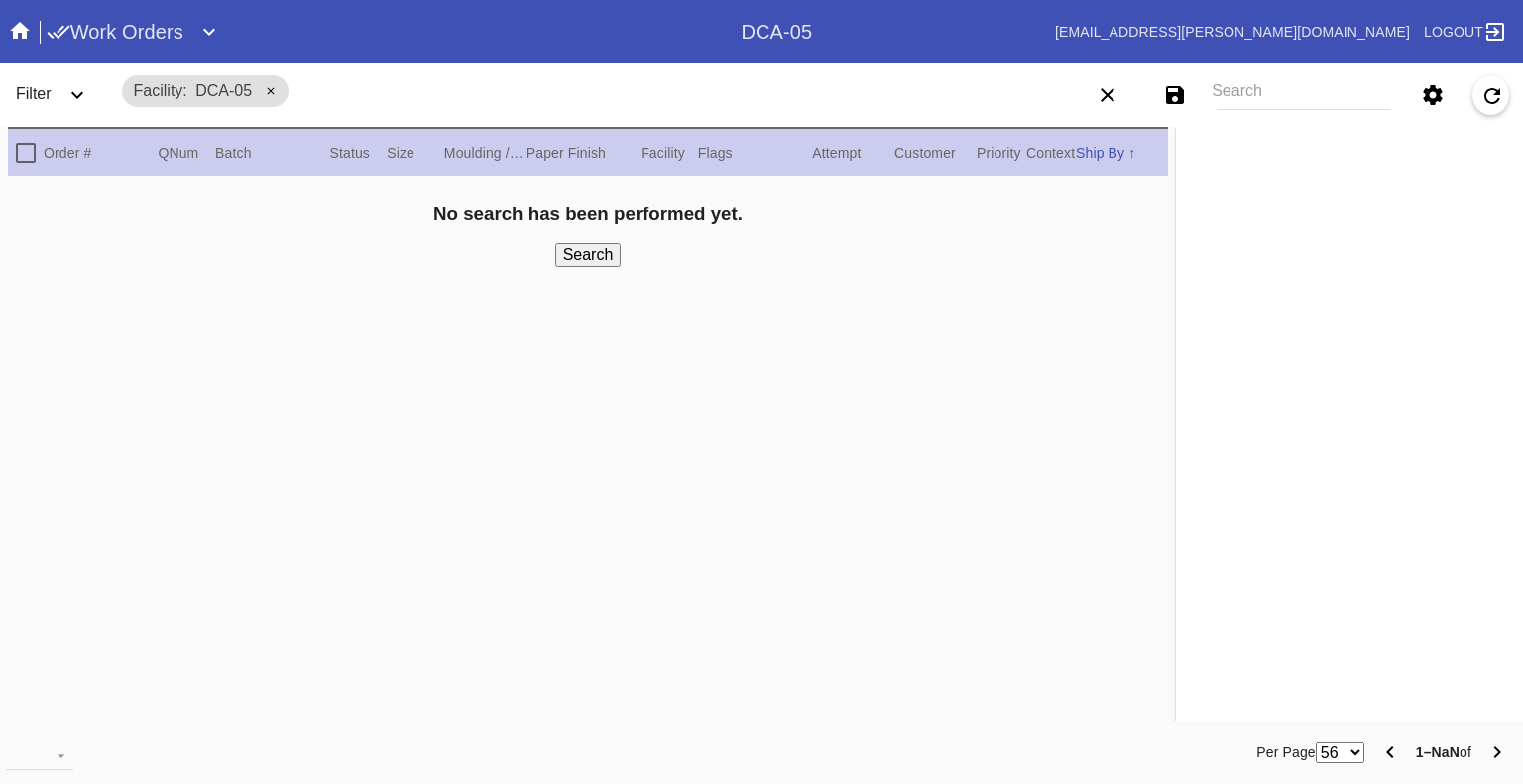click on "Save filters to NEW SAVED FILTER All Active Holiday All Retail Stores (Gift & Go + Bopis) Artwork Shipped Cage Inventory - Customer Approved Cage Inventory - Pull for Production Canvas Due Canvas frames, fine art Canvas frames, Retail Canvas Orders In-Process CF Returns Current HPO Orders Customer Approved DAR-LEX03 ELP. DAR Printroom Dekko Available to Print Dekko Eligible DEKKO today's shipments Employee Digital Art End to End F4B Open Orders Hold to ship Holiday Holiday DC STS Holiday Physical Orders Remaining (Lex-01) Hot Spot: Finished Goods HOT SPOT: Finished Goods STS Hot Spot: Receiving Hot Spot: Recon Hot Spot: Shipping I-Cell Clear Float I-Cell - Lex01 - Drymounts I-Cell-Lex01- Expedited I-Cell Lex01 - Floats I-Cell Tabletop Arch, Oval, Circle Cut I-Cell Table Top Standard LEX-01 AL1 and AL2 6/2/25 LEX-01 AL5 6/2/25 LEX-01 Canvas 6/2/25 LEX01 FACTORY SCAN- WIP LEX-01 Oversize 6/2/25 LEX-03 Approved LEX-03 Clear Float LEX-03-Drymount LEX-03-EXPEDITED LEX03 Expedited Floats LEX-03 Floats (raised)" at bounding box center [1294, 95] 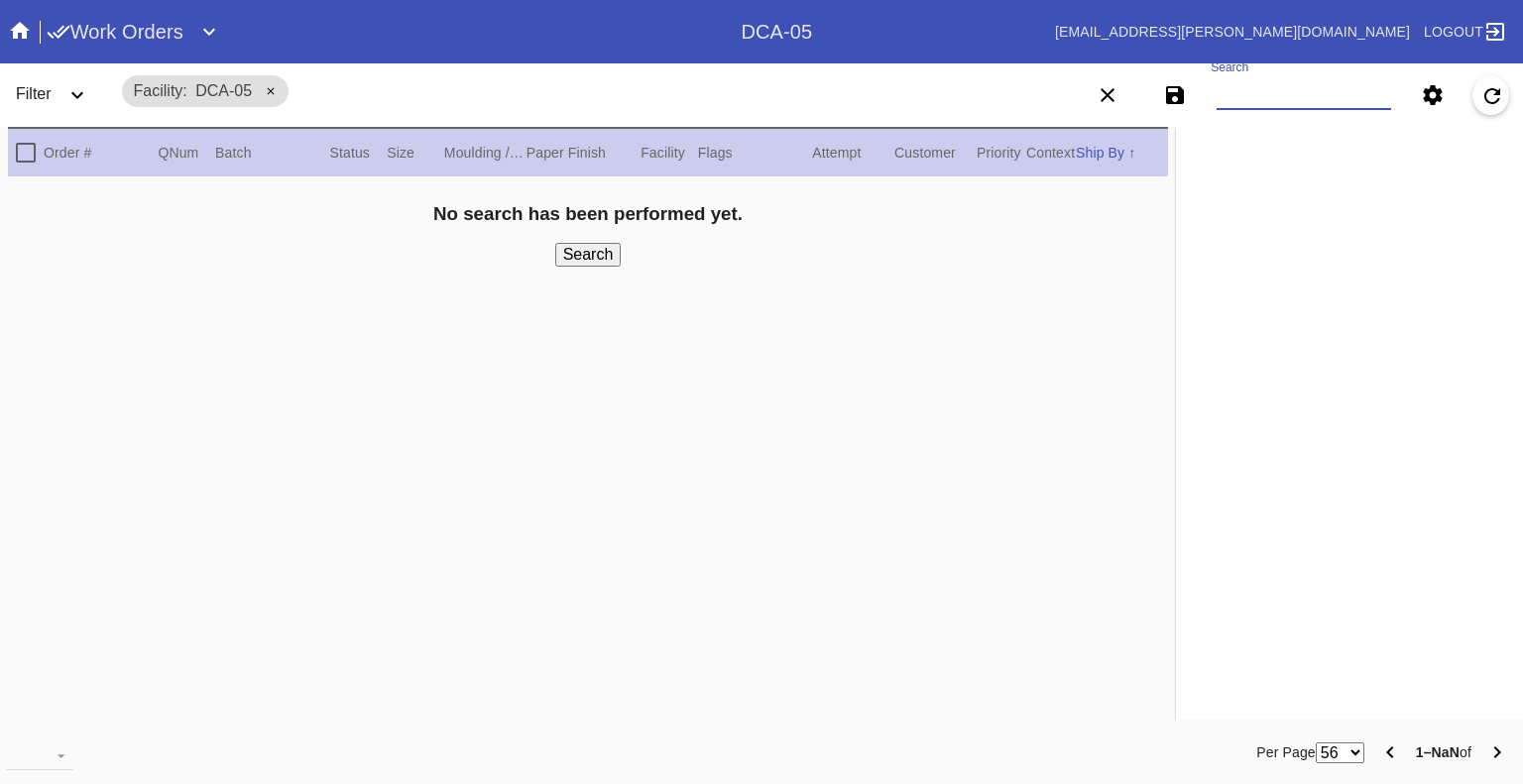 click on "Search" at bounding box center (1304, 95) 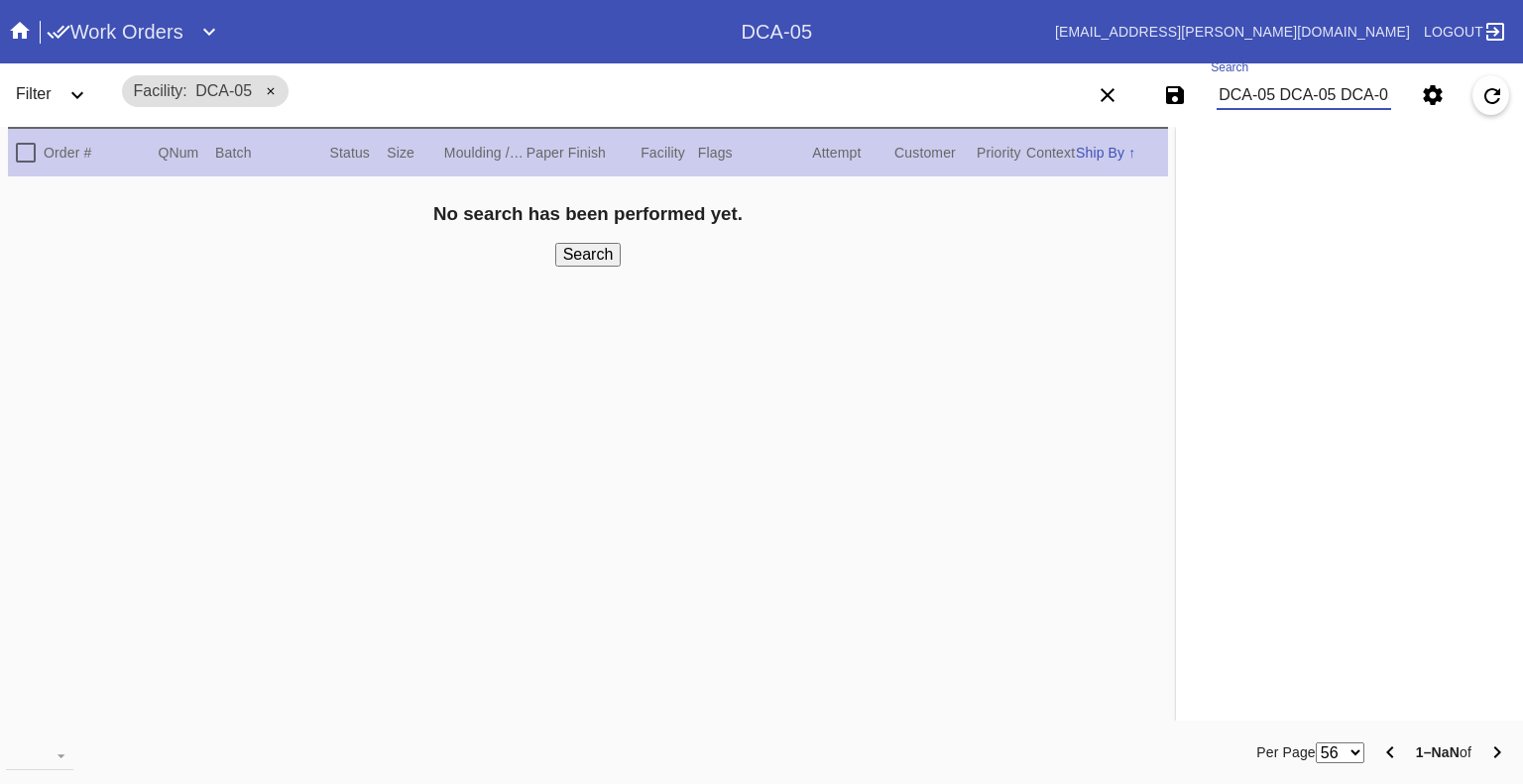 scroll, scrollTop: 0, scrollLeft: 2987, axis: horizontal 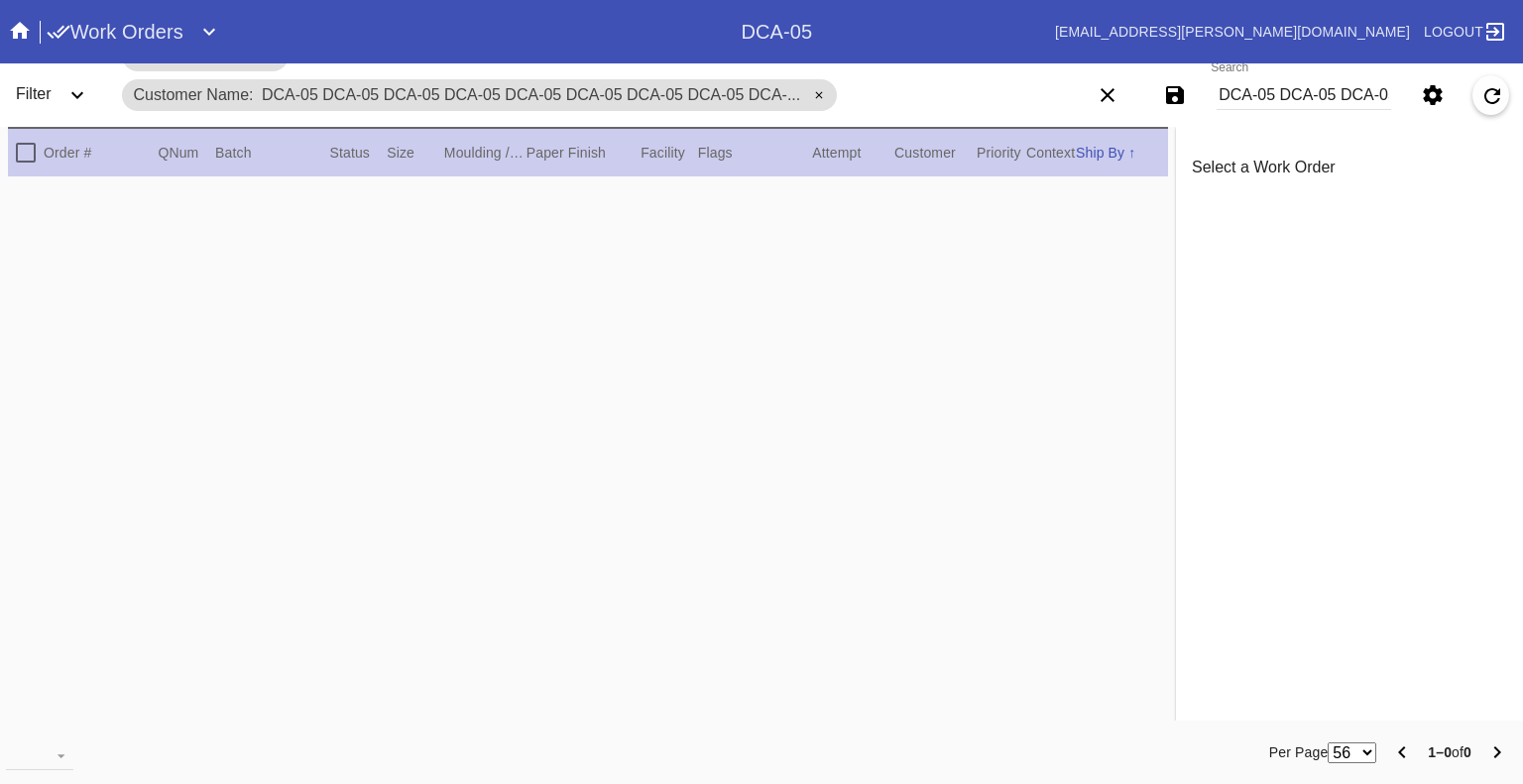 click on "DCA-05 DCA-05 DCA-05 DCA-05 DCA-05 DCA-05 DCA-05 DCA-05 DCA-05 DCA-05 DCA-05 DCA-05 DCA-05 DCA-05 DCA-05 DCA-05 DCA-05 DCA-05 DCA-05 DCA-05 DCA-05 DCA-05 DCA-05 DCA-05 DCA-05 DCA-05 DCA-05 DCA-05 DCA-05 DCA-05 DCA-05 DCA-05 DCA-05 DCA-05 DCA-05 DCA-05 DCA-05 DCA-05 DCA-05 DCA-05 DCA-05 DCA-05 DCA-05 DCA-05 DCA-05 DCA-05 DCA-05 DCA-05 DCA-05 DCA-05 DCA-05 DCA-05" at bounding box center (1304, 95) 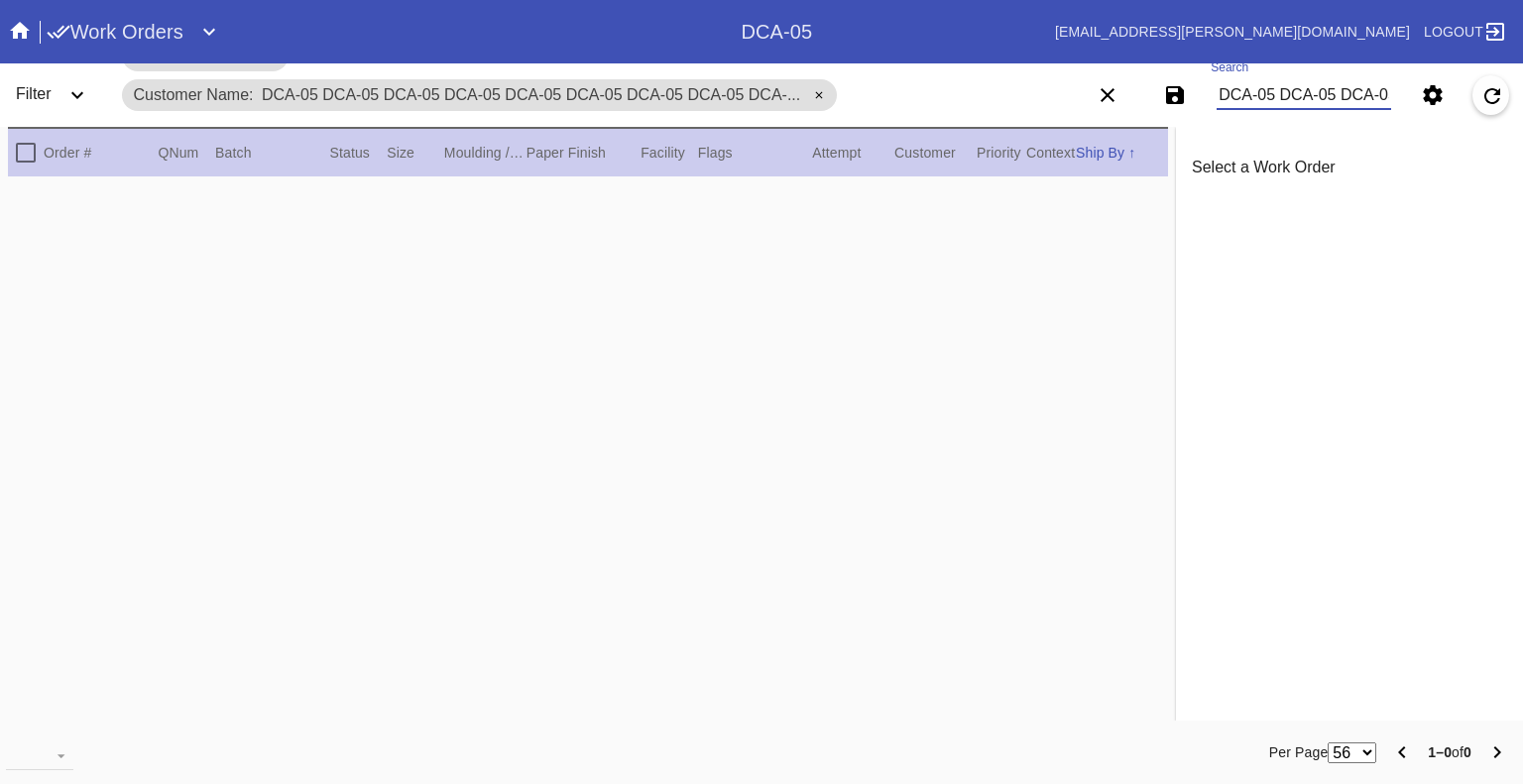click on "DCA-05 DCA-05 DCA-05 DCA-05 DCA-05 DCA-05 DCA-05 DCA-05 DCA-05 DCA-05 DCA-05 DCA-05 DCA-05 DCA-05 DCA-05 DCA-05 DCA-05 DCA-05 DCA-05 DCA-05 DCA-05 DCA-05 DCA-05 DCA-05 DCA-05 DCA-05 DCA-05 DCA-05 DCA-05 DCA-05 DCA-05 DCA-05 DCA-05 DCA-05 DCA-05 DCA-05 DCA-05 DCA-05 DCA-05 DCA-05 DCA-05 DCA-05 DCA-05 DCA-05 DCA-05 DCA-05 DCA-05 DCA-05 DCA-05 DCA-05 DCA-05 DCA-05" at bounding box center (1304, 95) 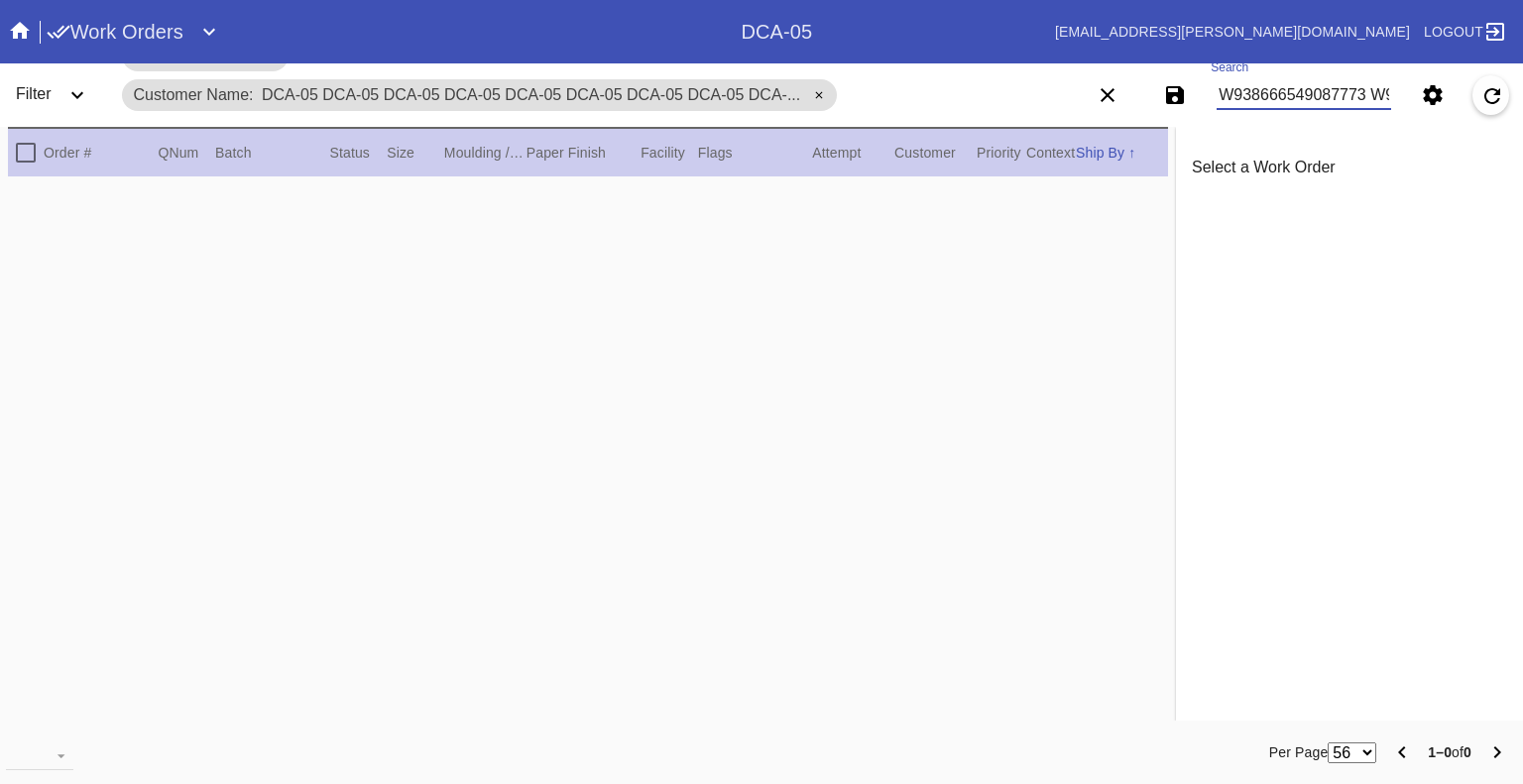 scroll, scrollTop: 0, scrollLeft: 7710, axis: horizontal 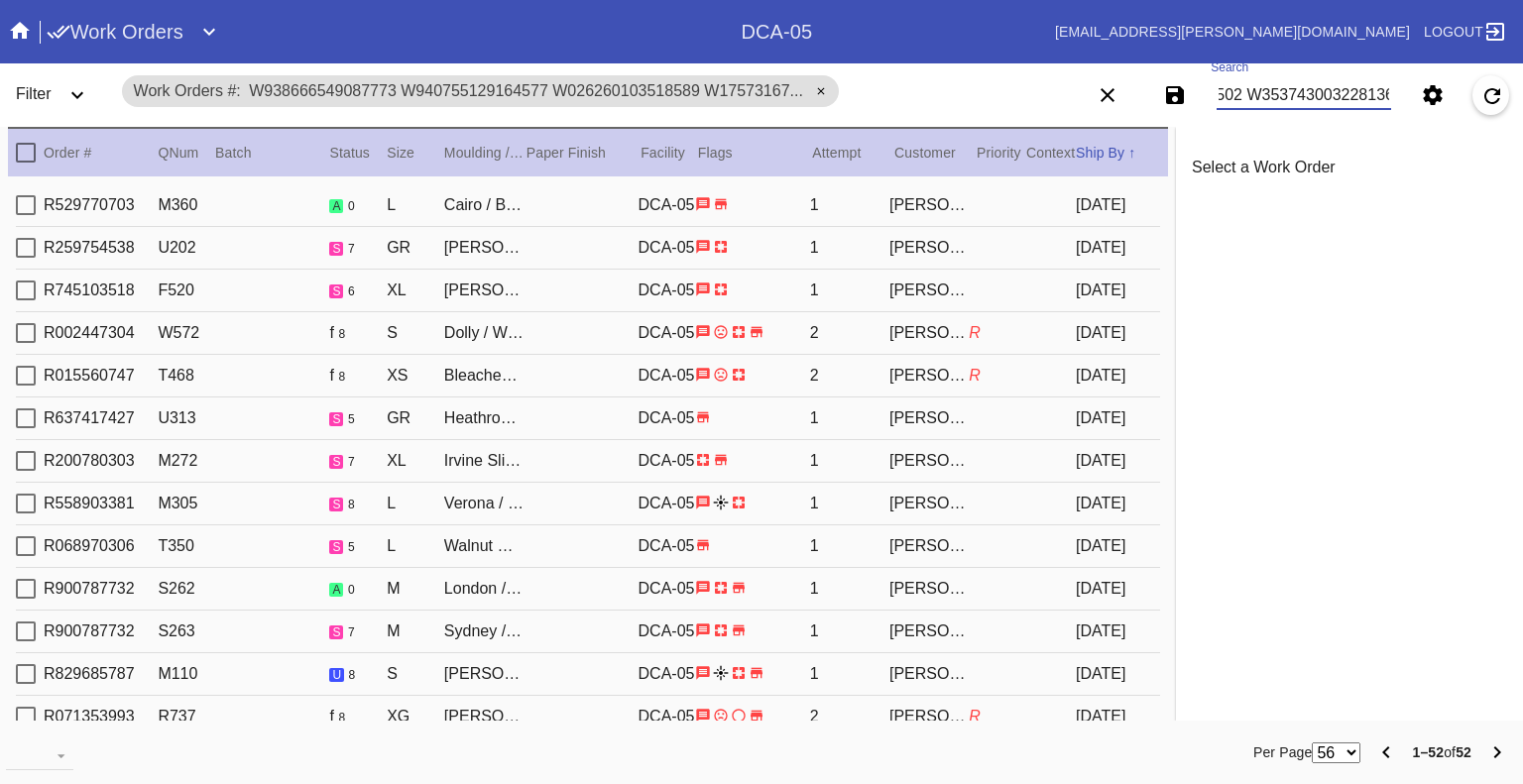 type on "W938666549087773 W940755129164577 W026260103518589 W175731677052029 W181582150191040 W183188321085220 W225207276543428 W234423180497763 W255697380436574 W259034288119167 W266479903497722 W277964914912586 W285148019344815 W290285441373855 W299397796882725 W327266580538309 W345533970750944 W358422894955984 W359462329600776 W370580986329151 W392027514800232 W444646508702244 W462460708438631 W478596922364254 W514302823493340 W530688082302464 W542790752413862 W548140138635646 W582620869903600 W598762215573605 W612150682030661 W629963027680088 W640273719220943 W667199695168590 W671442421126671 W755622930294783 W795784653625485 W796829936243815 W800463110198212 W820199308084357 W835443110415568 W839913285756721 W851028526702301 W854574476880447 W858893271069535 W871912223521428 W977384655276179 W990888818726783 W991441312160000 W172132320419545 W312794604332502 W353743003228136" 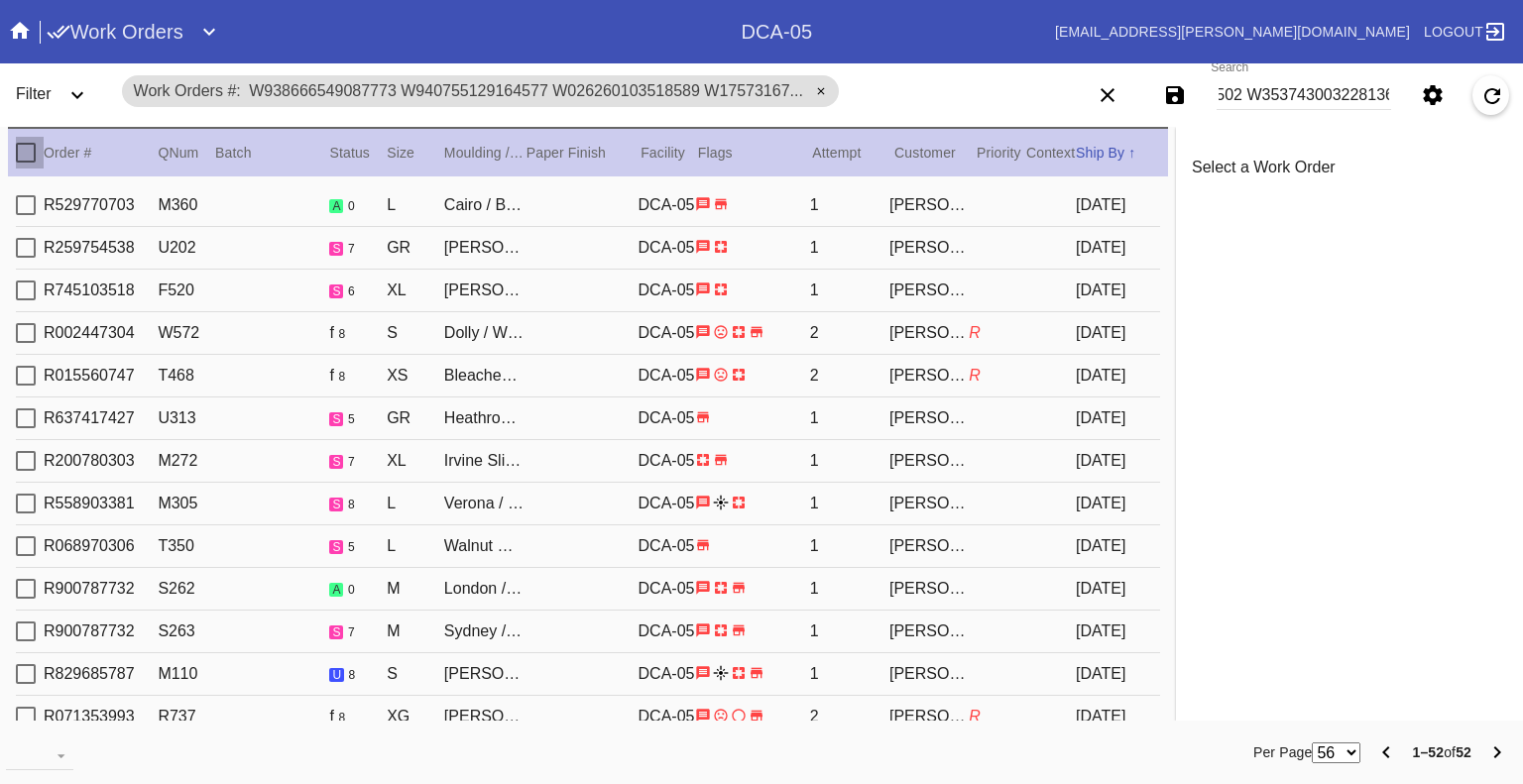 click at bounding box center (26, 153) 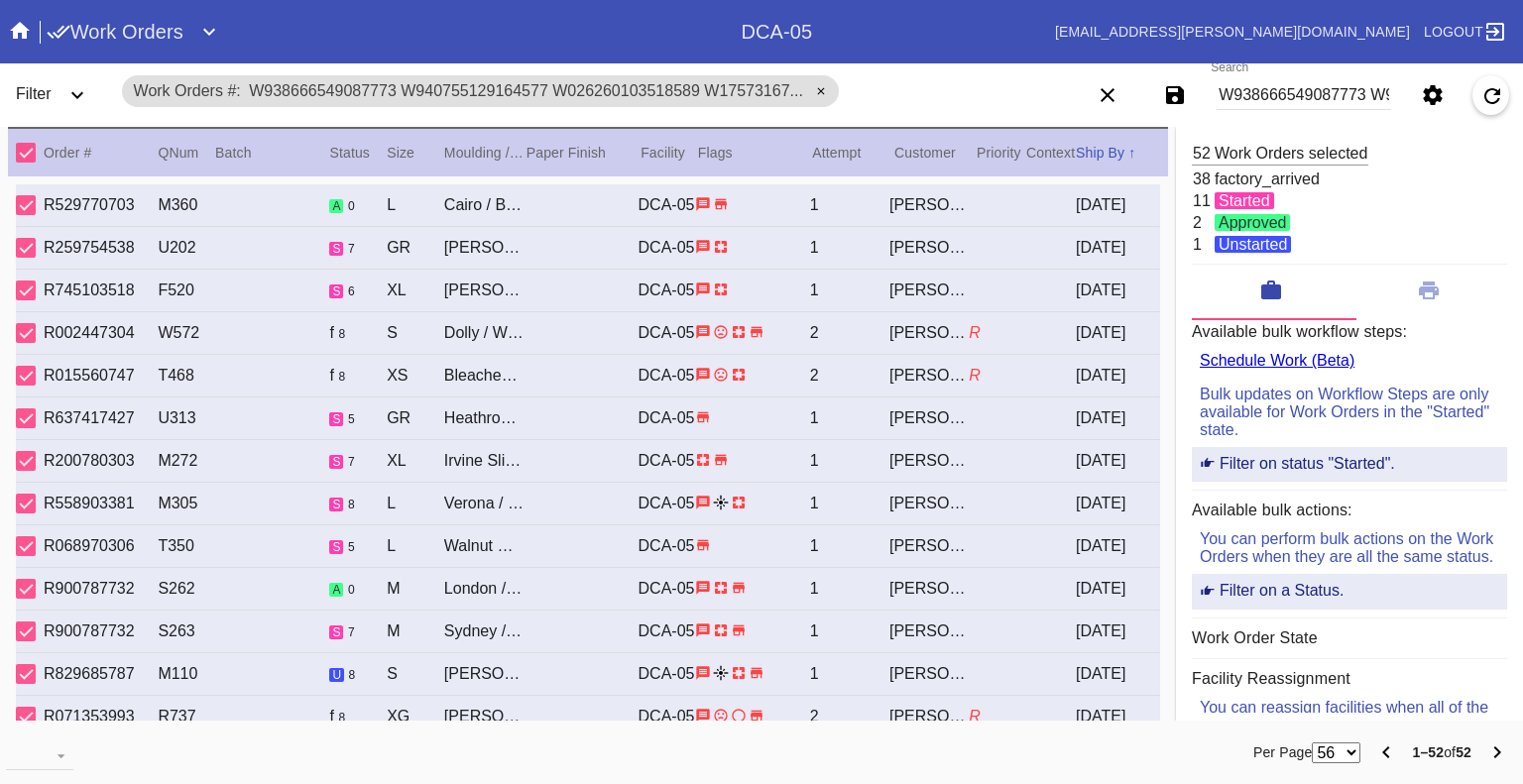 click 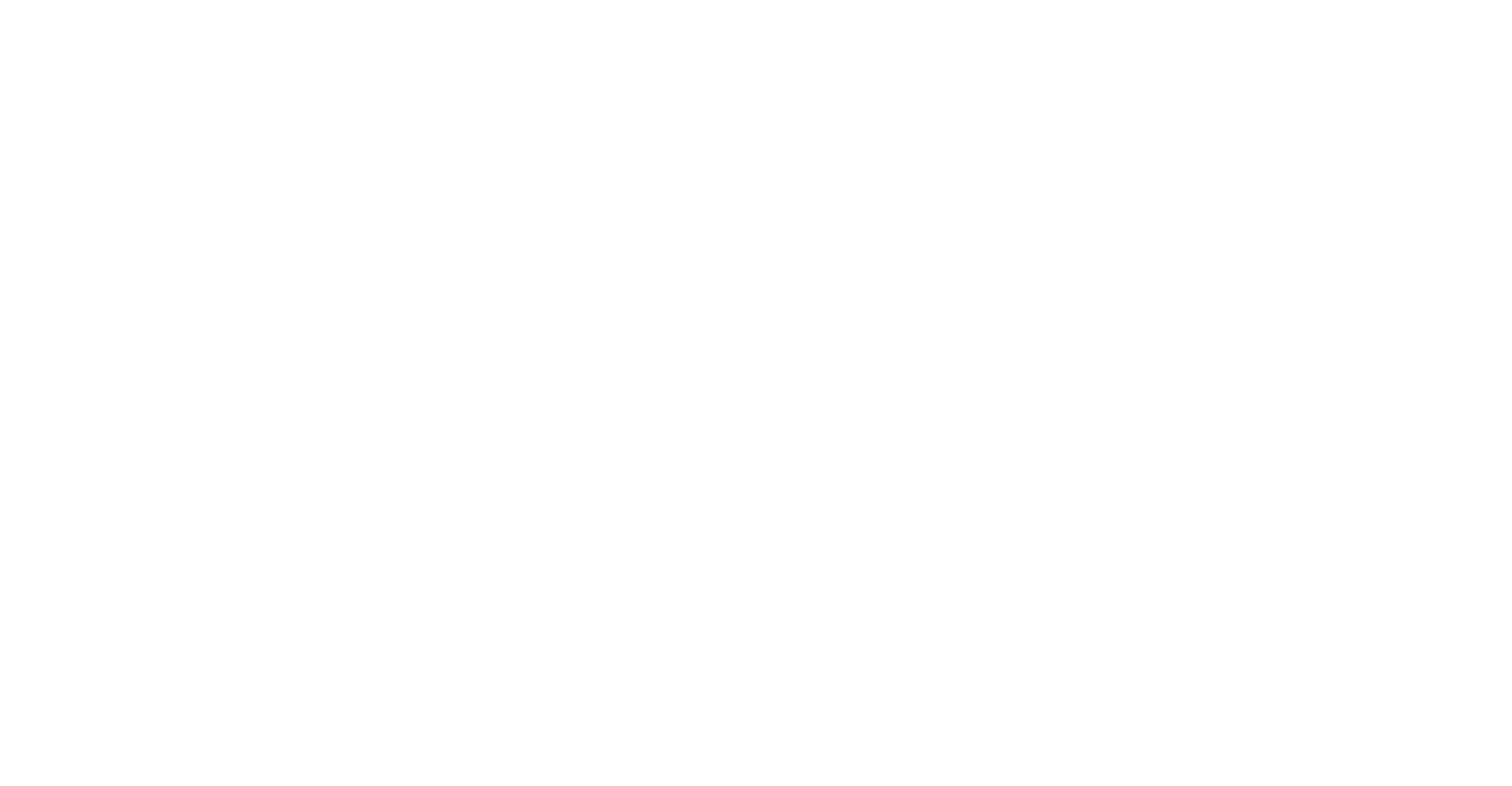 scroll, scrollTop: 0, scrollLeft: 0, axis: both 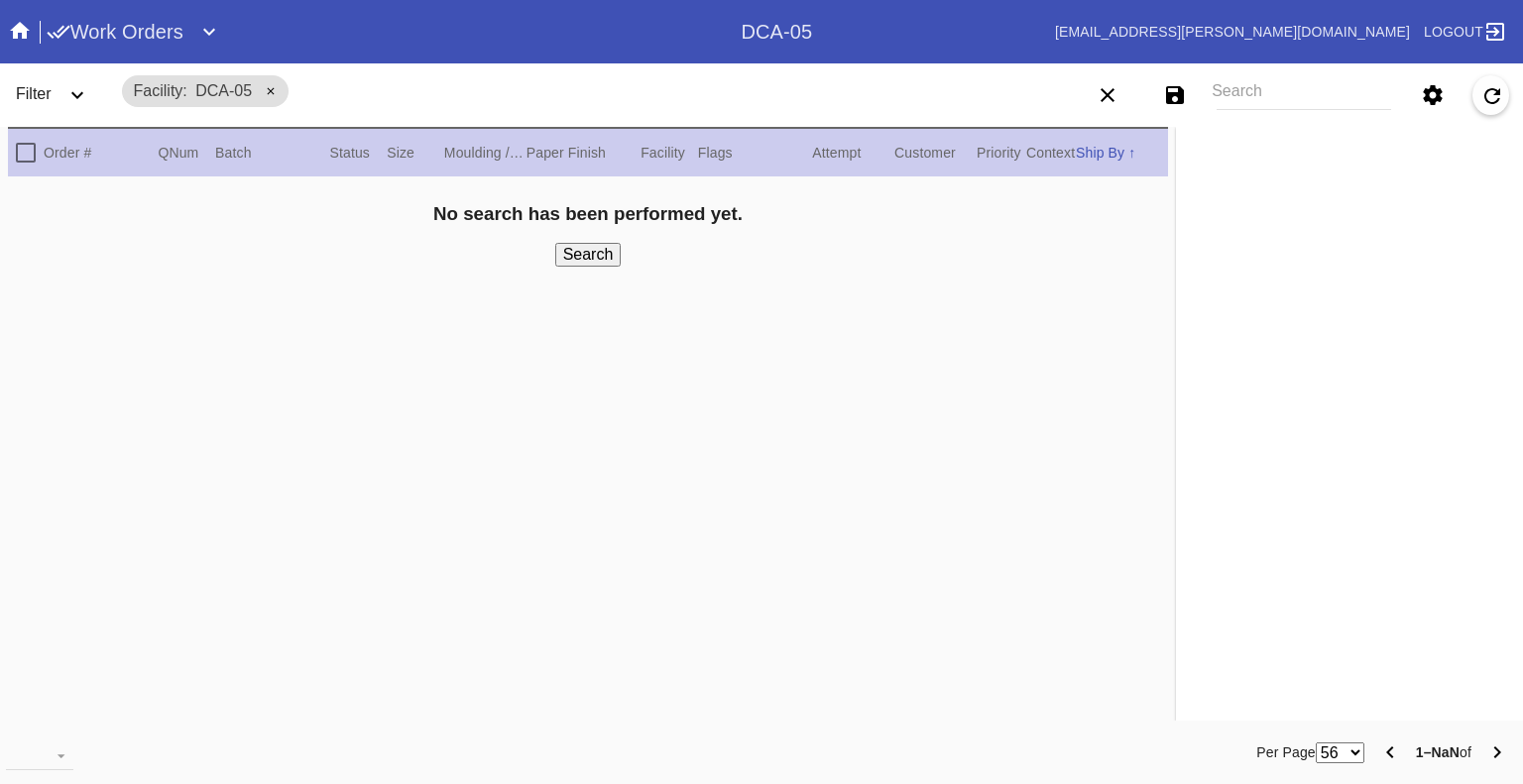 click on "Work Orders" at bounding box center [115, 32] 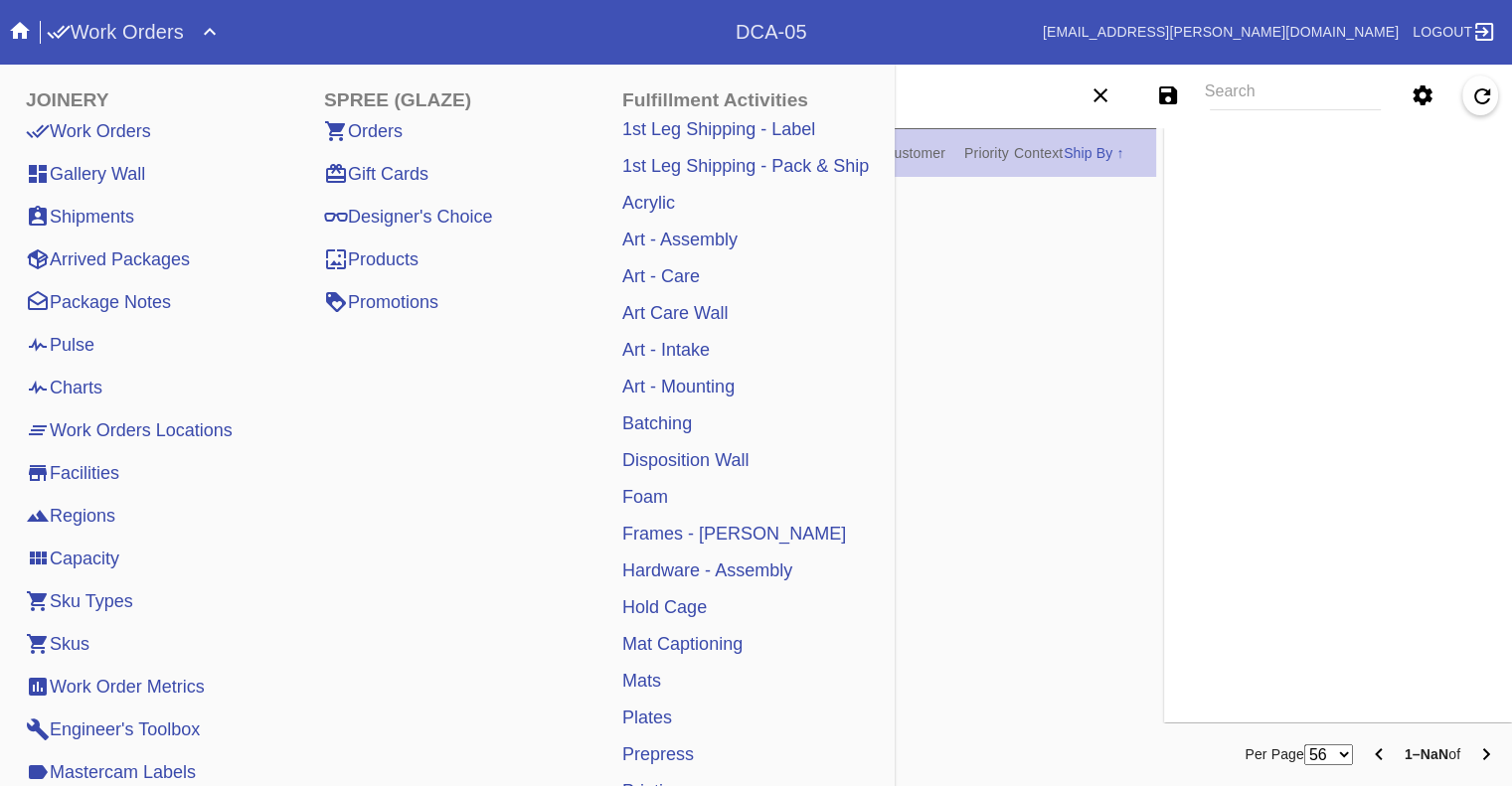 click on "Pulse" at bounding box center [60, 345] 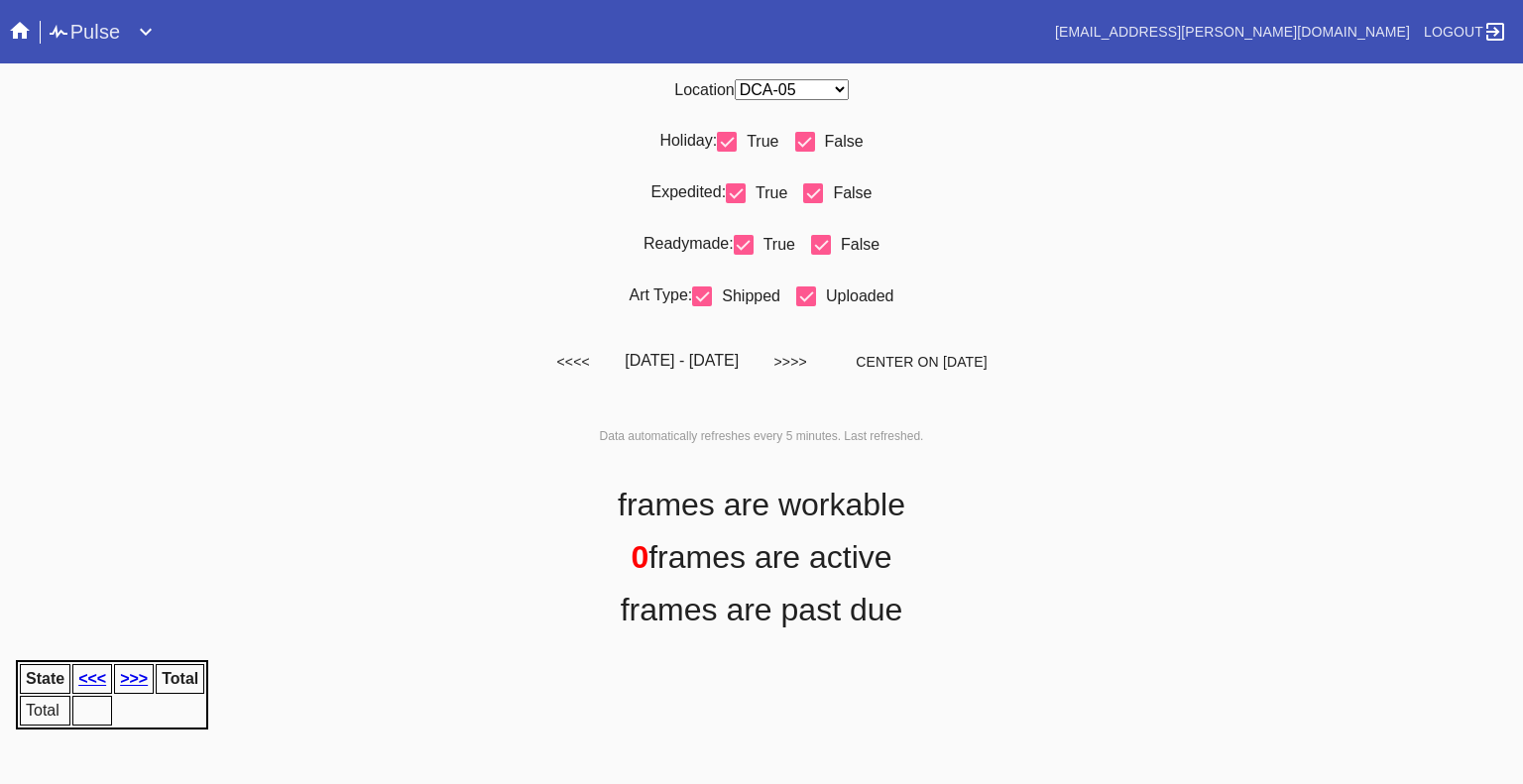 scroll, scrollTop: 0, scrollLeft: 0, axis: both 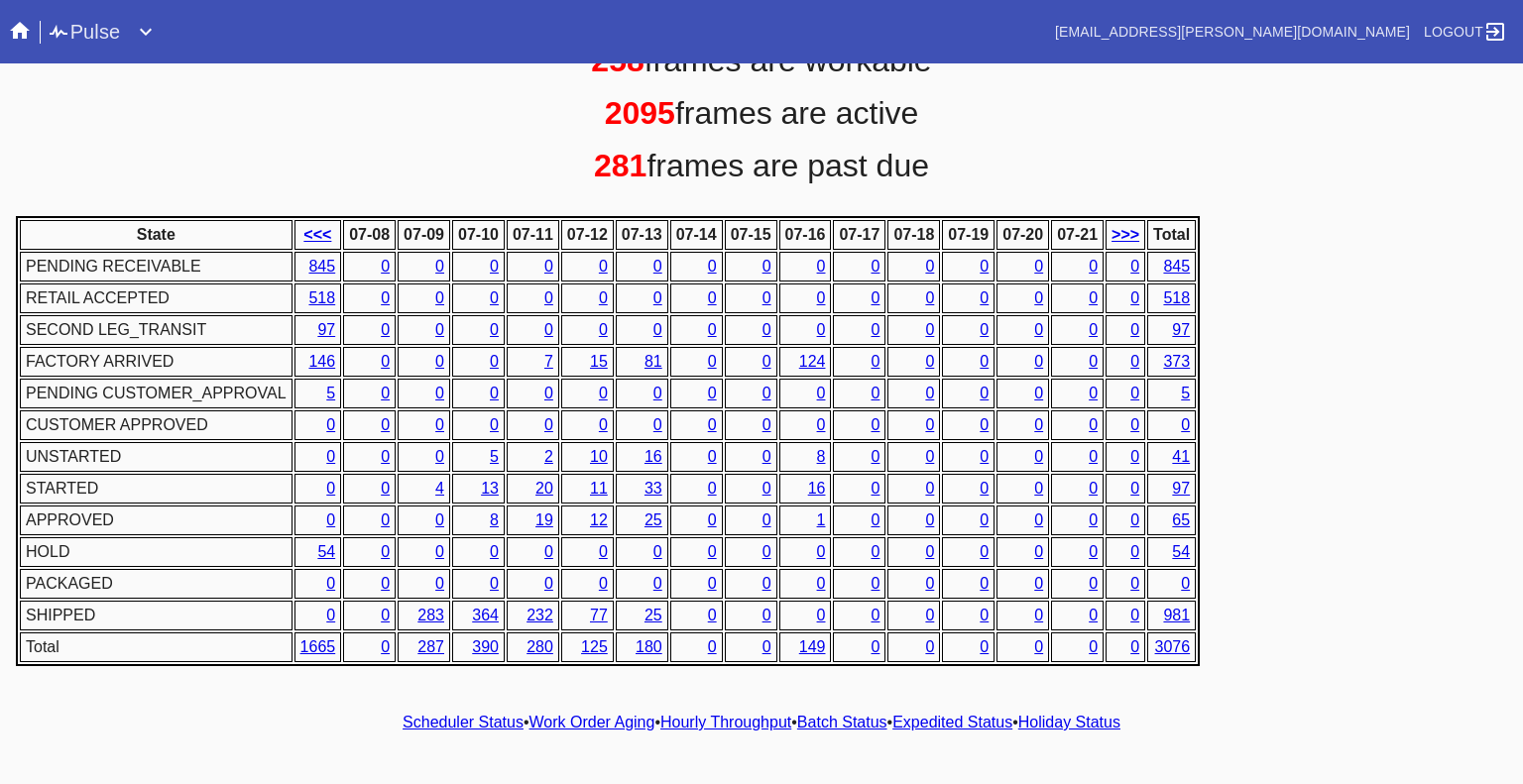 click on "Hourly Throughput" at bounding box center (726, 722) 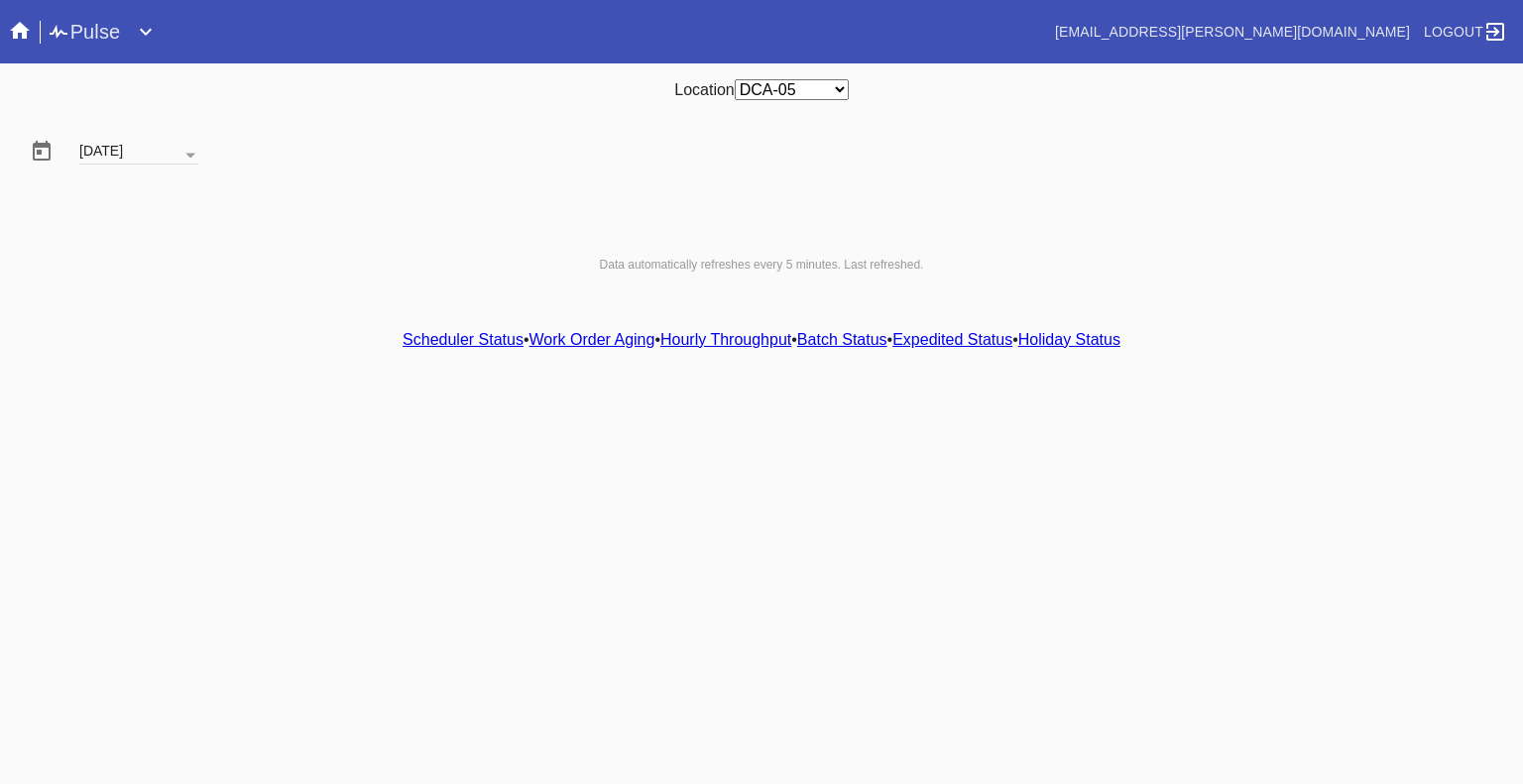 scroll, scrollTop: 0, scrollLeft: 0, axis: both 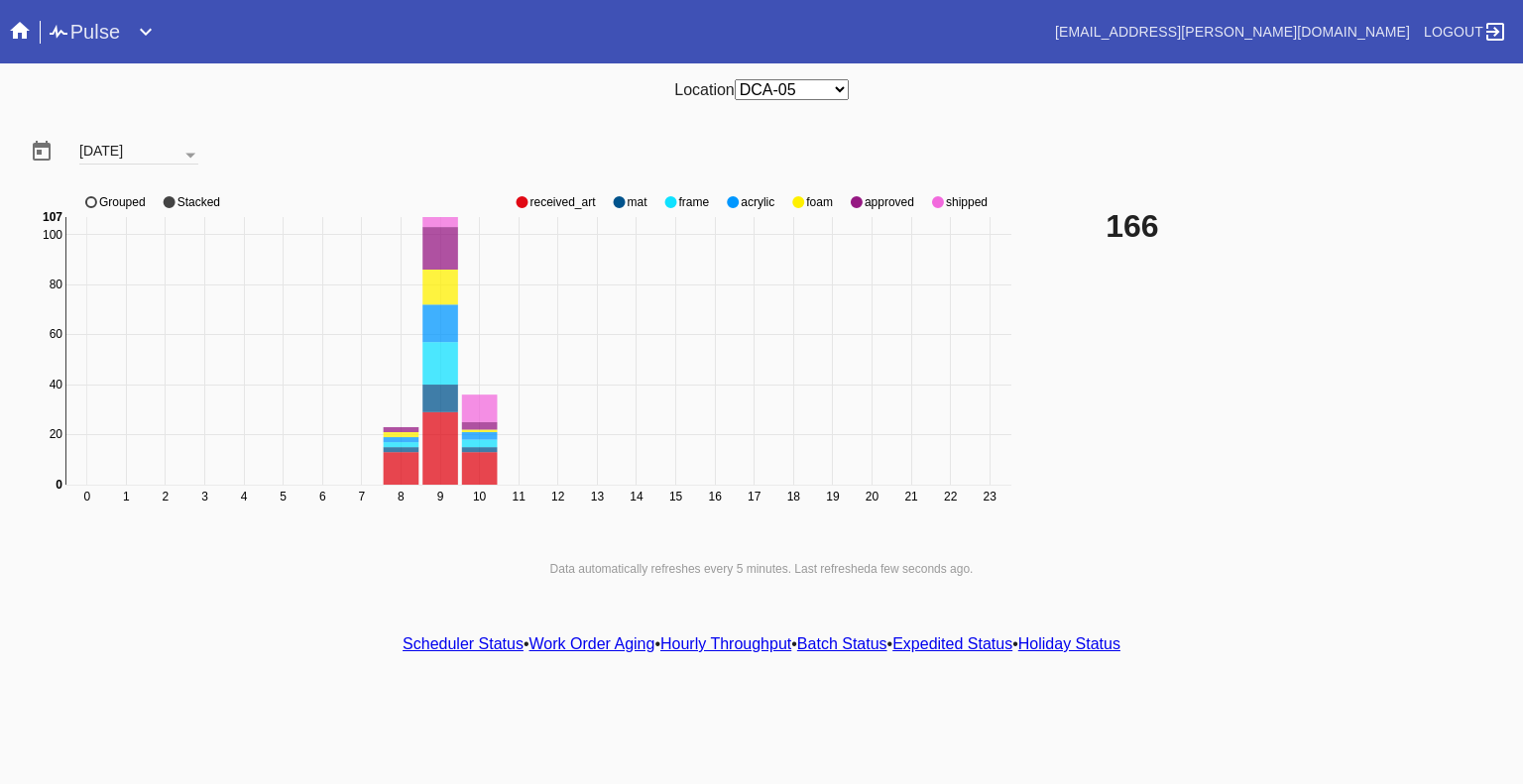 click 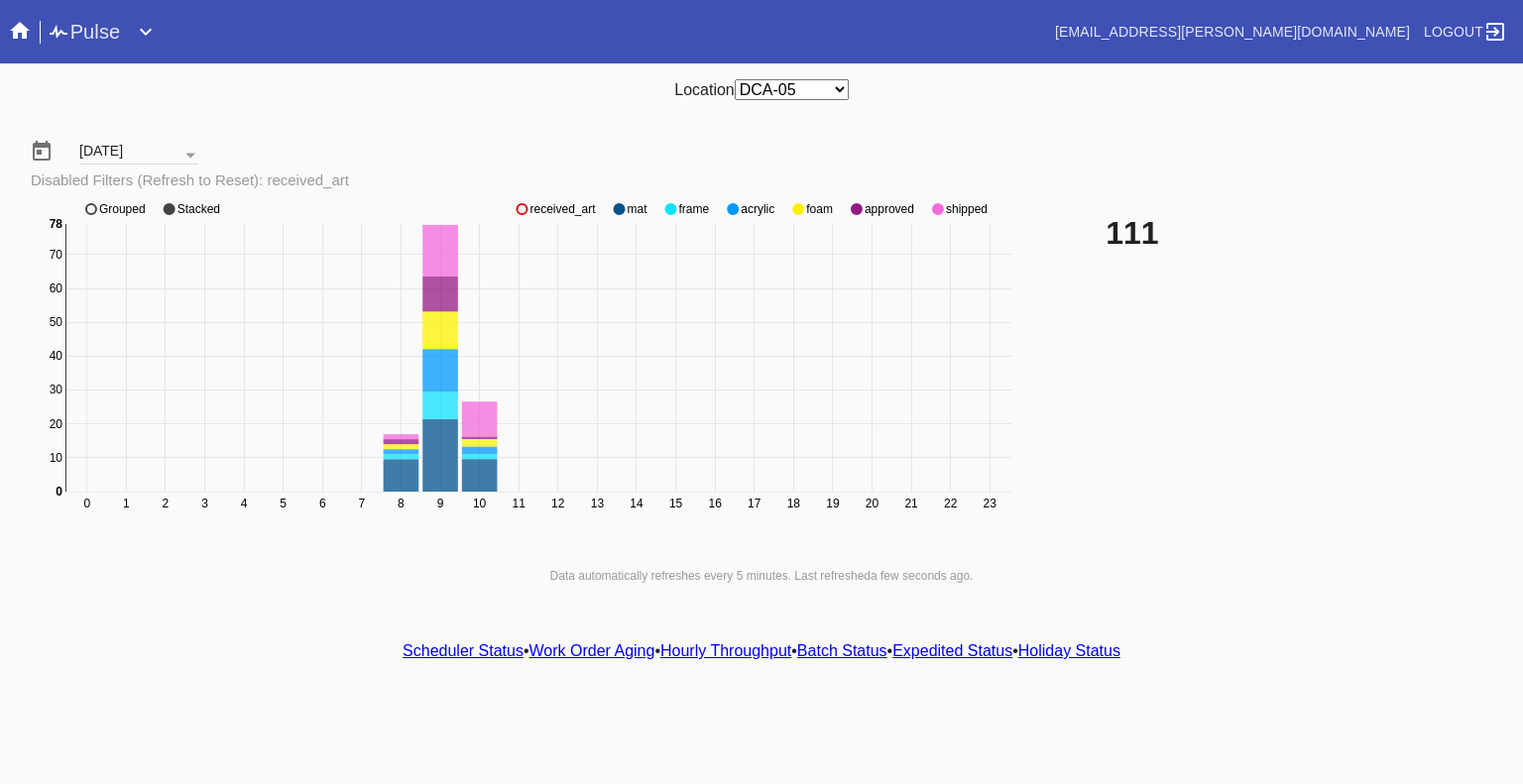 click on "0 1 2 3 4 5 6 7 8 9 10 11 12 13 14 15 16 17 18 19 20 21 22 23 80 100 0 10 20 30 40 50 60 70 0 78 received_art mat frame acrylic foam approved shipped Grouped Stacked" 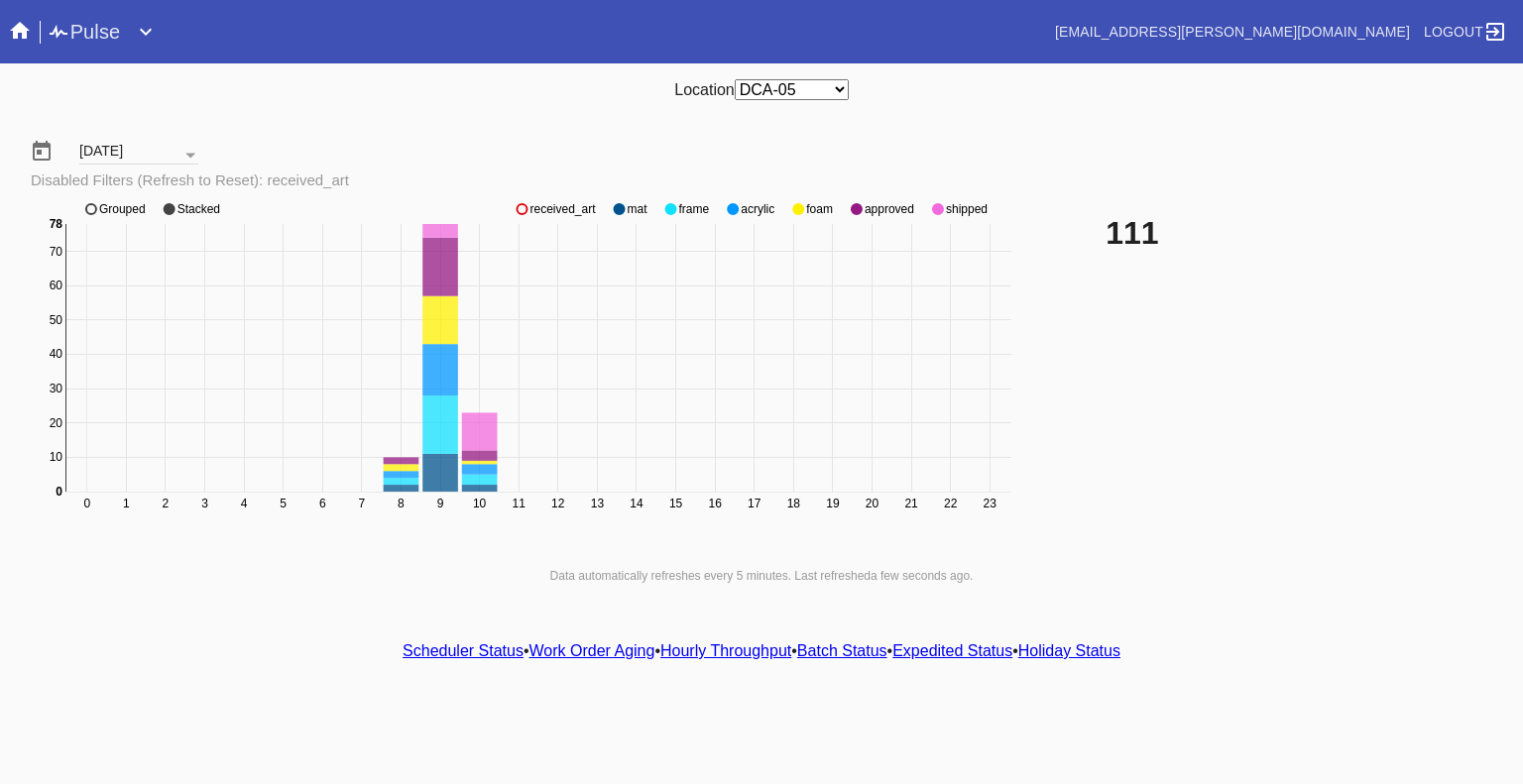 click 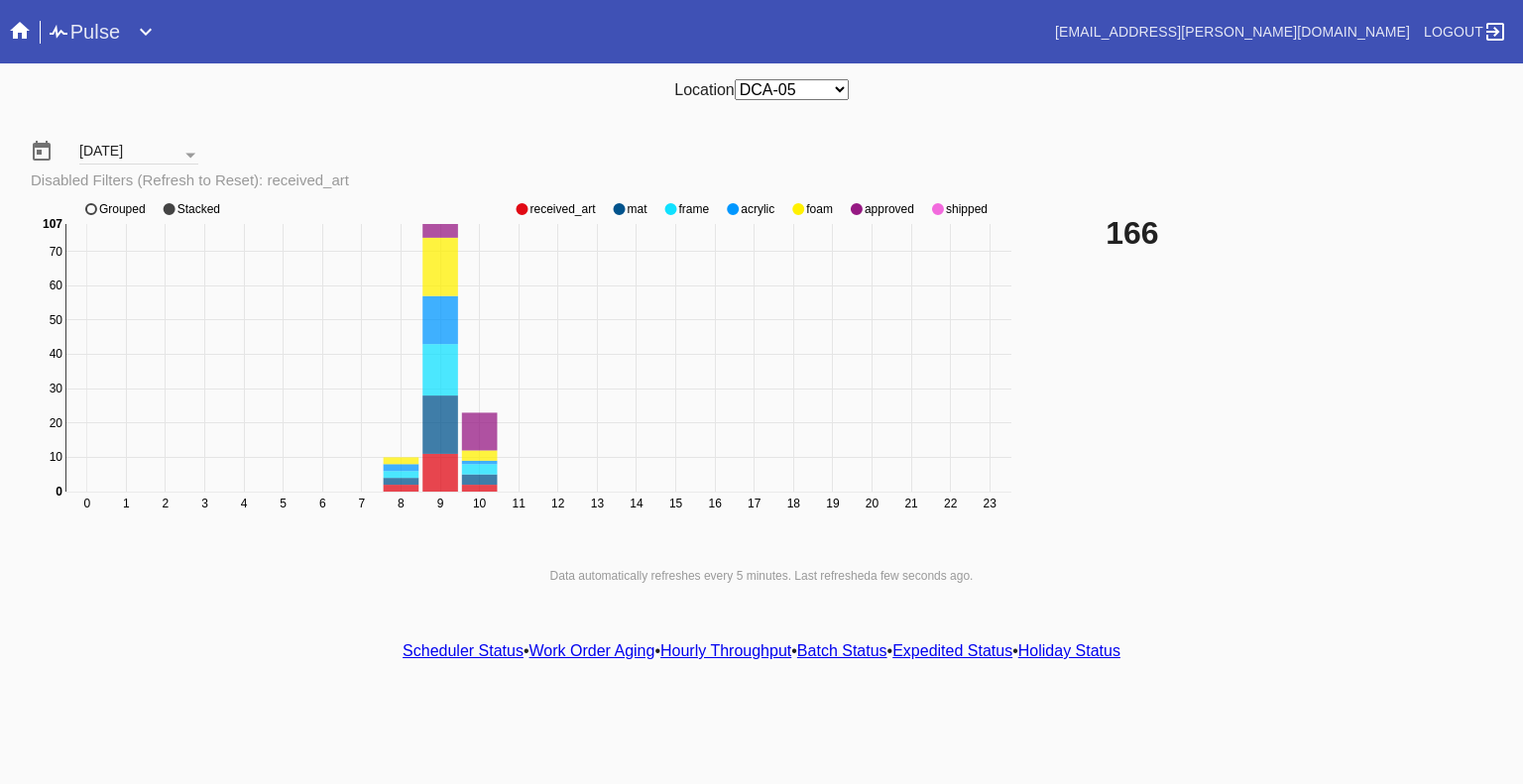 click 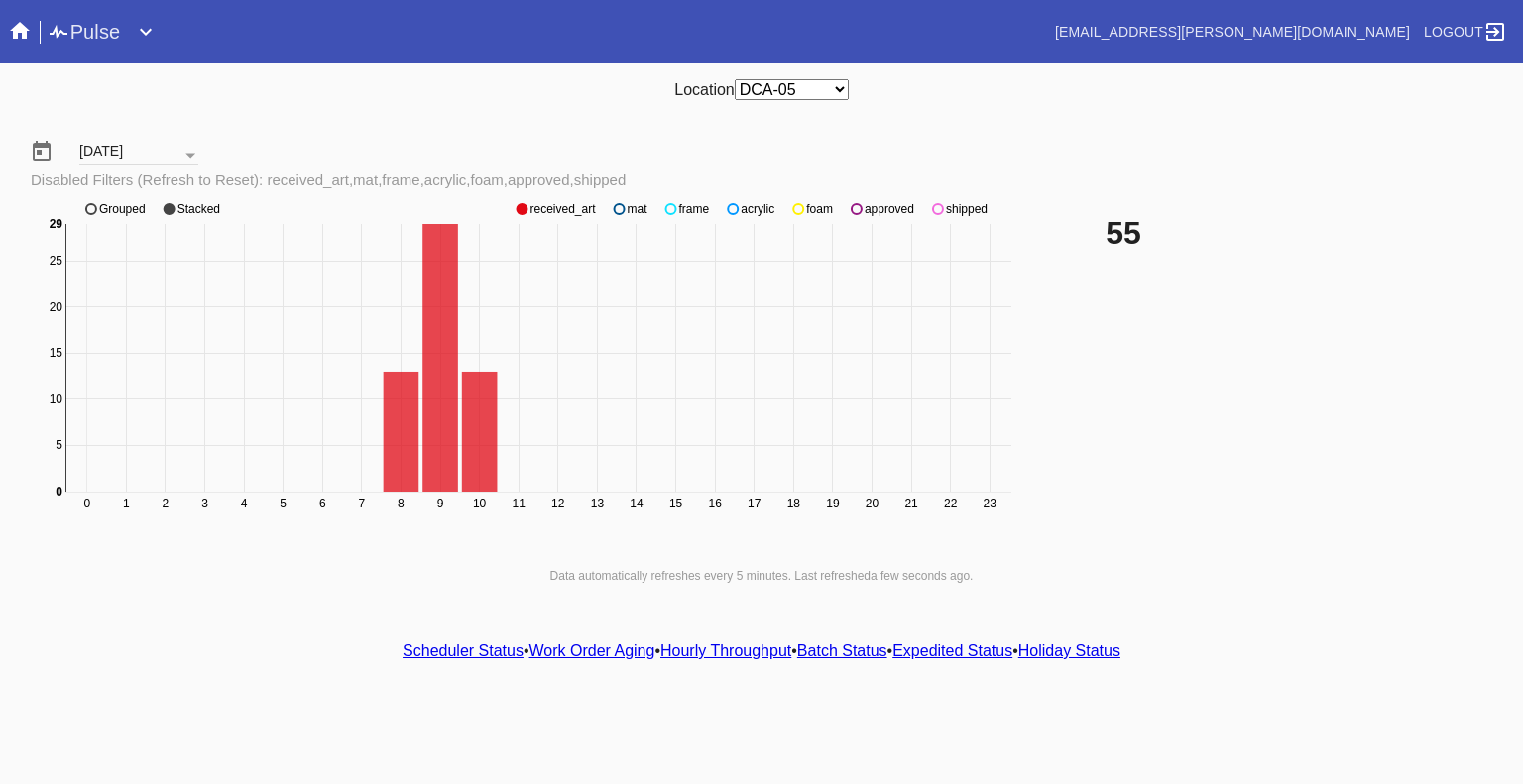 click 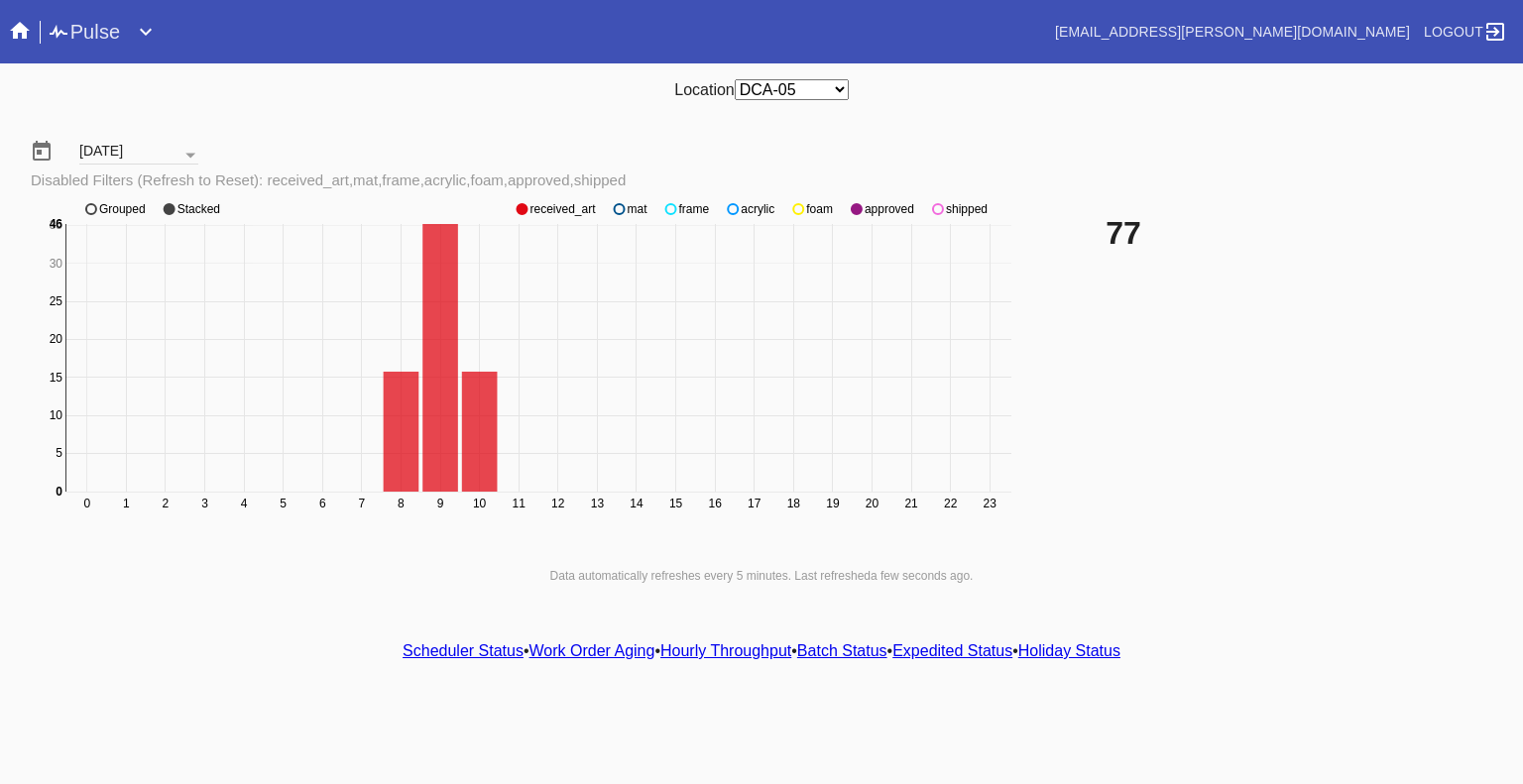 click 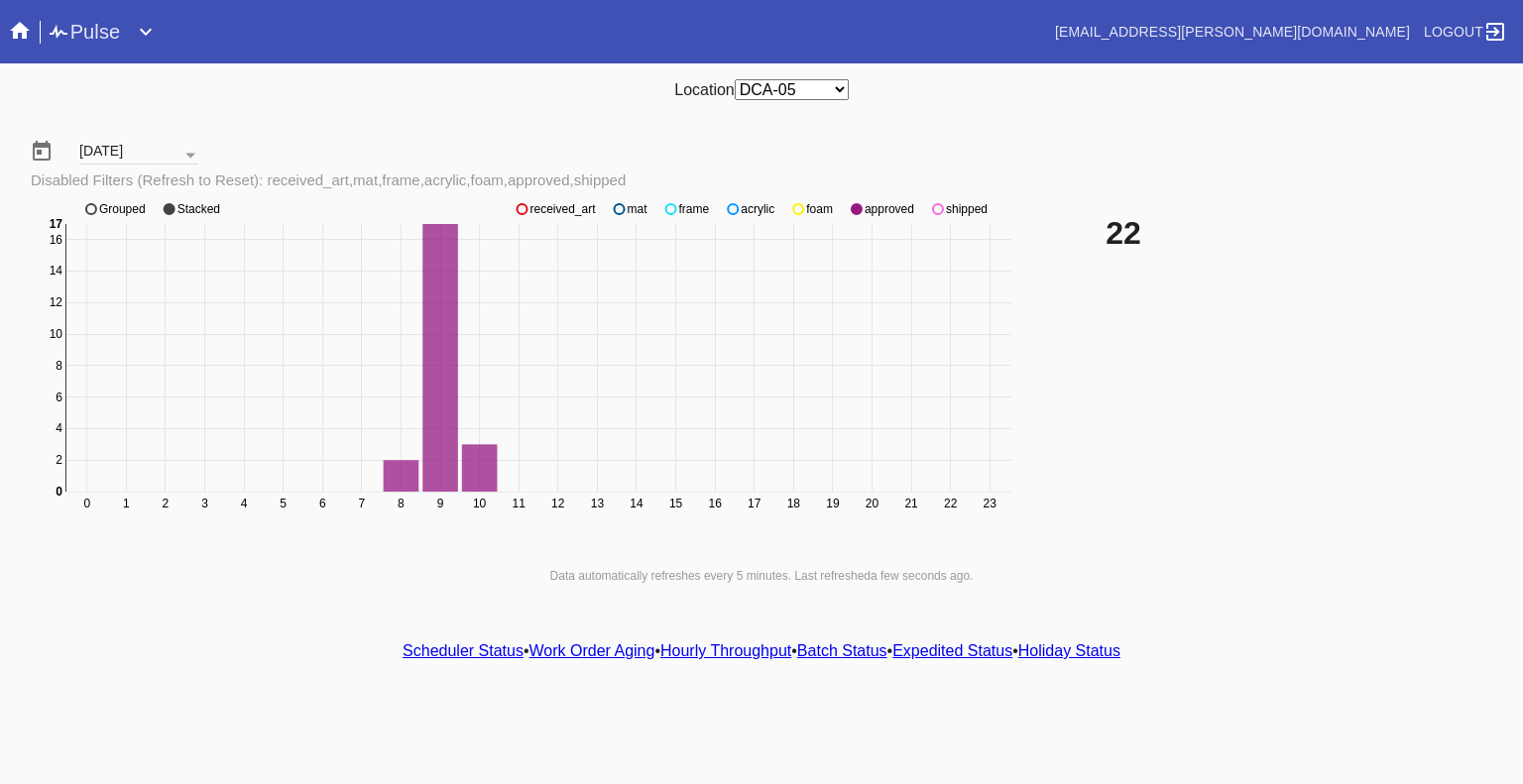 click 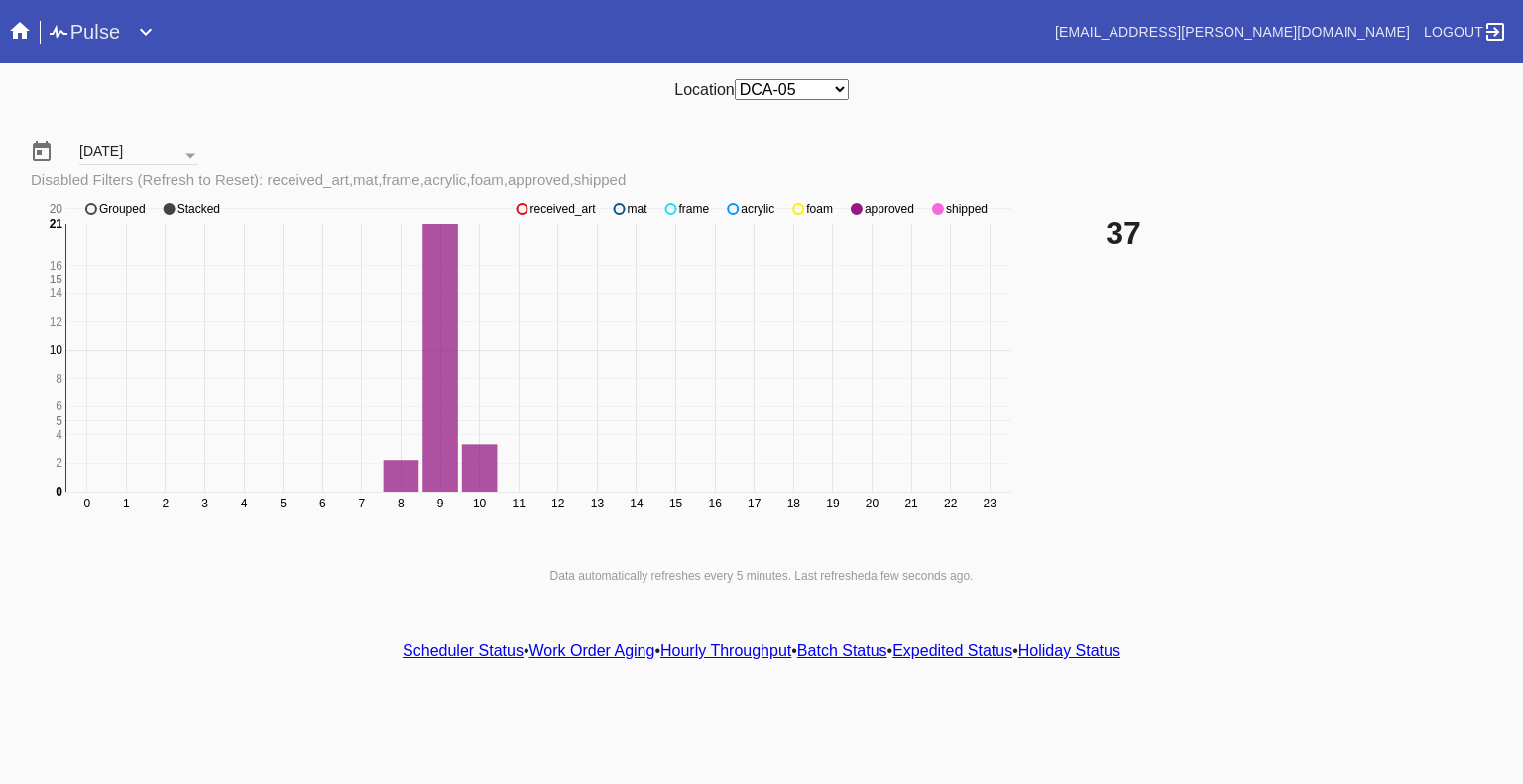 click 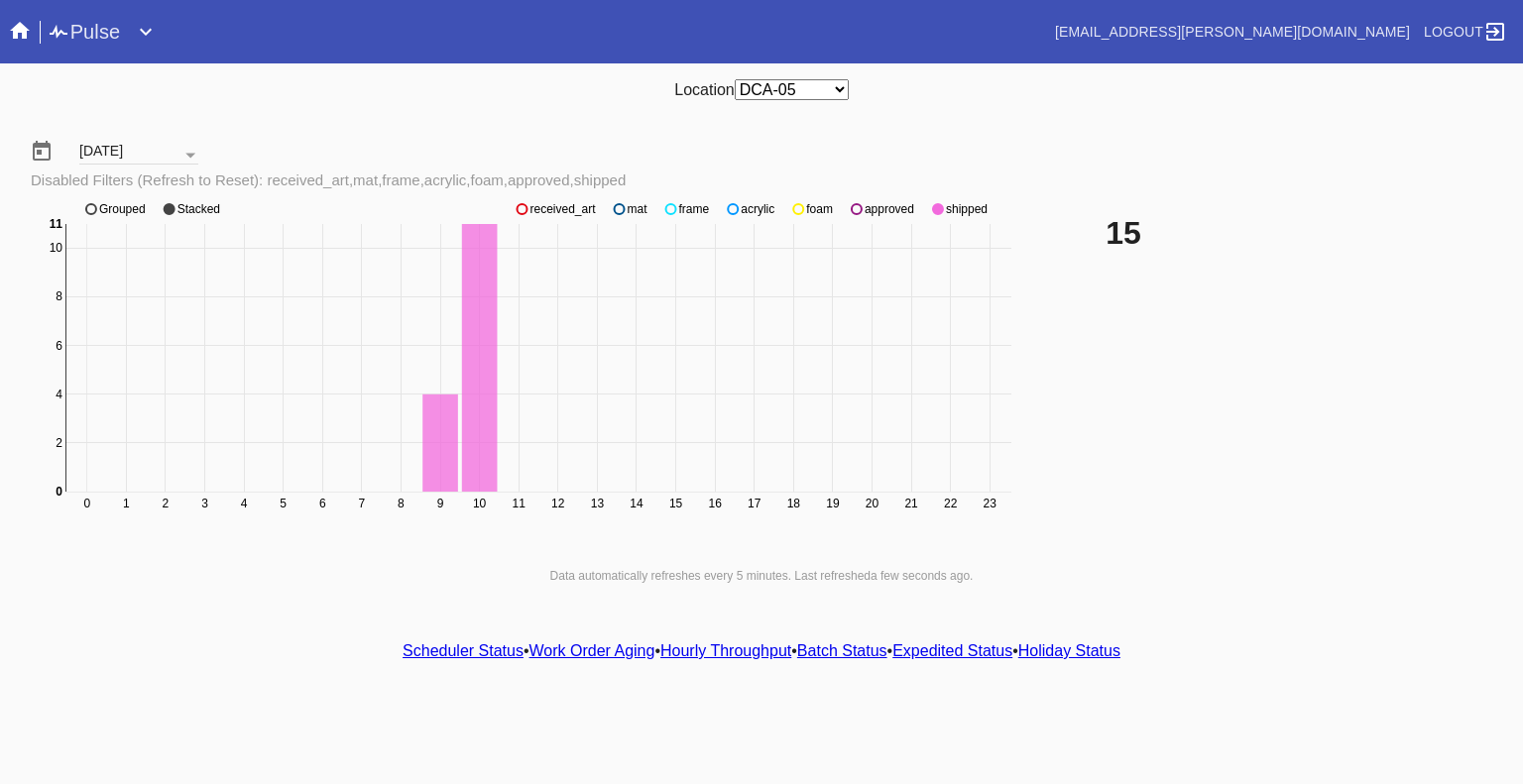 click 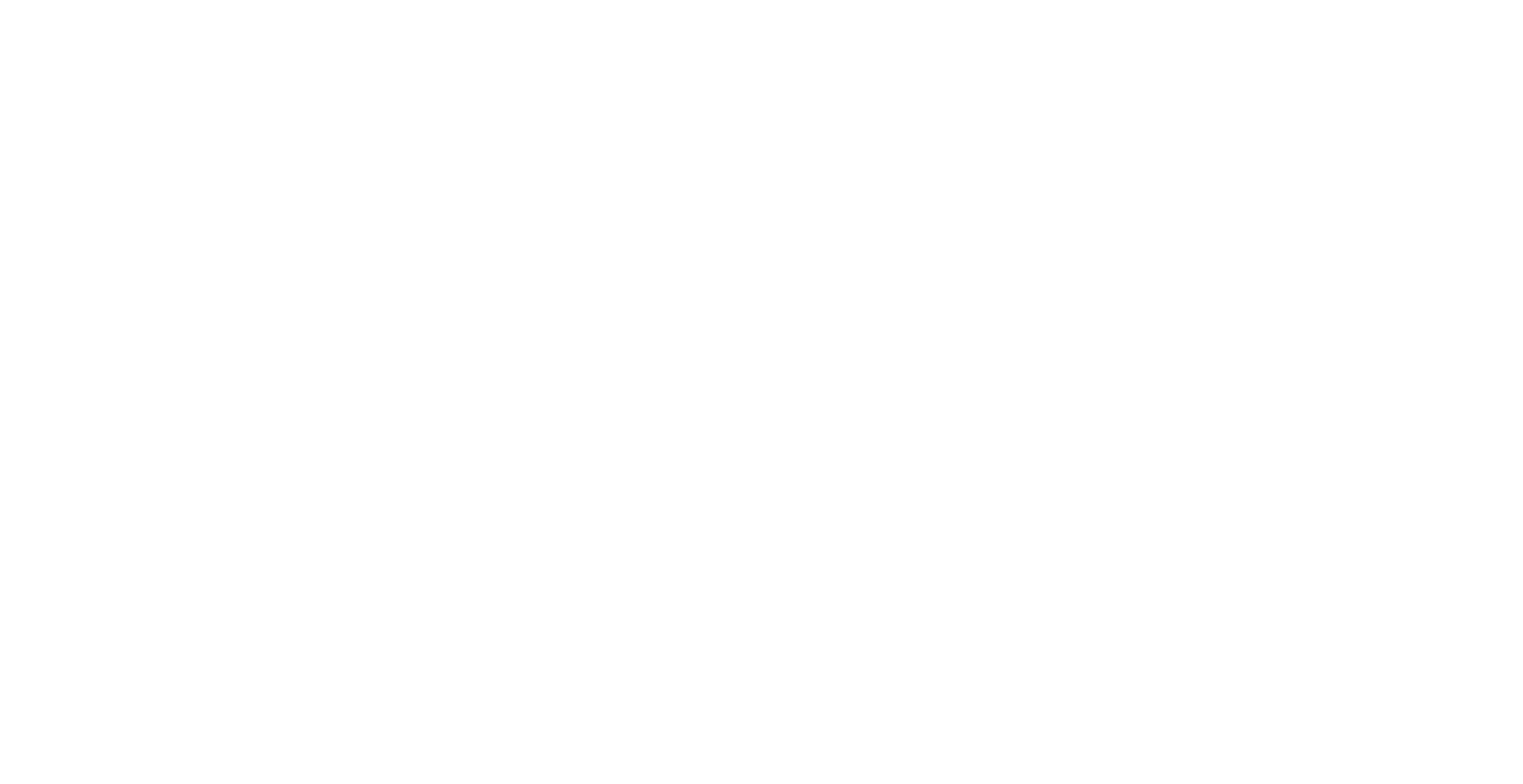 scroll, scrollTop: 0, scrollLeft: 0, axis: both 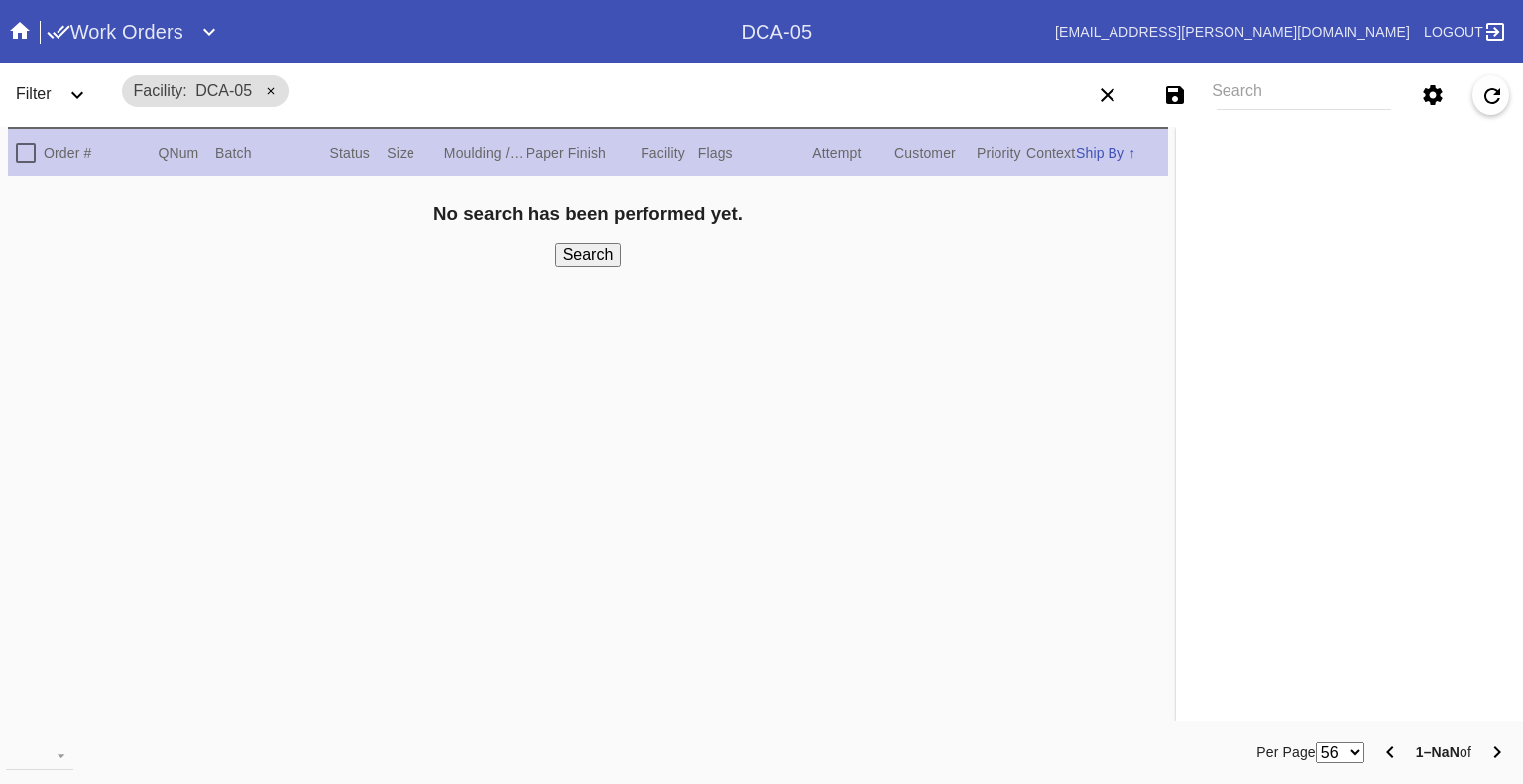 click on "Search" at bounding box center (1304, 95) 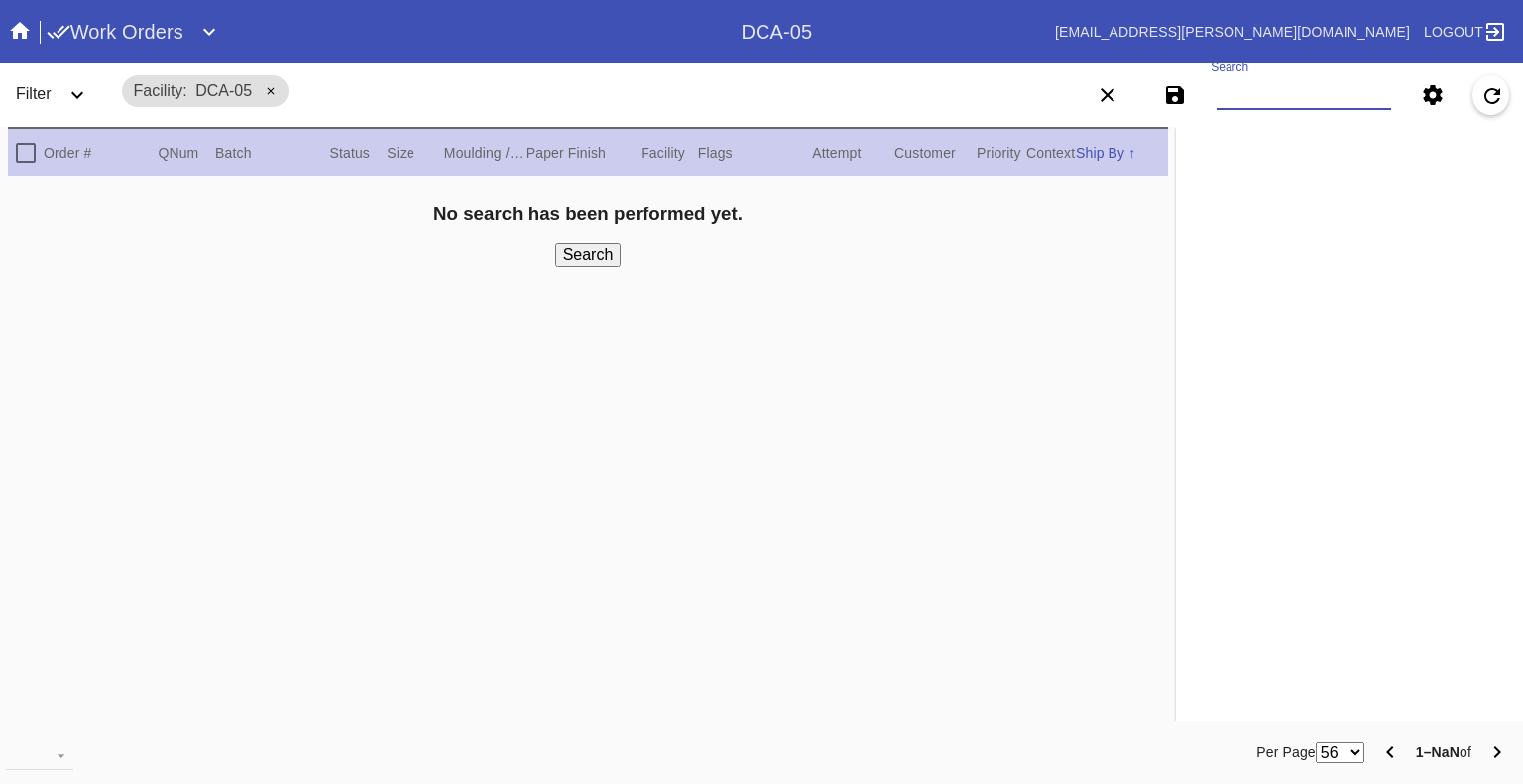 paste on "W352856196744457 W912750318861031 W976815859324928 W219705745024908 W402299132481083 W476806779001823 W650955286713496 W860335706538433" 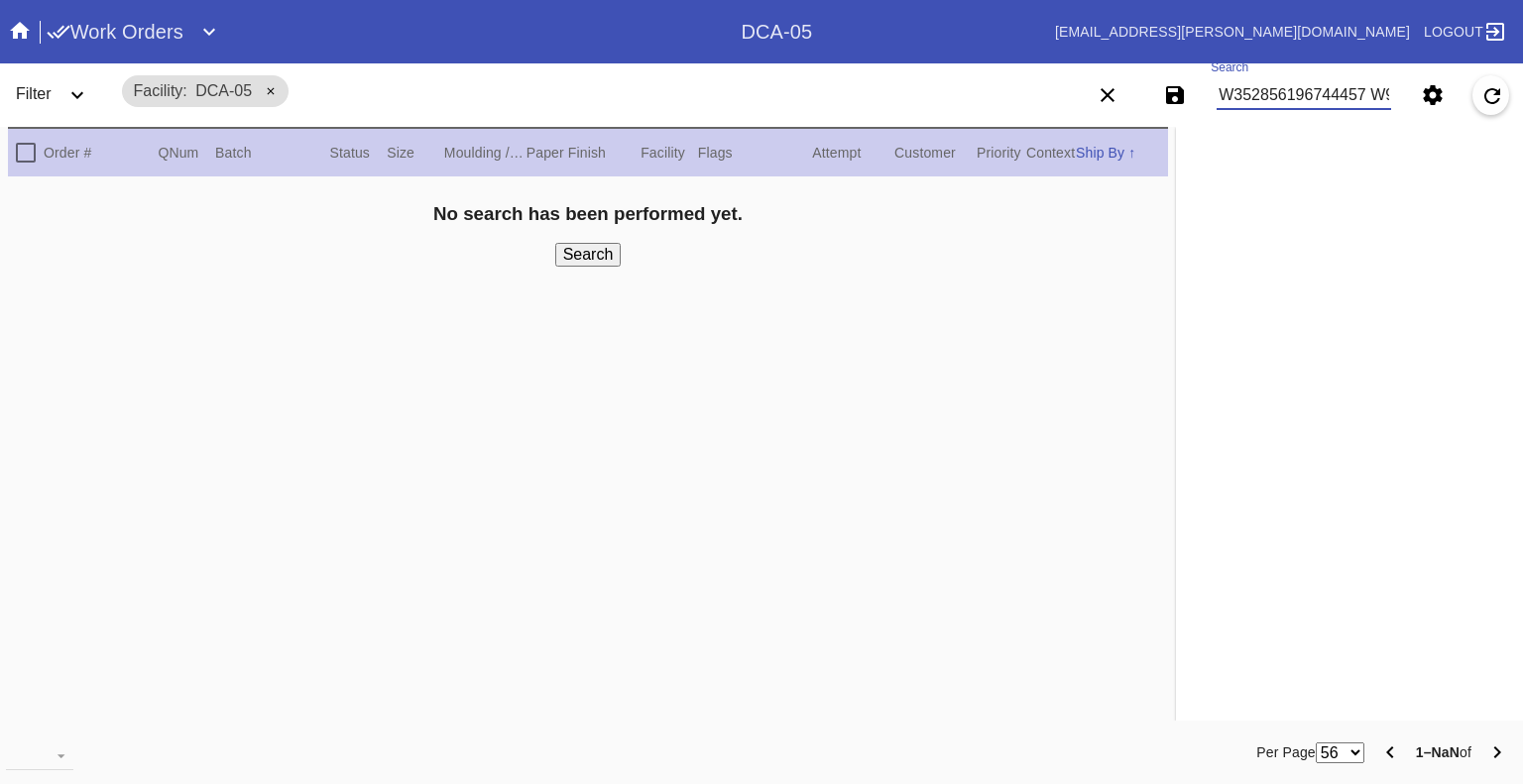 scroll, scrollTop: 0, scrollLeft: 1039, axis: horizontal 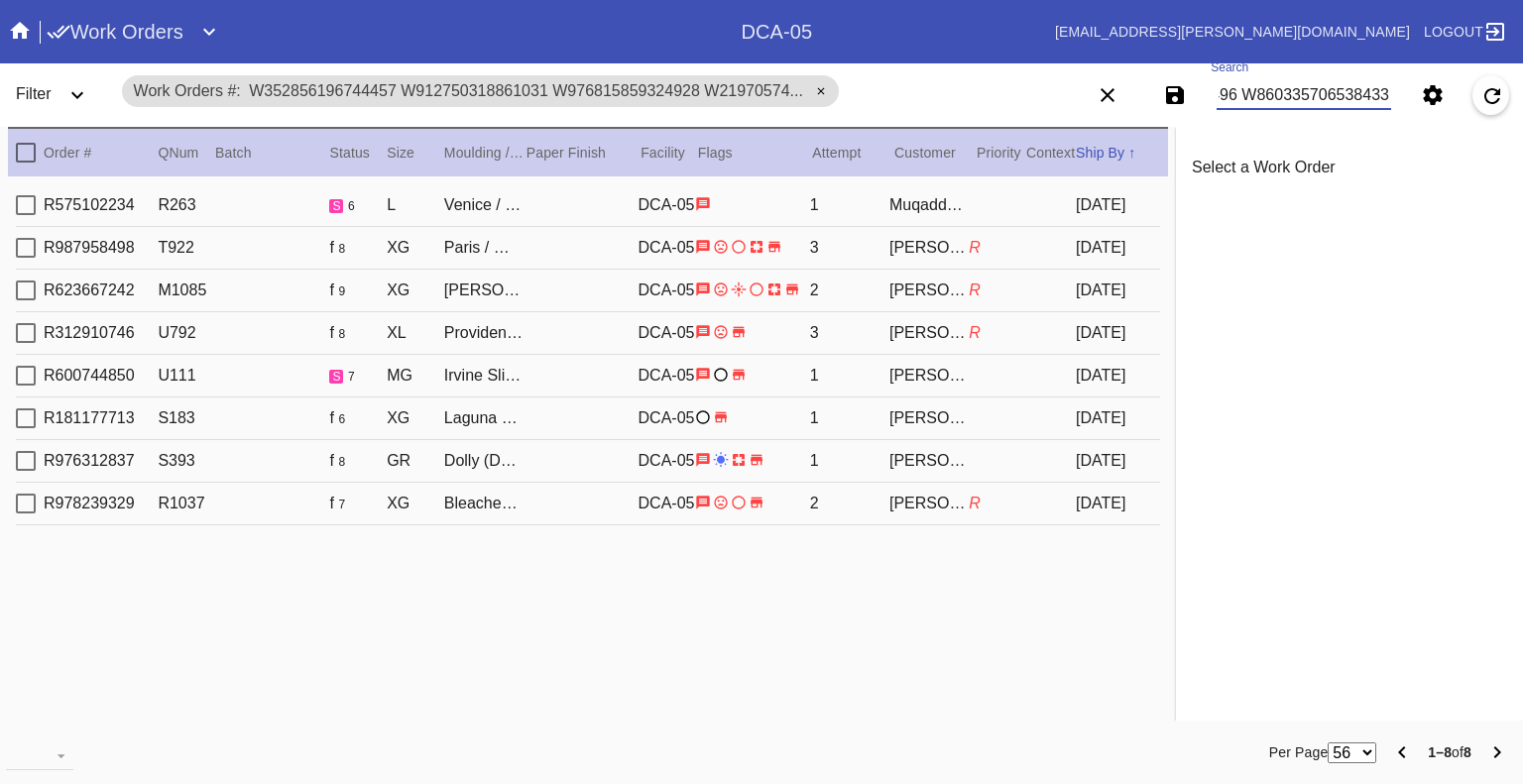 type on "W352856196744457 W912750318861031 W976815859324928 W219705745024908 W402299132481083 W476806779001823 W650955286713496 W860335706538433" 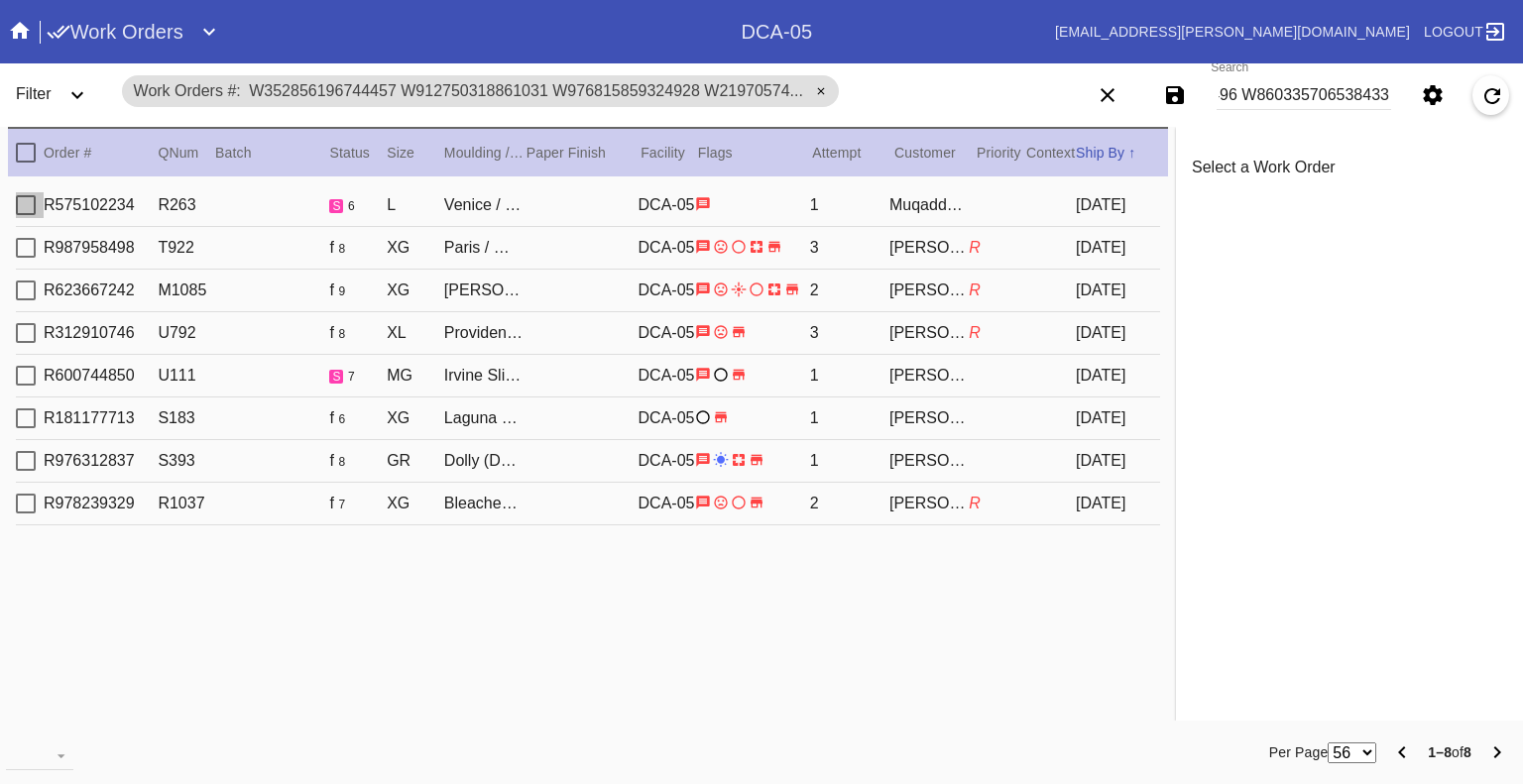click at bounding box center [26, 205] 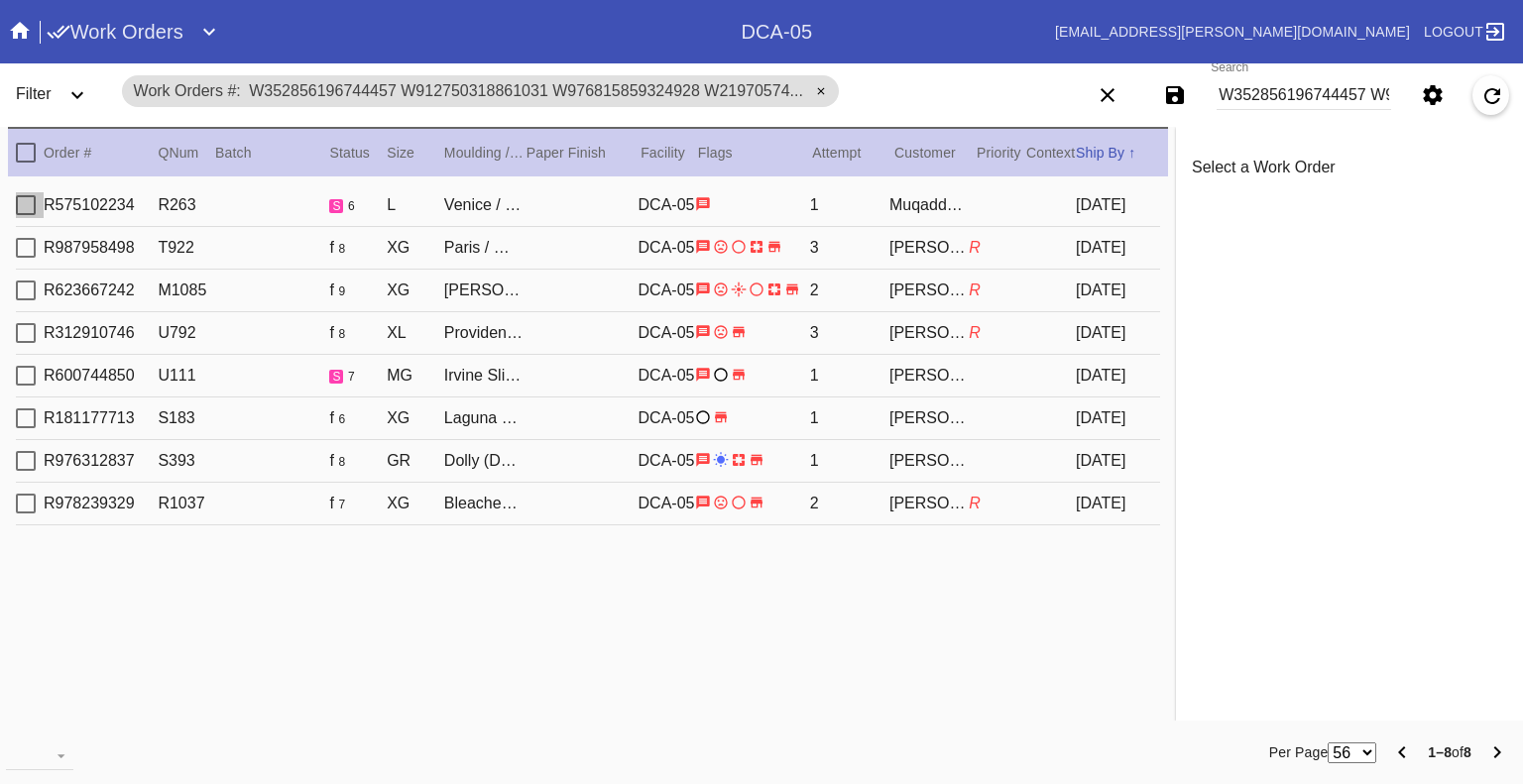 type on "1.5" 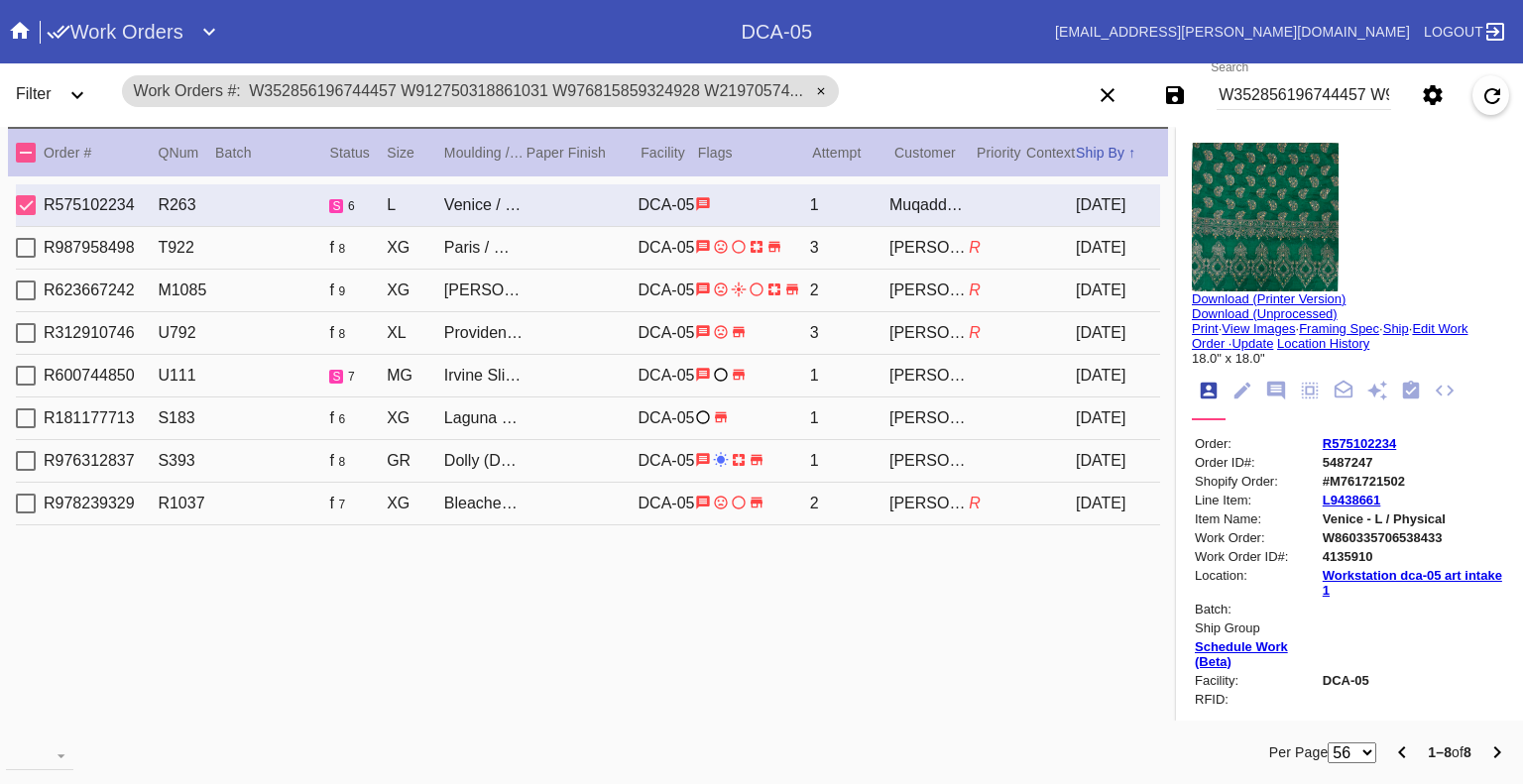 click at bounding box center (26, 205) 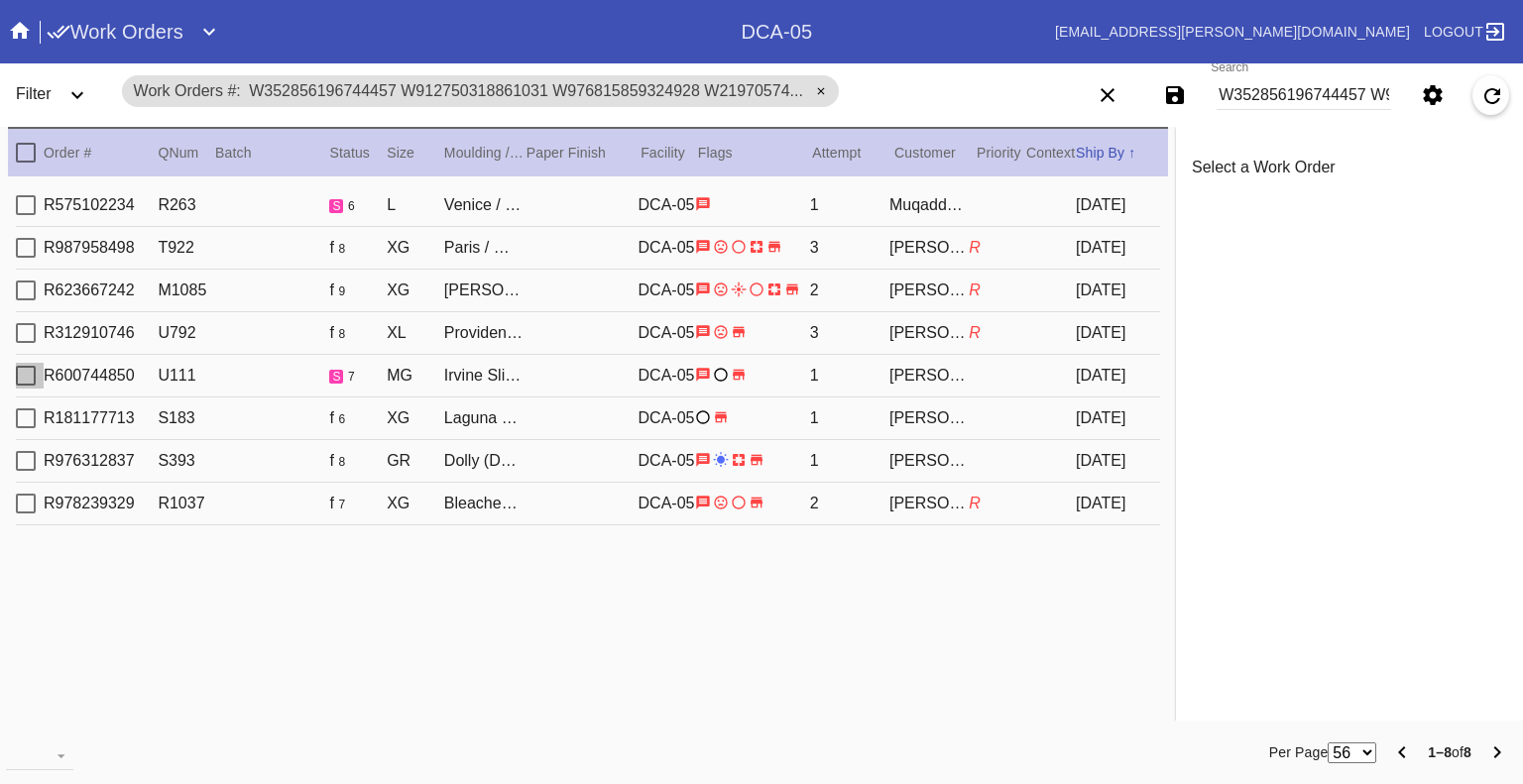 click at bounding box center [26, 376] 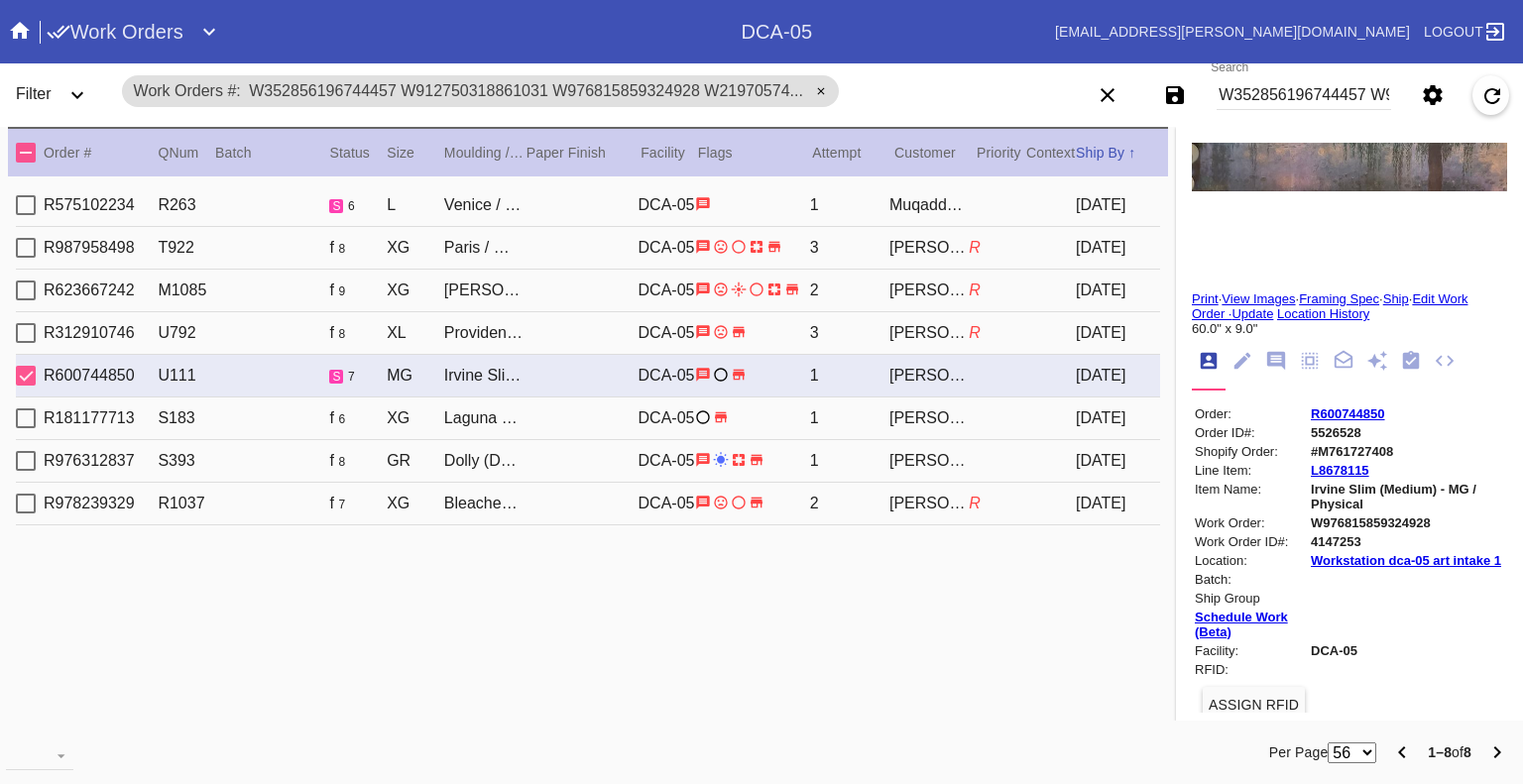 click 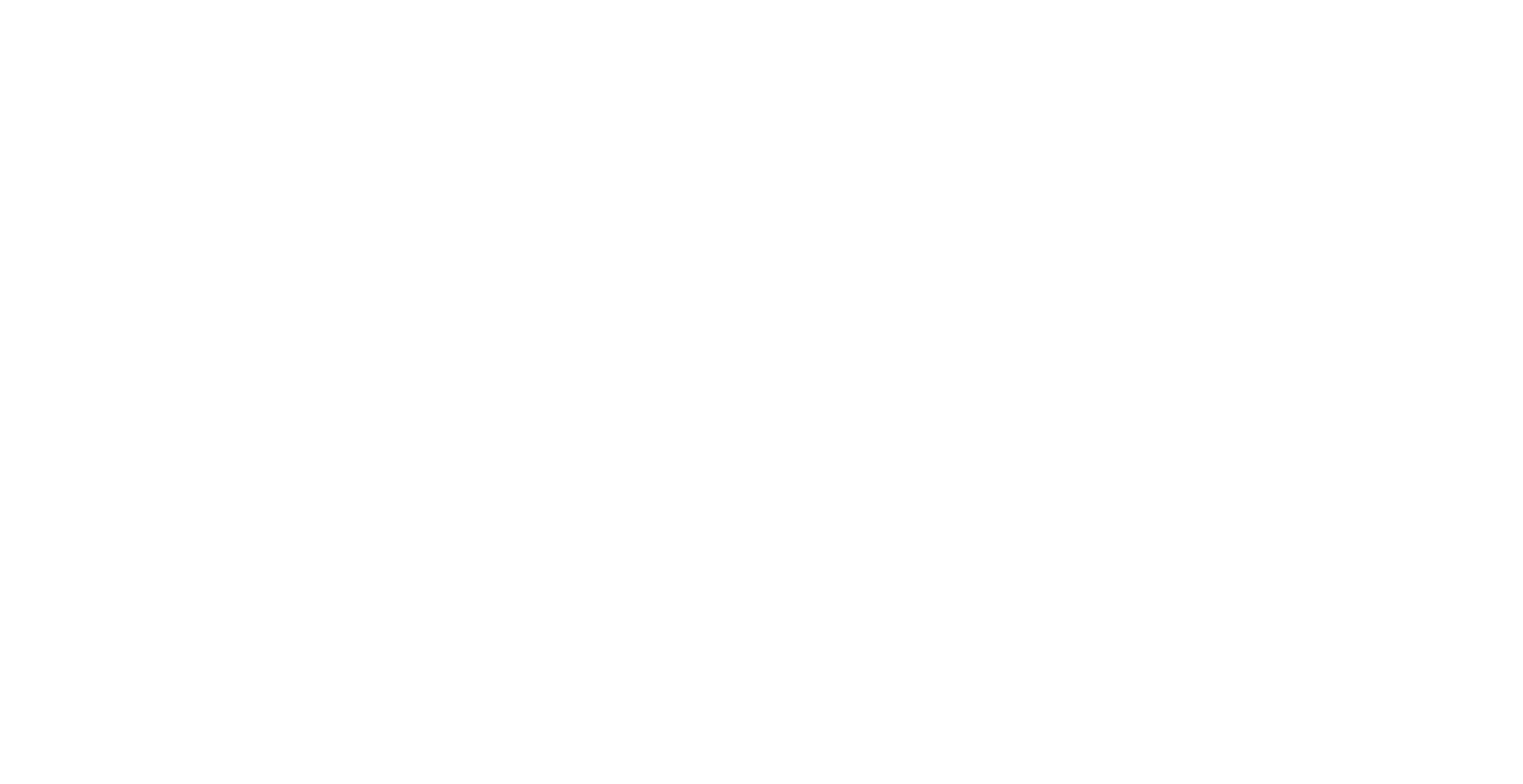 scroll, scrollTop: 0, scrollLeft: 0, axis: both 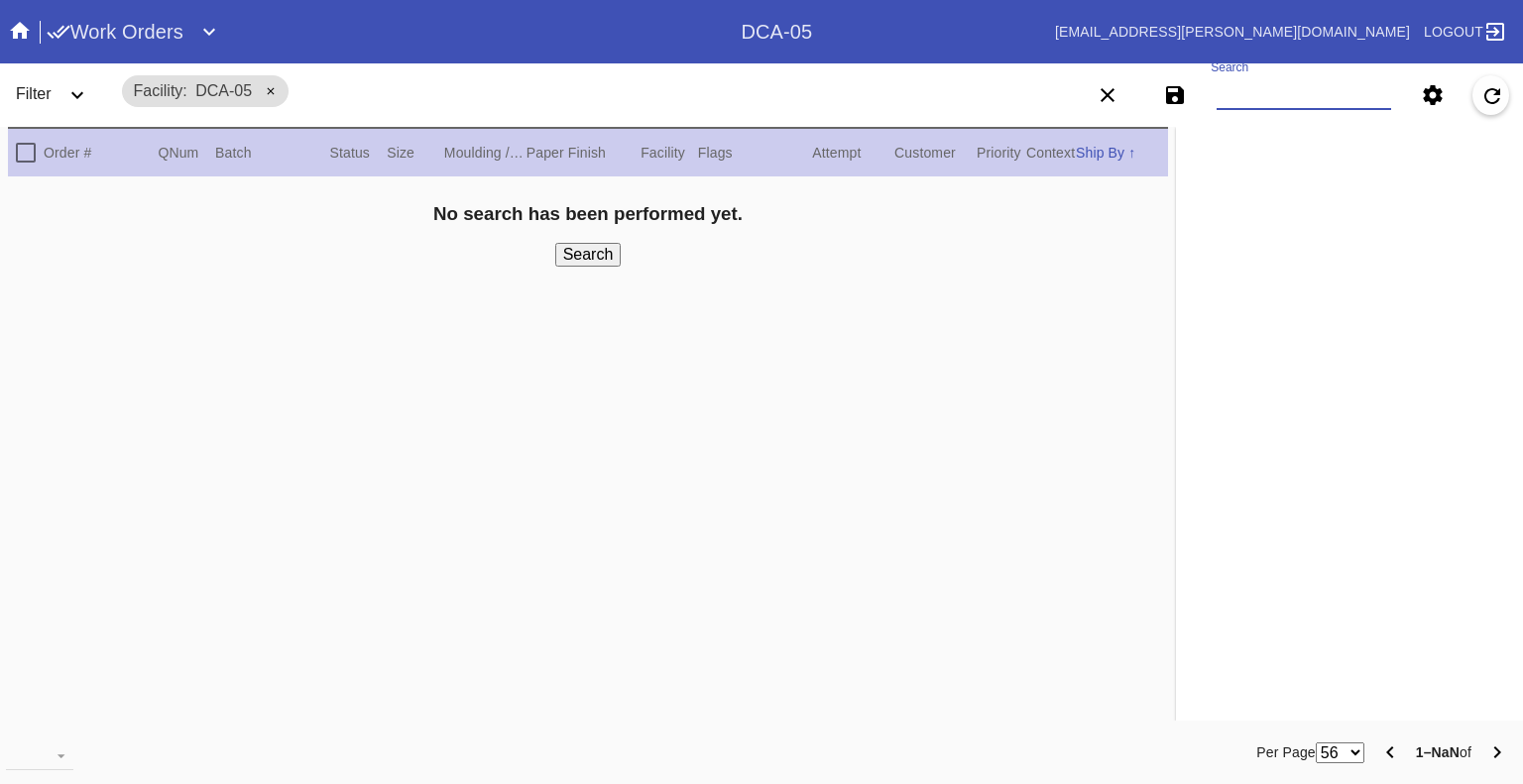 click on "Search" at bounding box center [1304, 95] 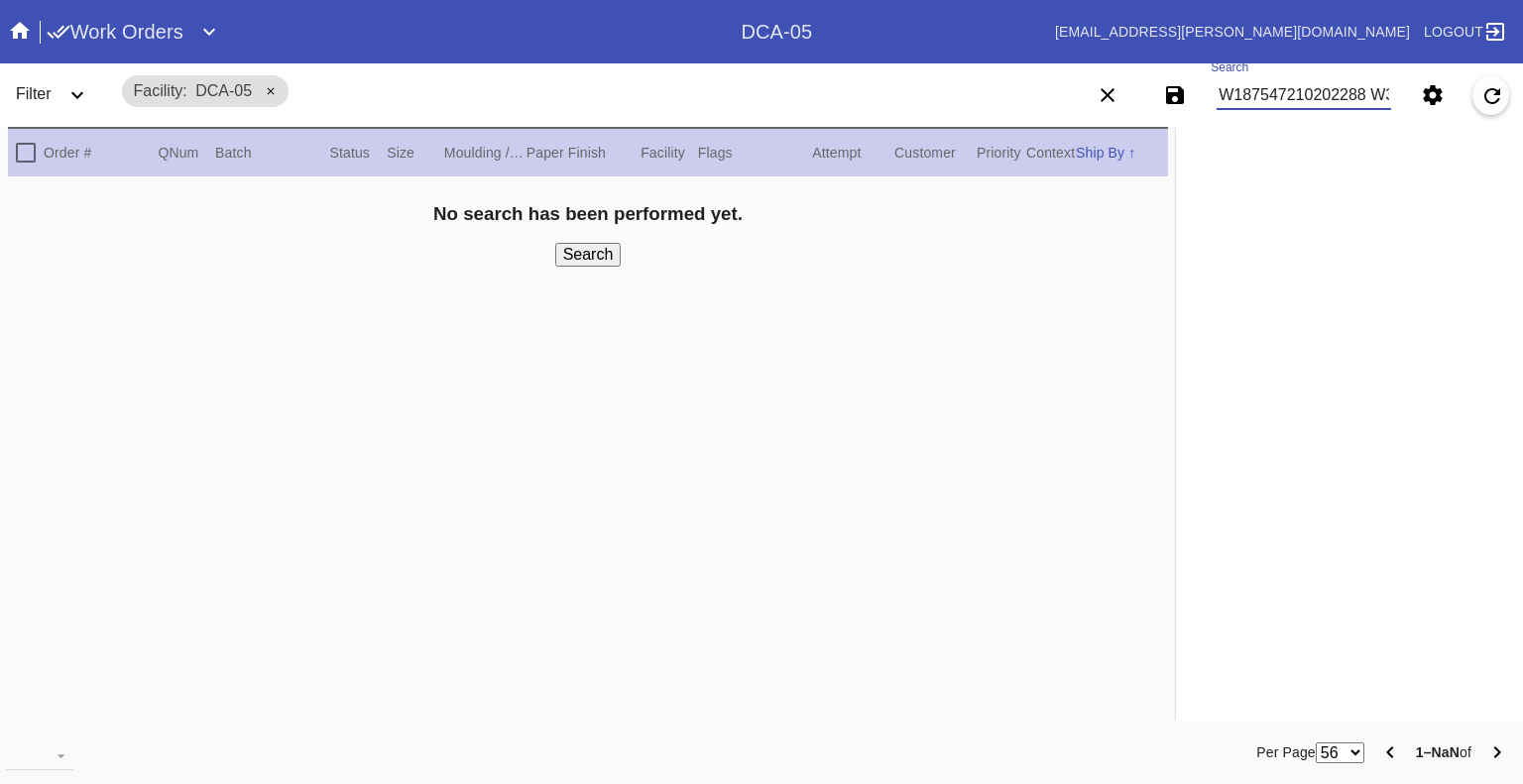 scroll, scrollTop: 0, scrollLeft: 3159, axis: horizontal 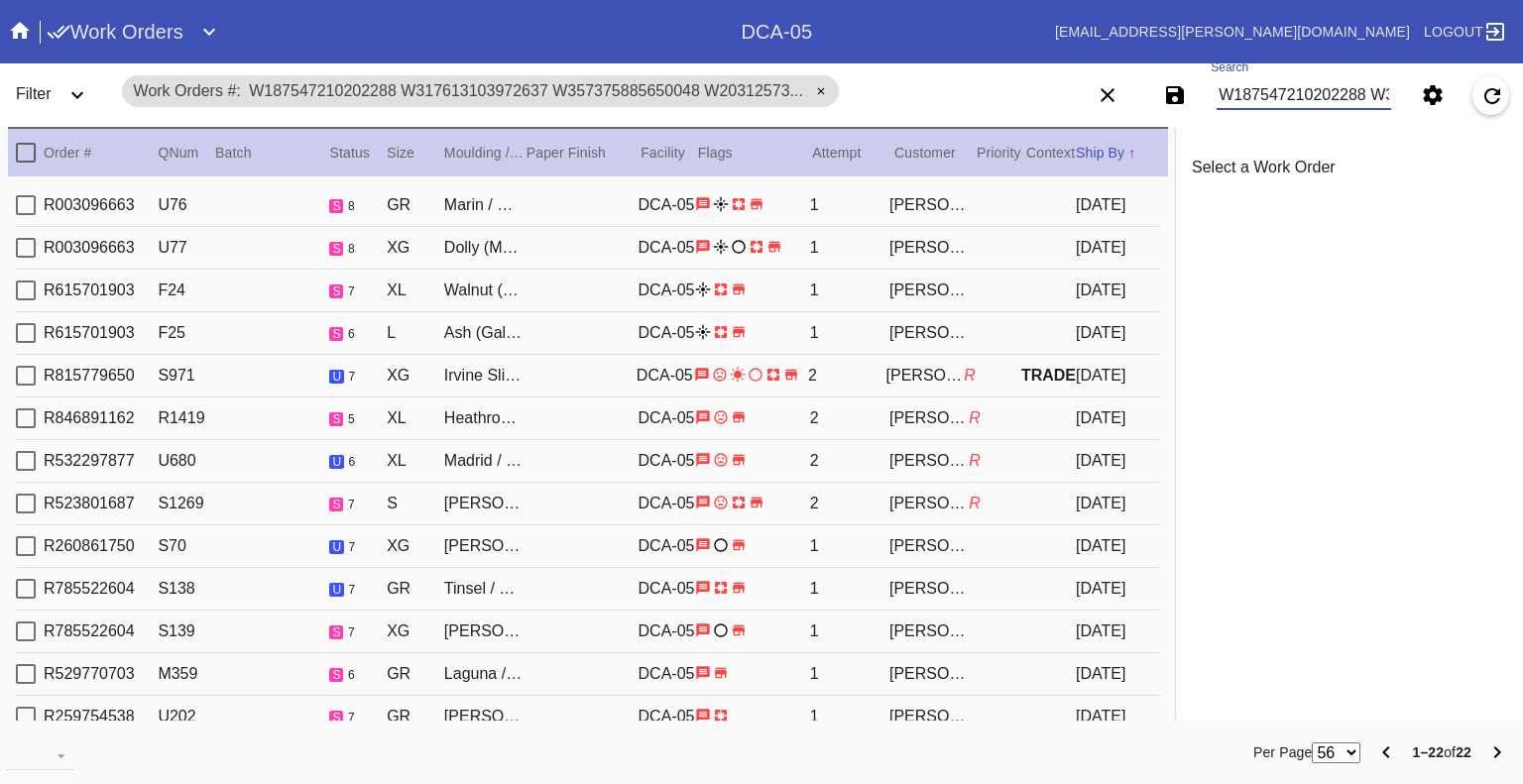 click on "W187547210202288 W317613103972637 W357375885650048 W203125736873193 W178289966393684 W860335706538433 W272111048713575 W412070504692876 W781898270823516 W343154698715107 W481084033987213 W716069938291467 W612150682030661 W346699107787459 W722982059639148 W624205328093343 W143888711828795 W265141978036293 W178428025378727 W937476294644434 W361987917069881 W796829936243815" at bounding box center [1304, 95] 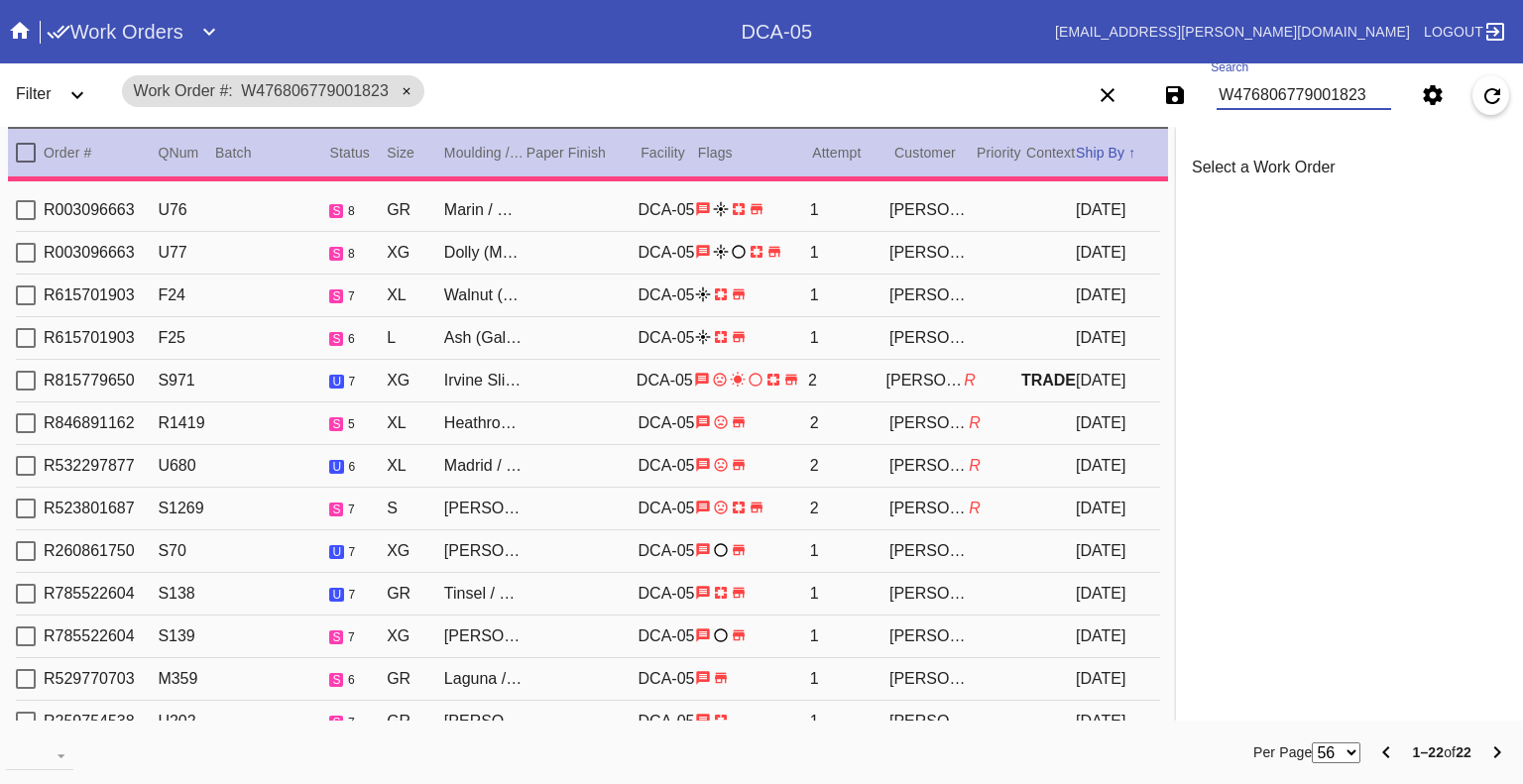 type on "1.5" 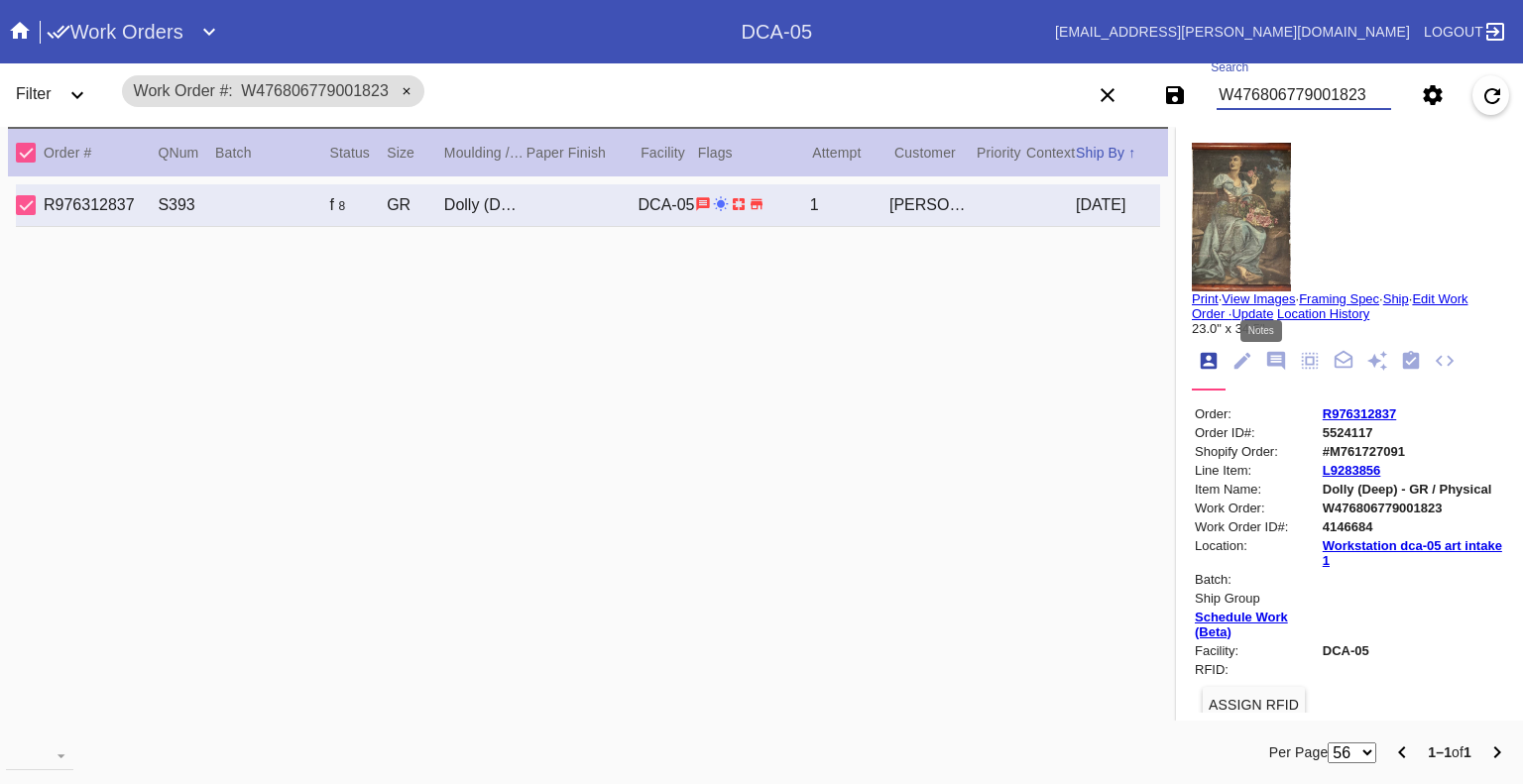 type on "W476806779001823" 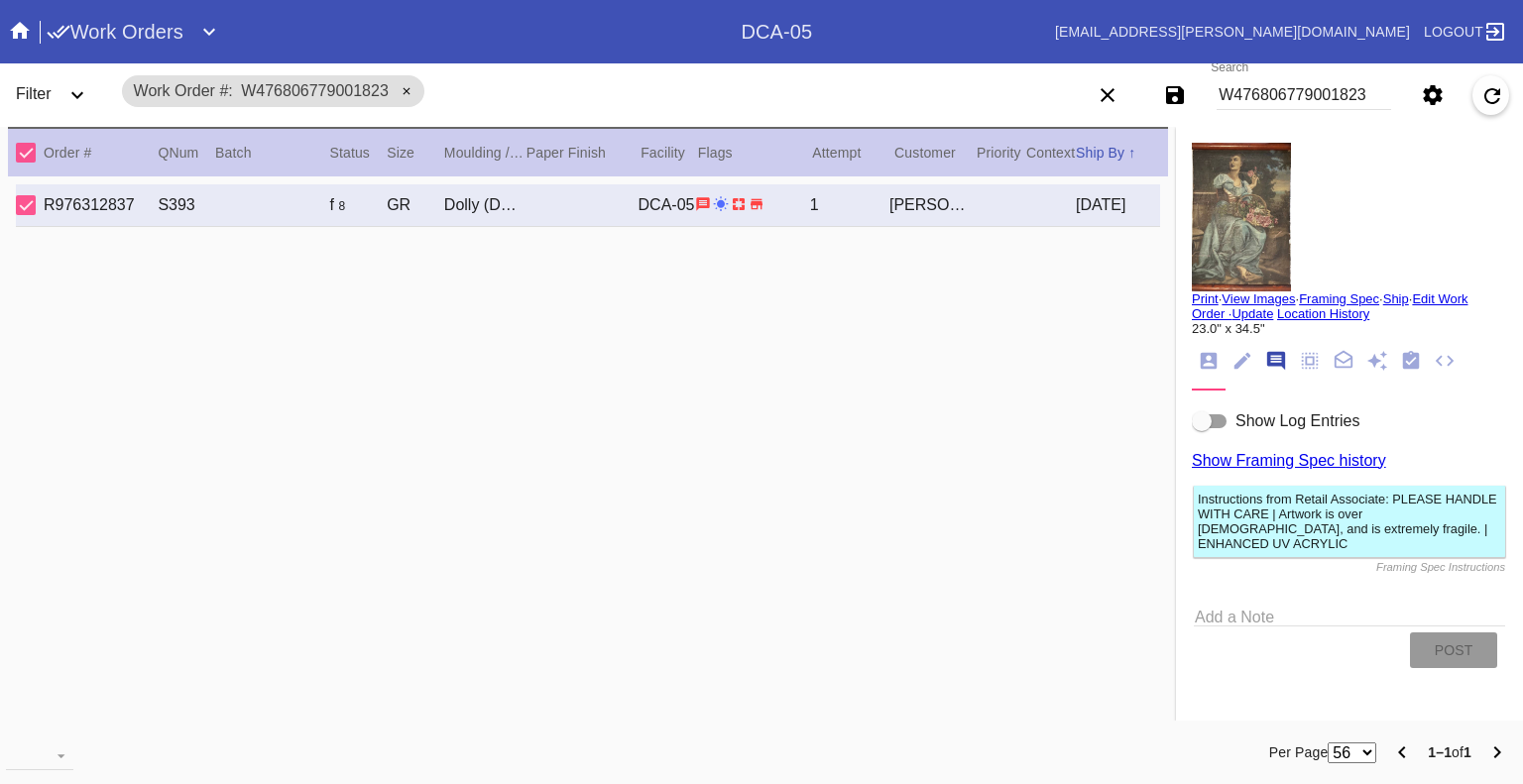 scroll, scrollTop: 122, scrollLeft: 0, axis: vertical 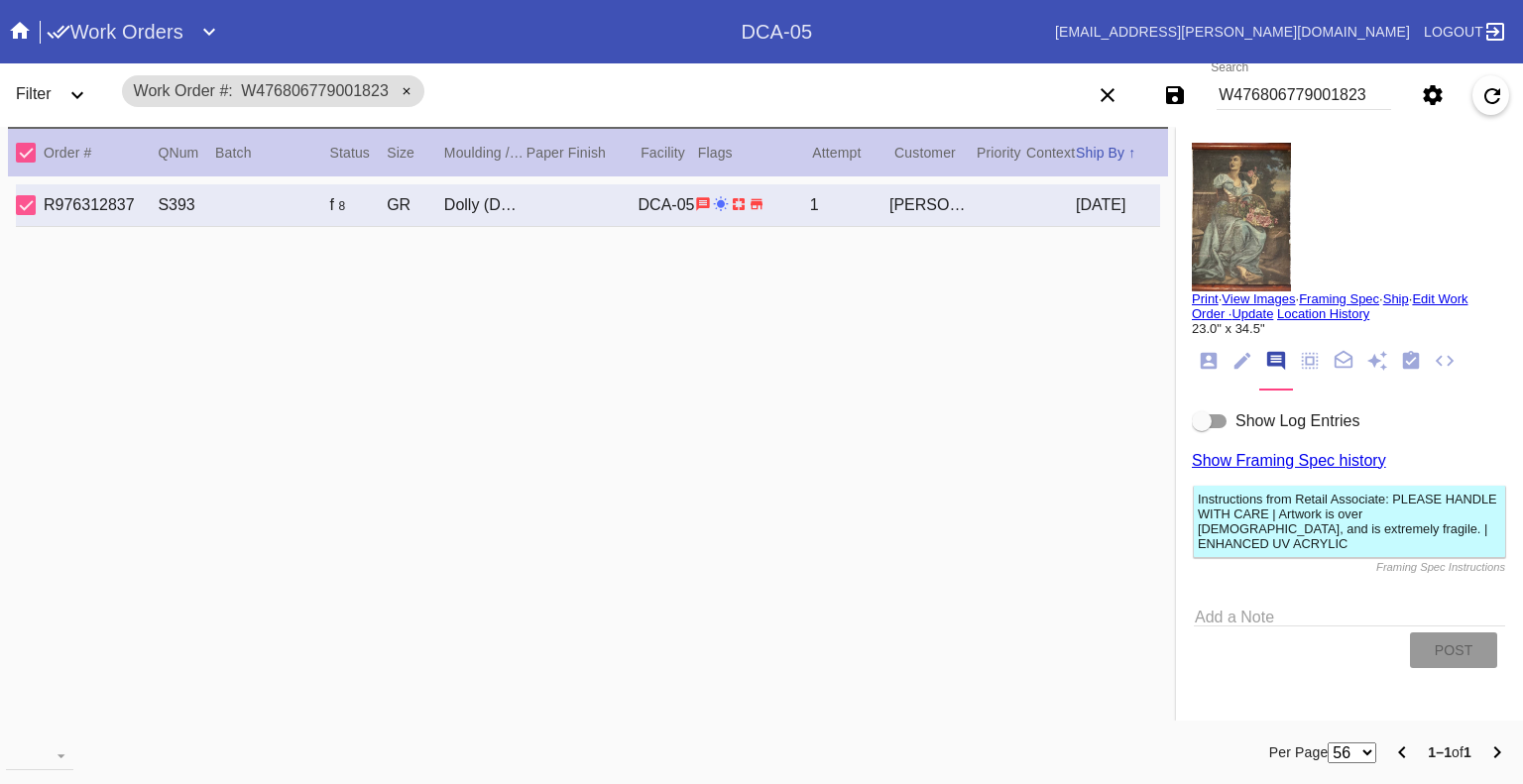 click at bounding box center (1210, 421) 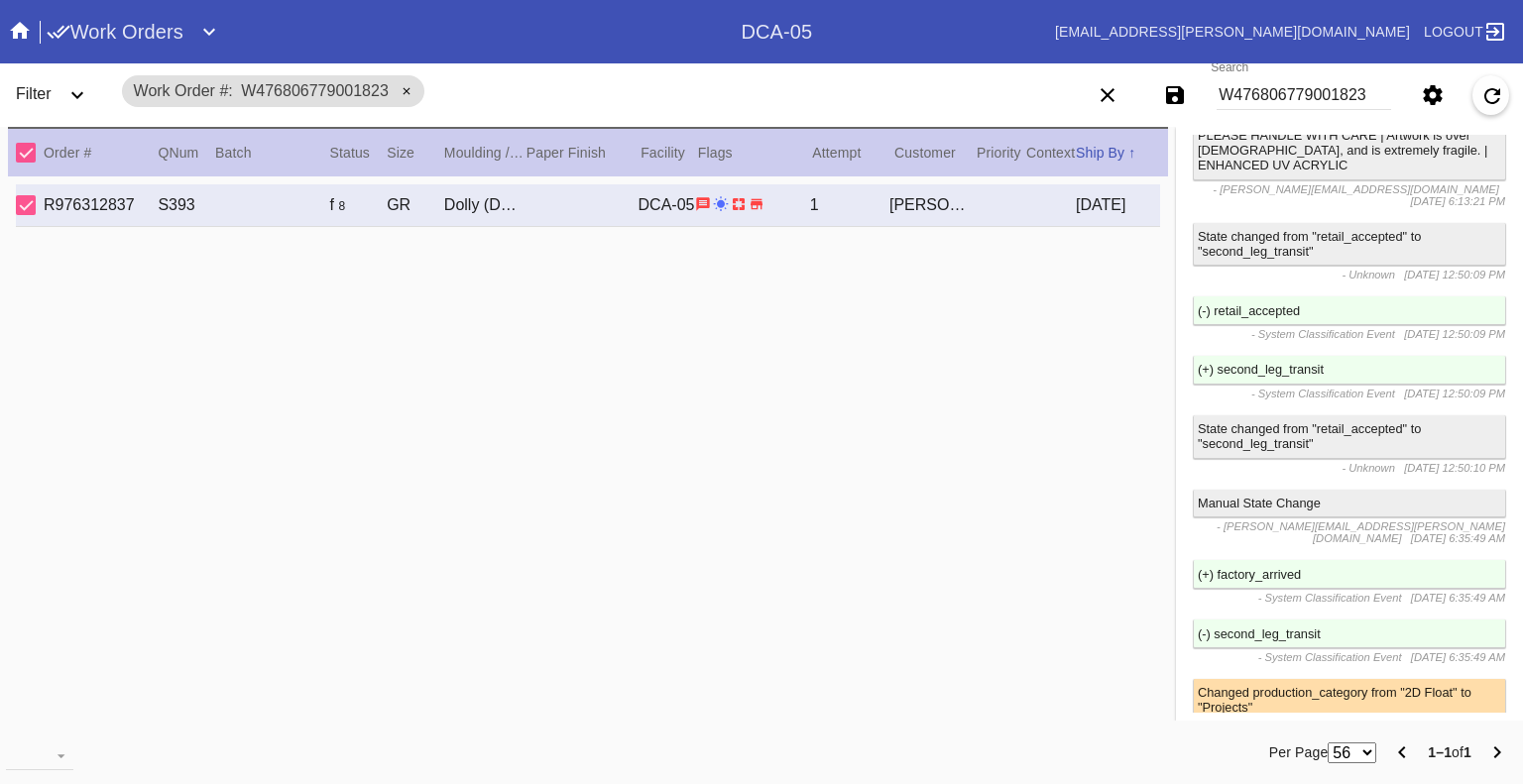 scroll, scrollTop: 1271, scrollLeft: 0, axis: vertical 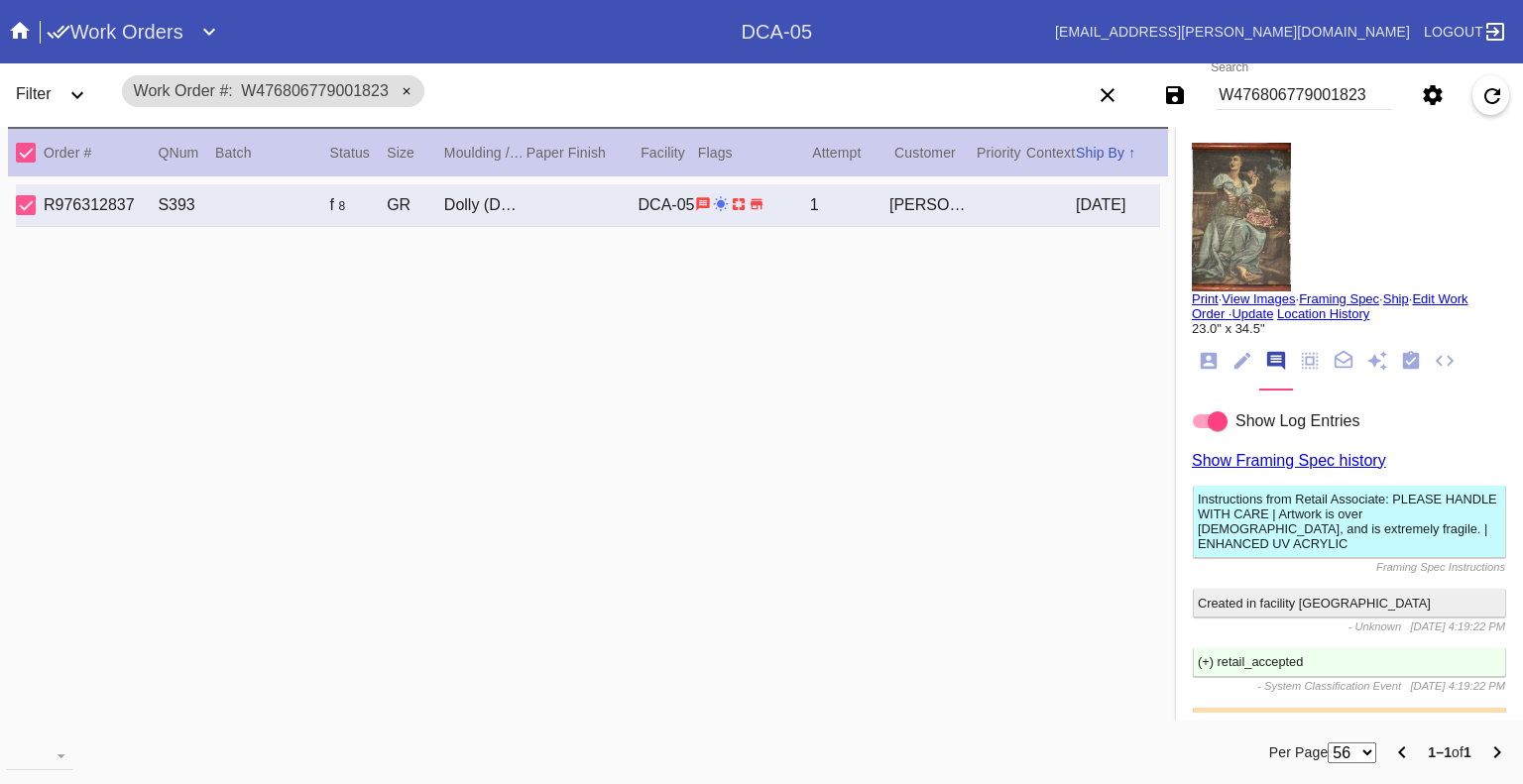 click on "View Images" at bounding box center (1258, 298) 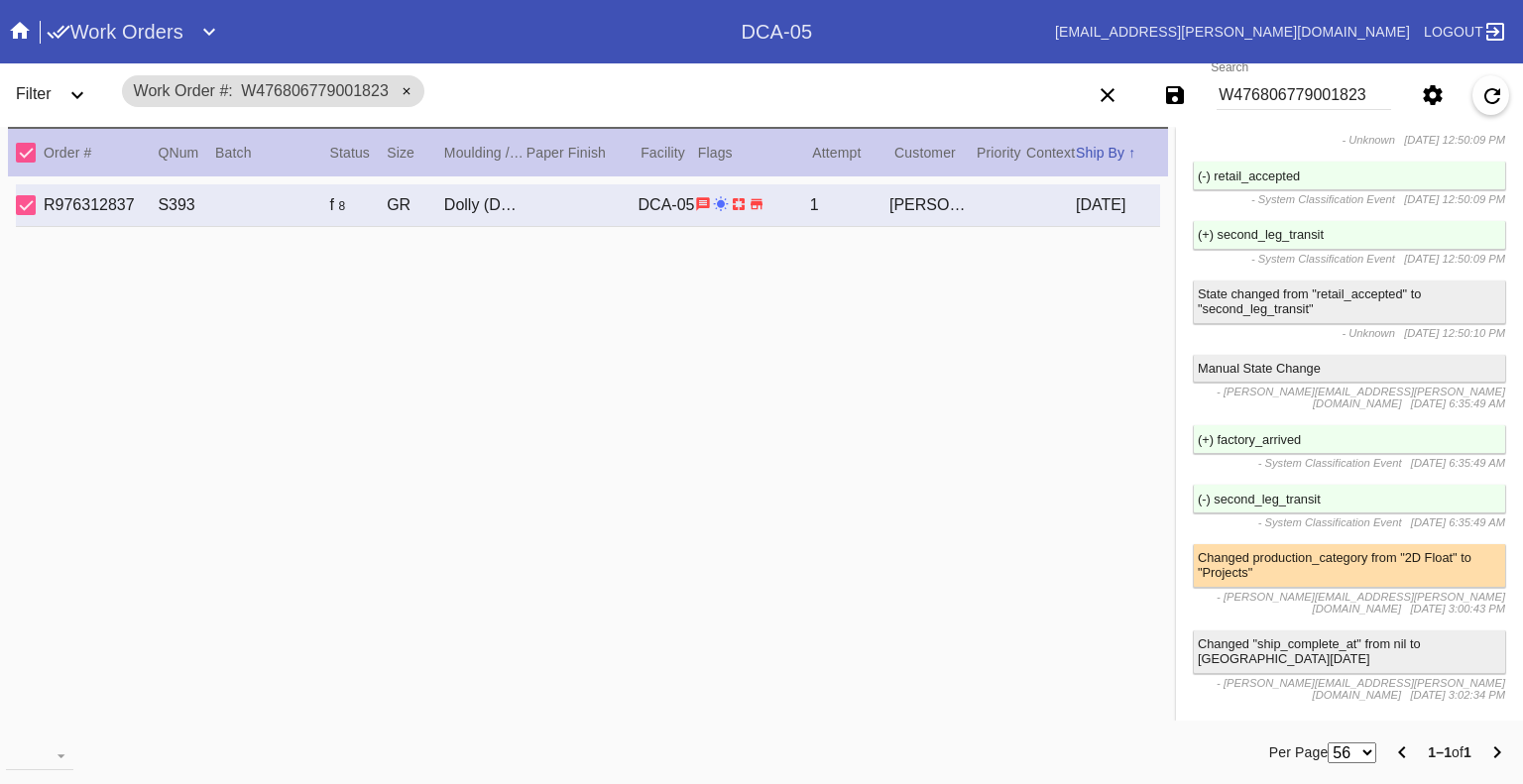 scroll, scrollTop: 1271, scrollLeft: 0, axis: vertical 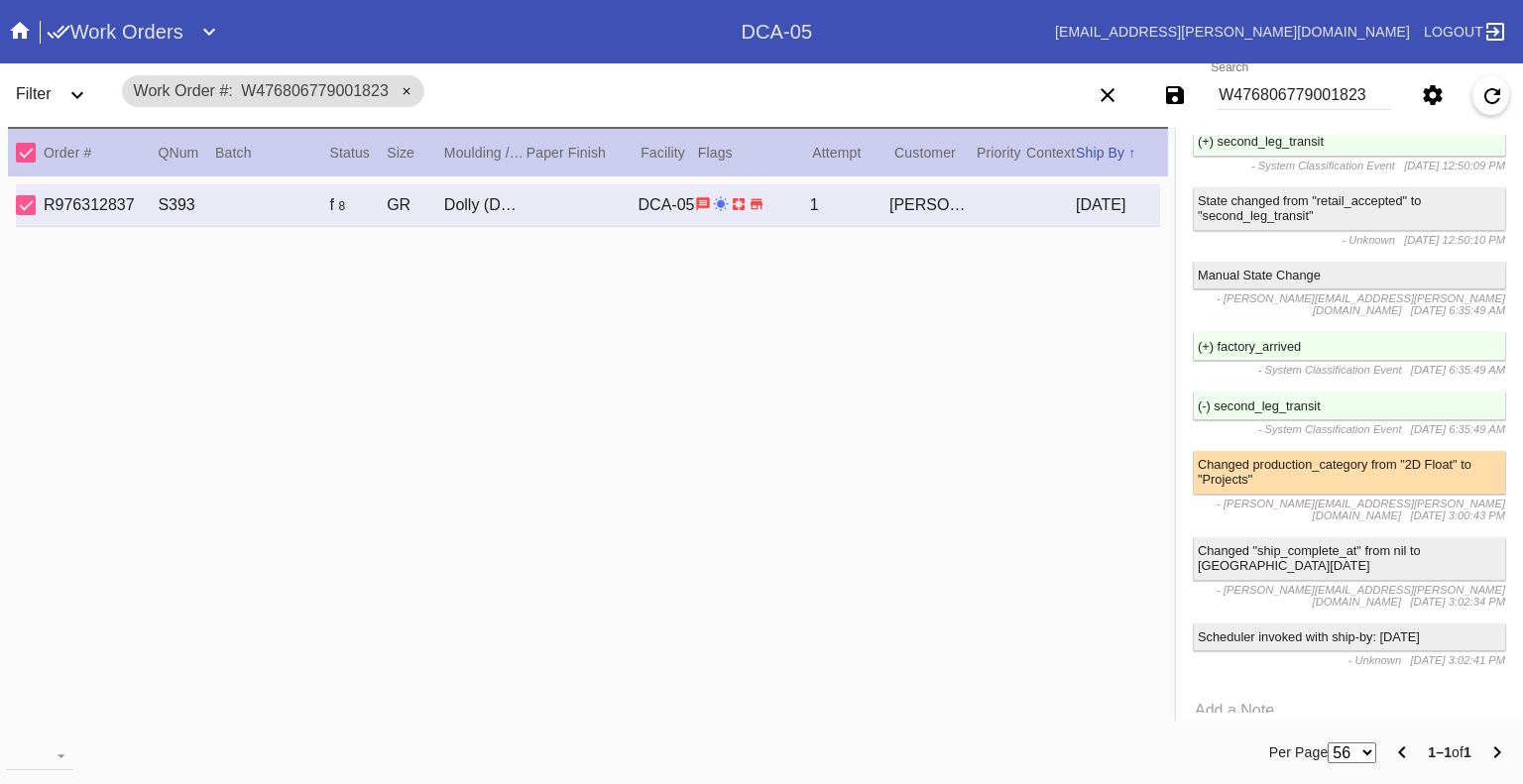 click 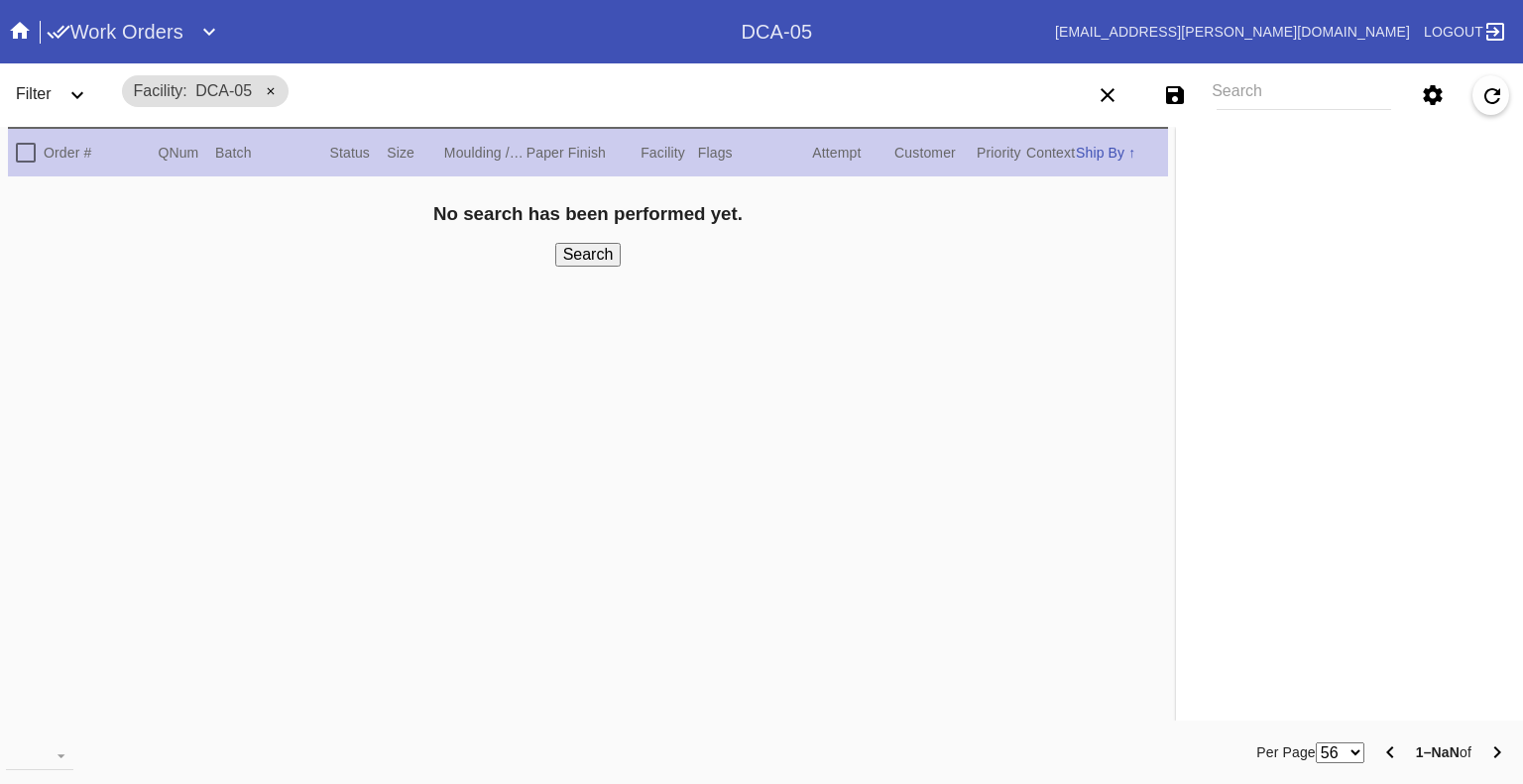 scroll, scrollTop: 0, scrollLeft: 0, axis: both 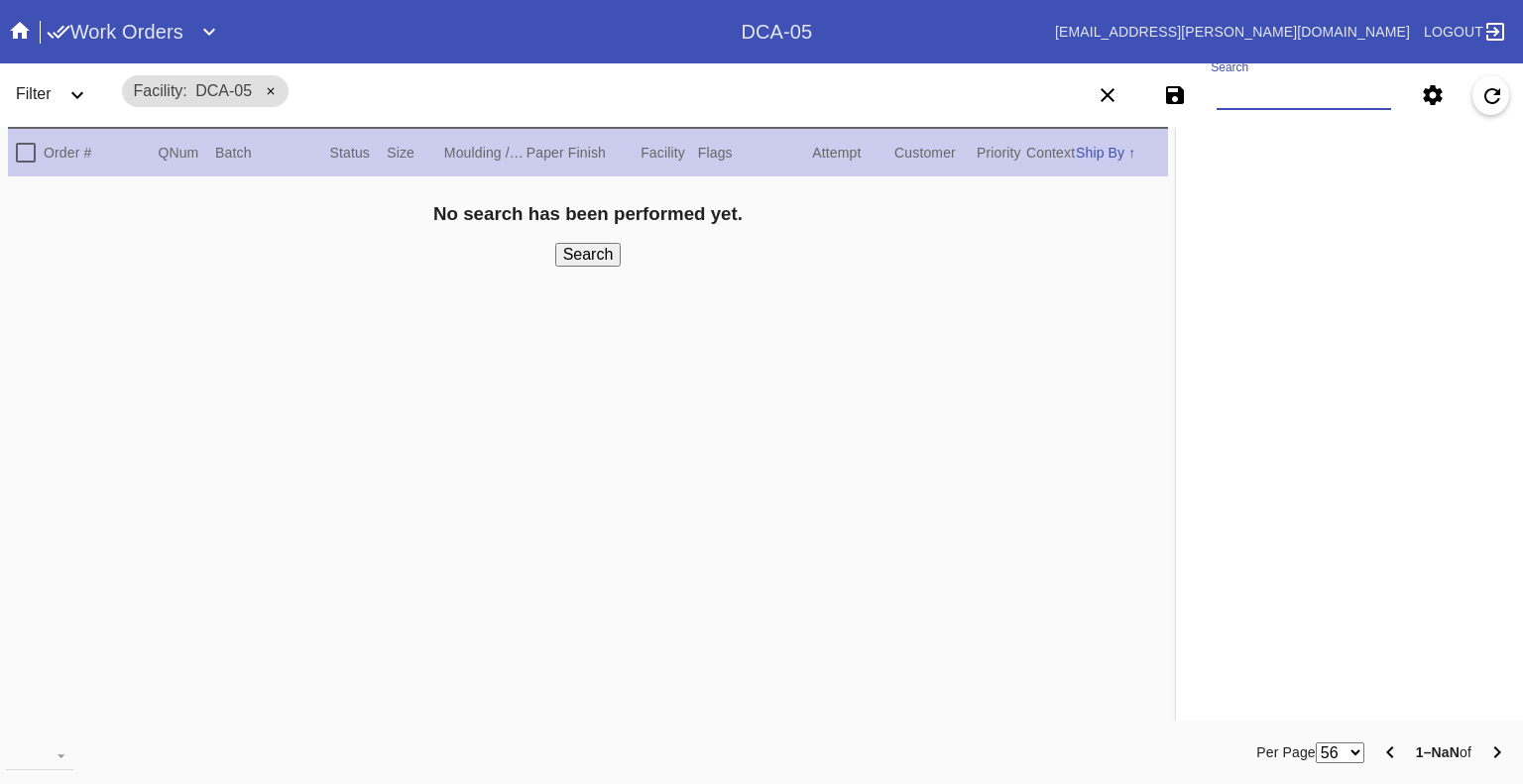 click on "Search" at bounding box center (1304, 95) 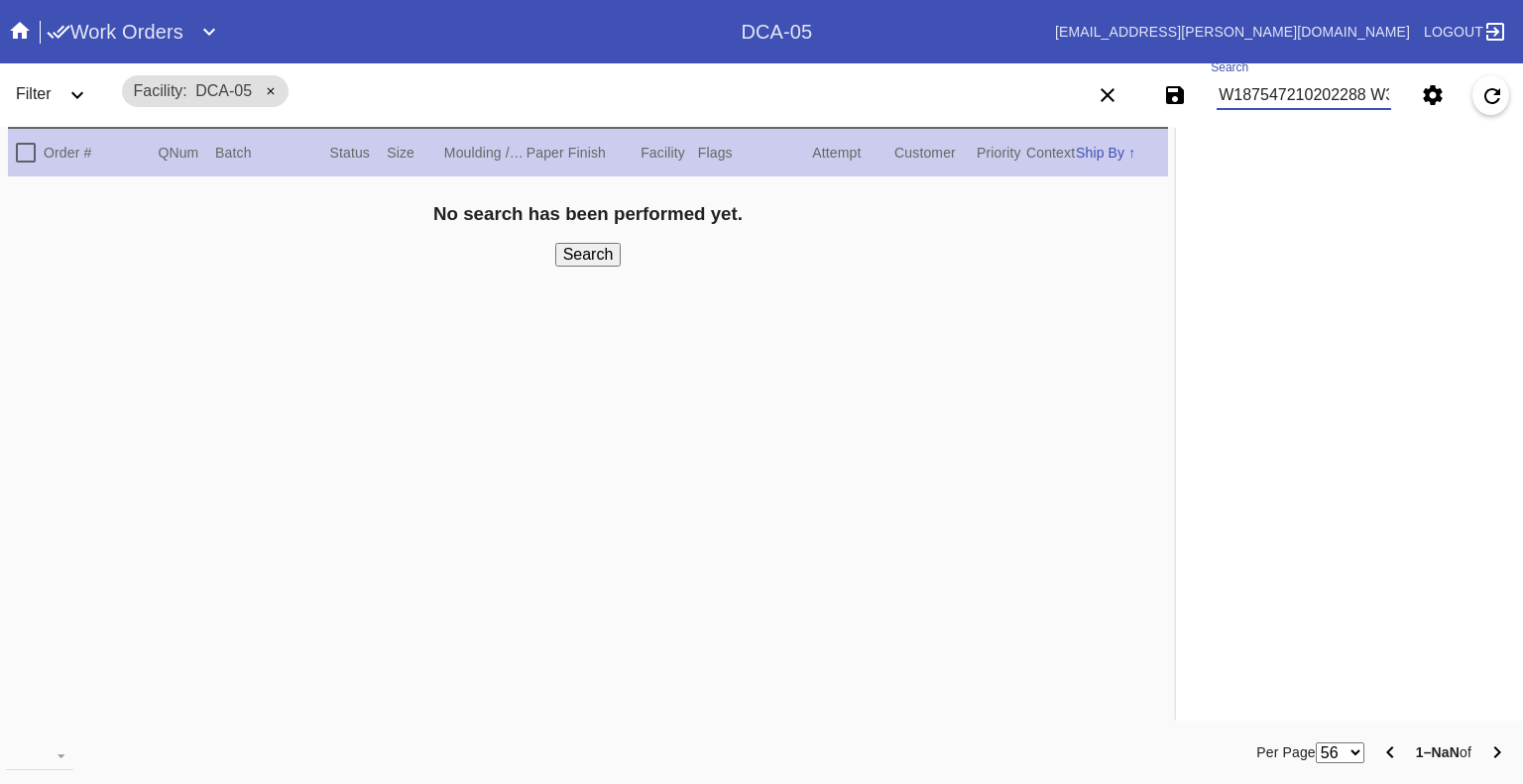 scroll, scrollTop: 0, scrollLeft: 3159, axis: horizontal 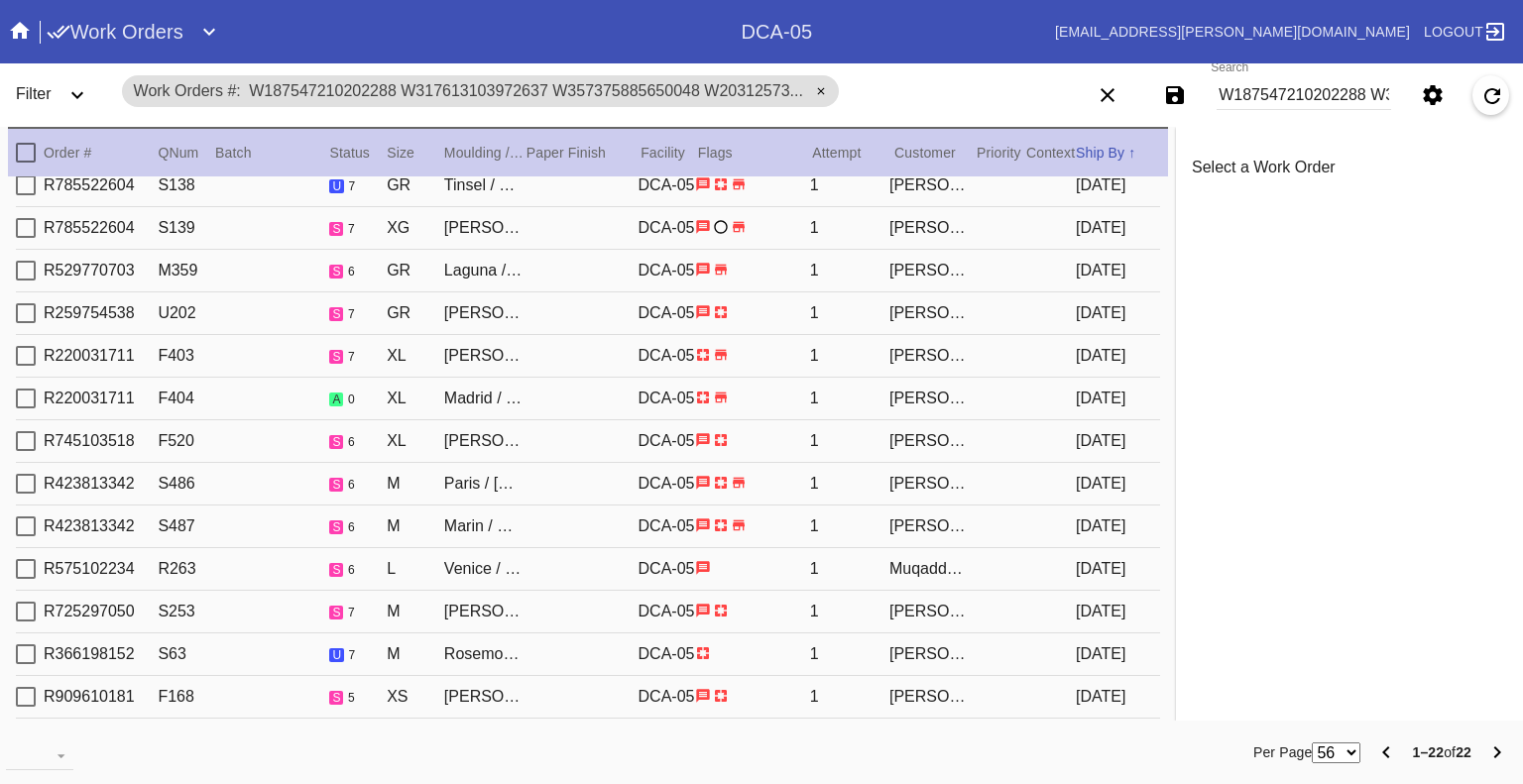 click on "W187547210202288 W317613103972637 W357375885650048 W203125736873193 W178289966393684 W860335706538433 W272111048713575 W412070504692876 W781898270823516 W343154698715107 W481084033987213 W716069938291467 W612150682030661 W346699107787459 W722982059639148 W624205328093343 W143888711828795 W265141978036293 W178428025378727 W937476294644434 W361987917069881 W796829936243815" at bounding box center (1304, 95) 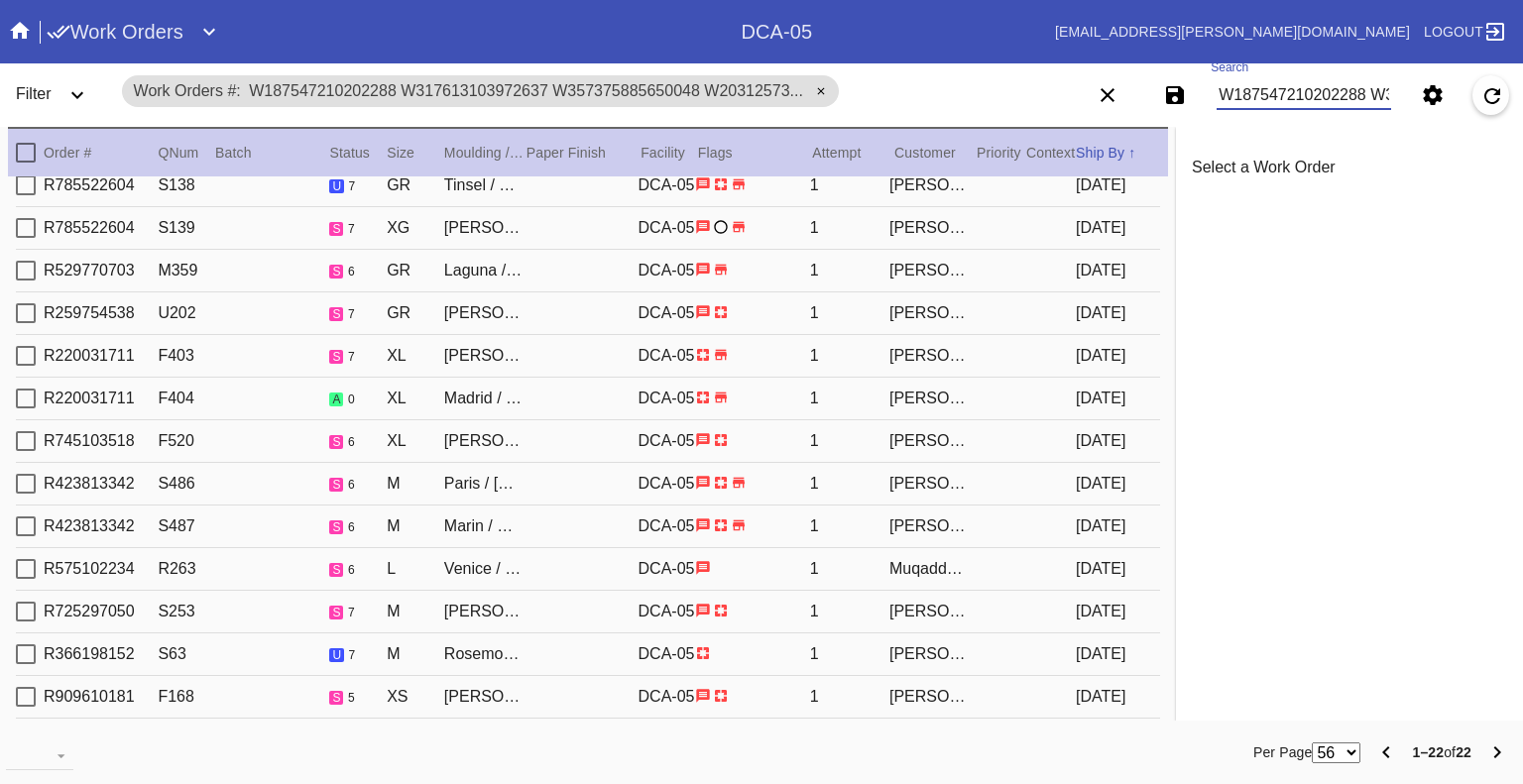 click on "W187547210202288 W317613103972637 W357375885650048 W203125736873193 W178289966393684 W860335706538433 W272111048713575 W412070504692876 W781898270823516 W343154698715107 W481084033987213 W716069938291467 W612150682030661 W346699107787459 W722982059639148 W624205328093343 W143888711828795 W265141978036293 W178428025378727 W937476294644434 W361987917069881 W796829936243815" at bounding box center (1304, 95) 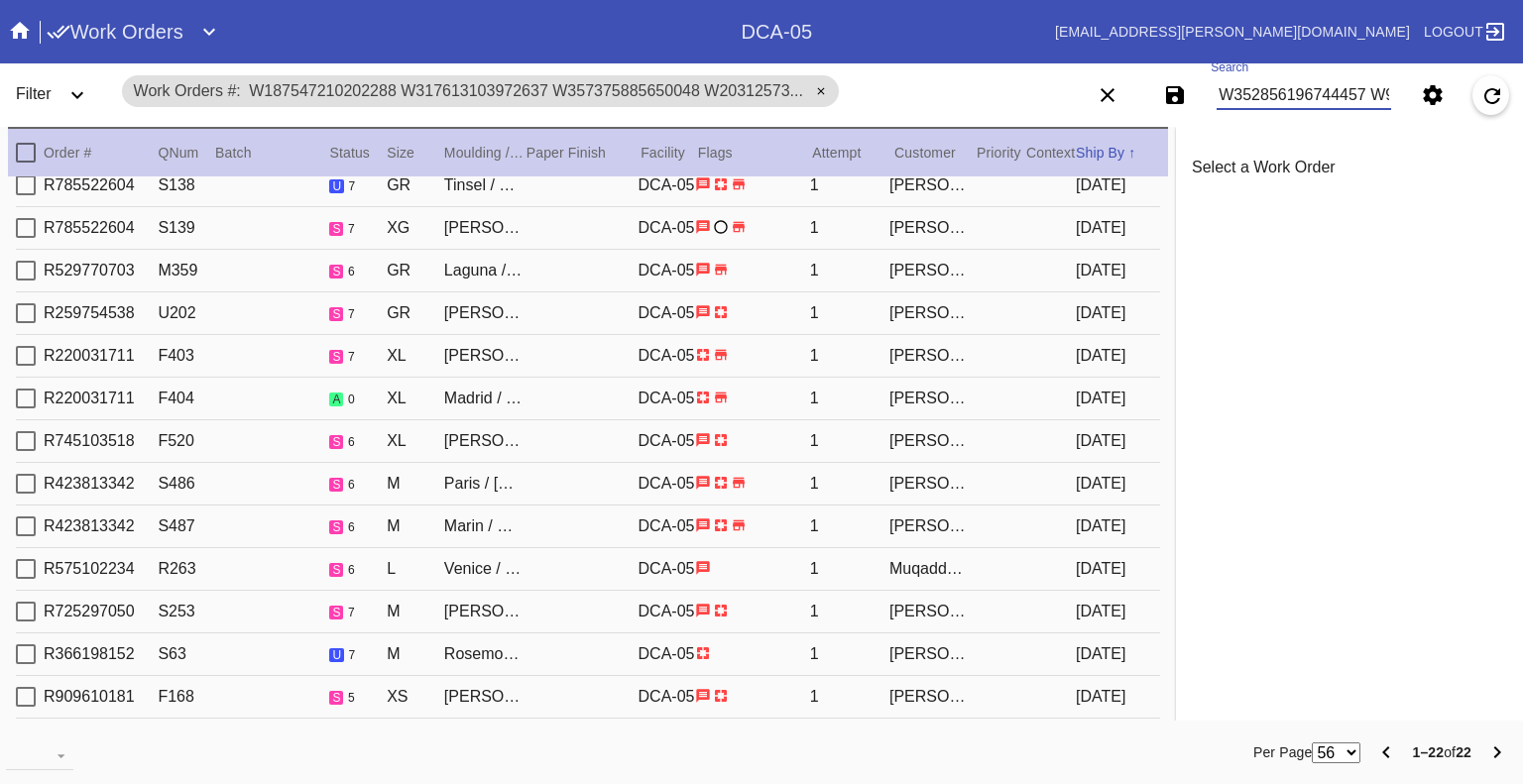 scroll, scrollTop: 0, scrollLeft: 886, axis: horizontal 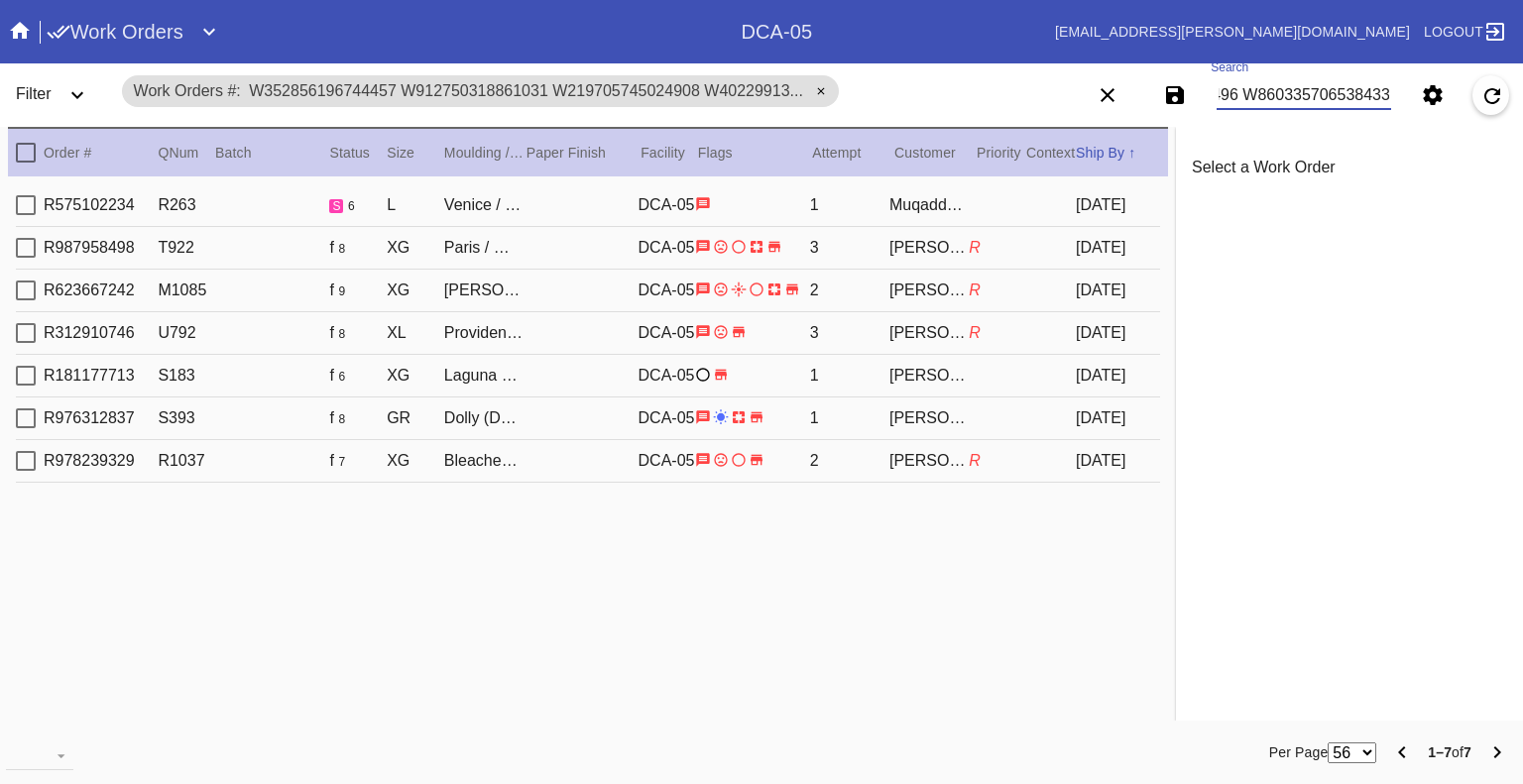 type on "W352856196744457 W912750318861031 W219705745024908 W402299132481083 W476806779001823 W650955286713496 W860335706538433" 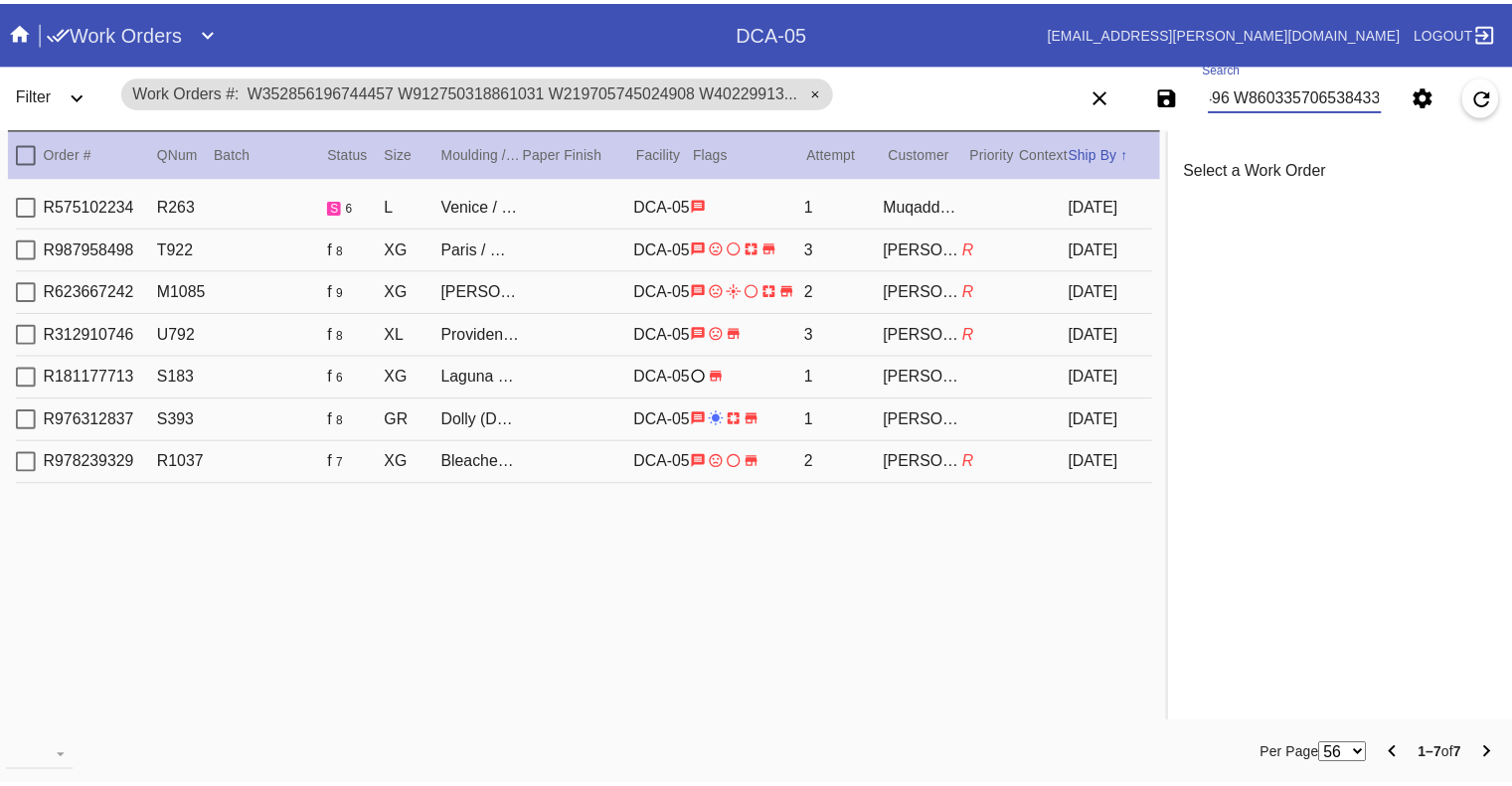 scroll, scrollTop: 0, scrollLeft: 0, axis: both 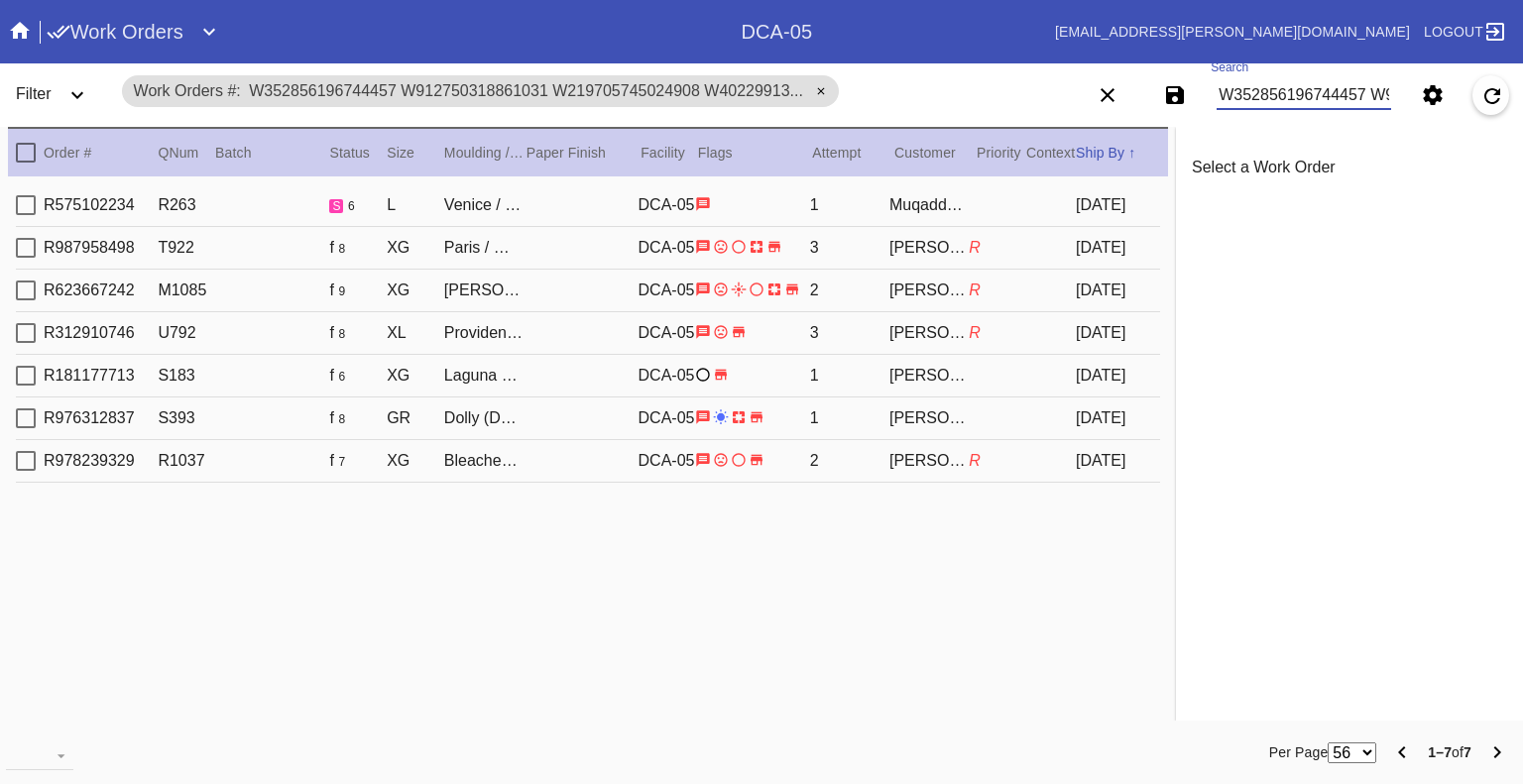 click at bounding box center [26, 205] 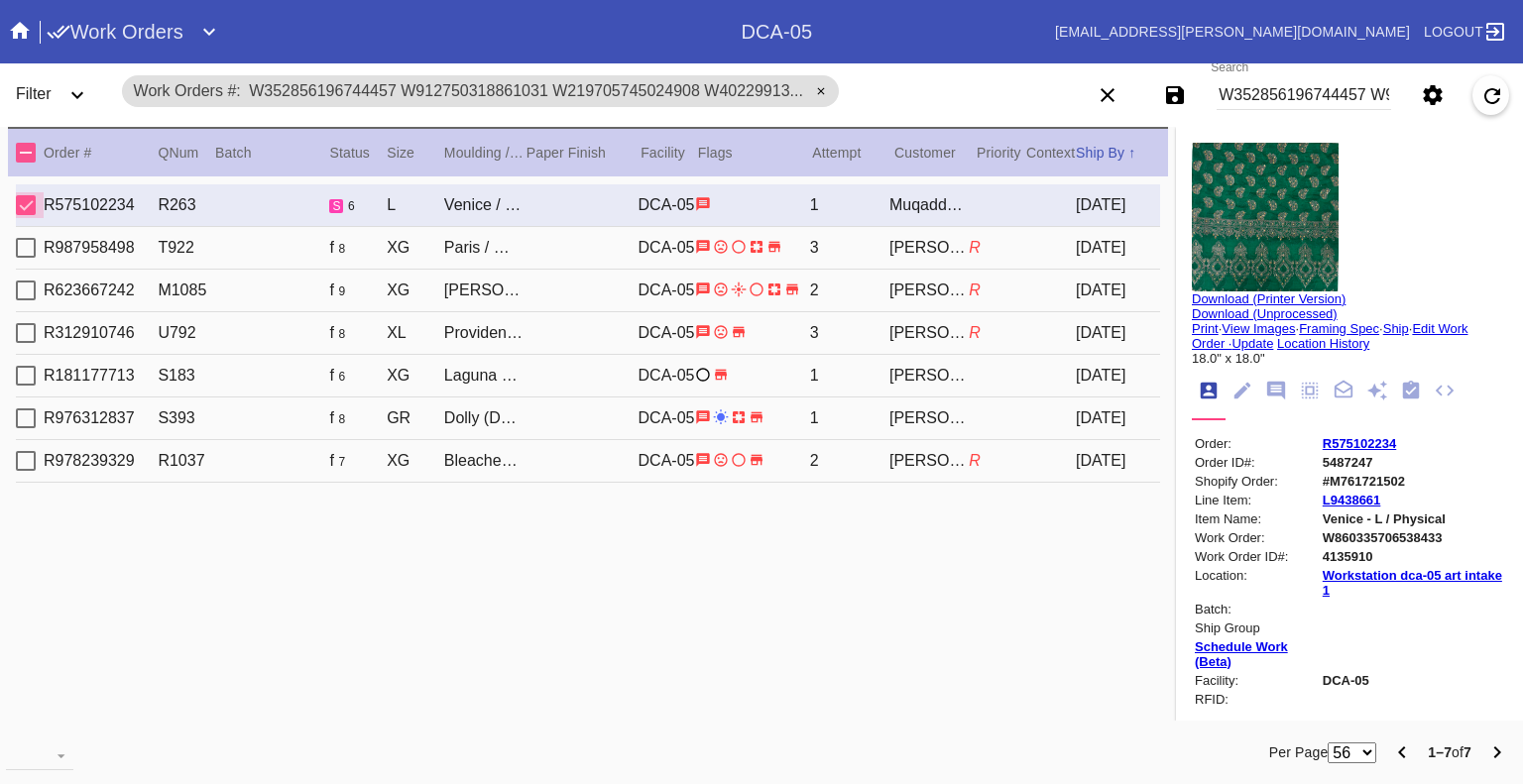 click at bounding box center [26, 205] 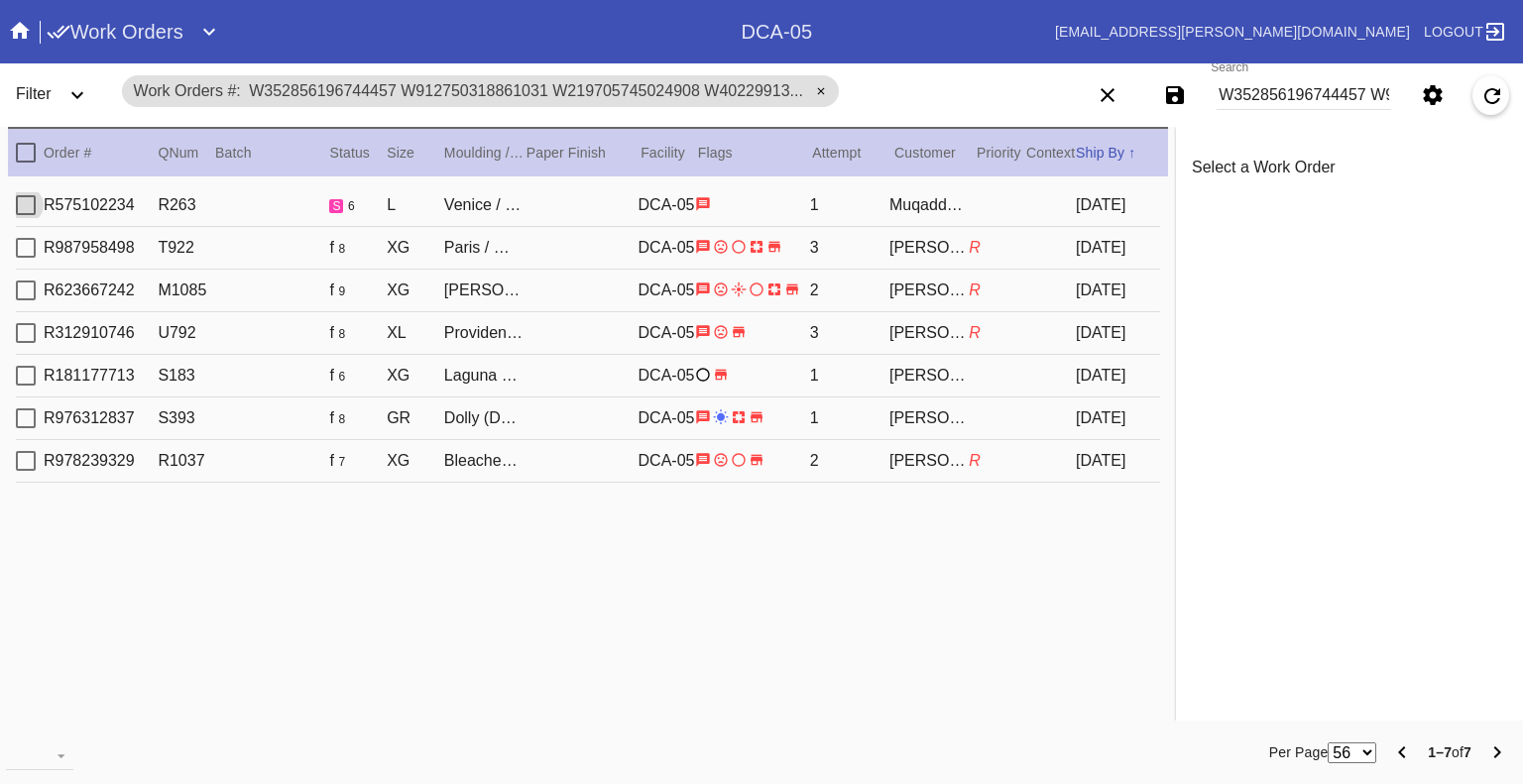 click on "Work Orders" at bounding box center [115, 32] 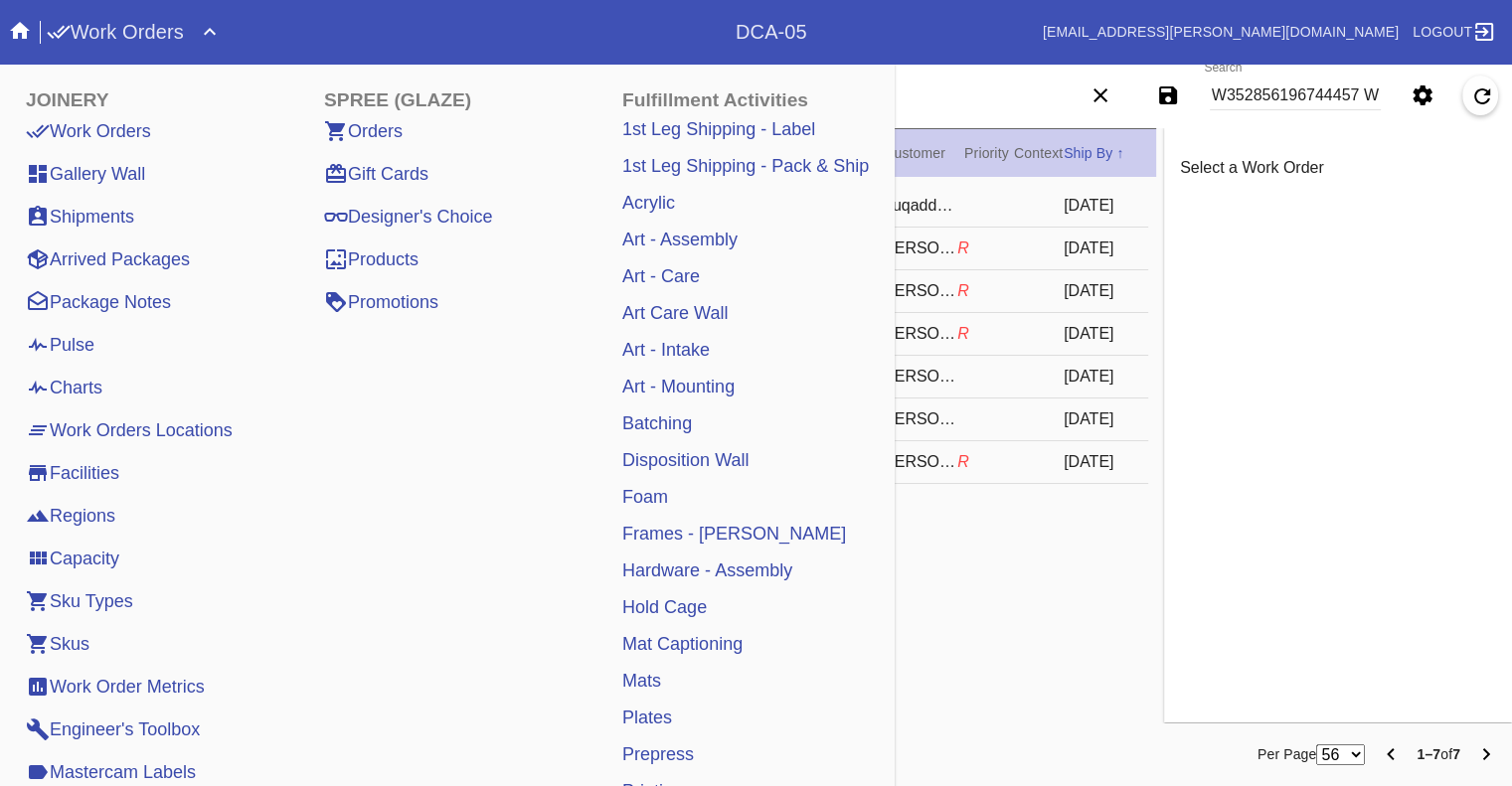 click on "Pulse" at bounding box center (60, 345) 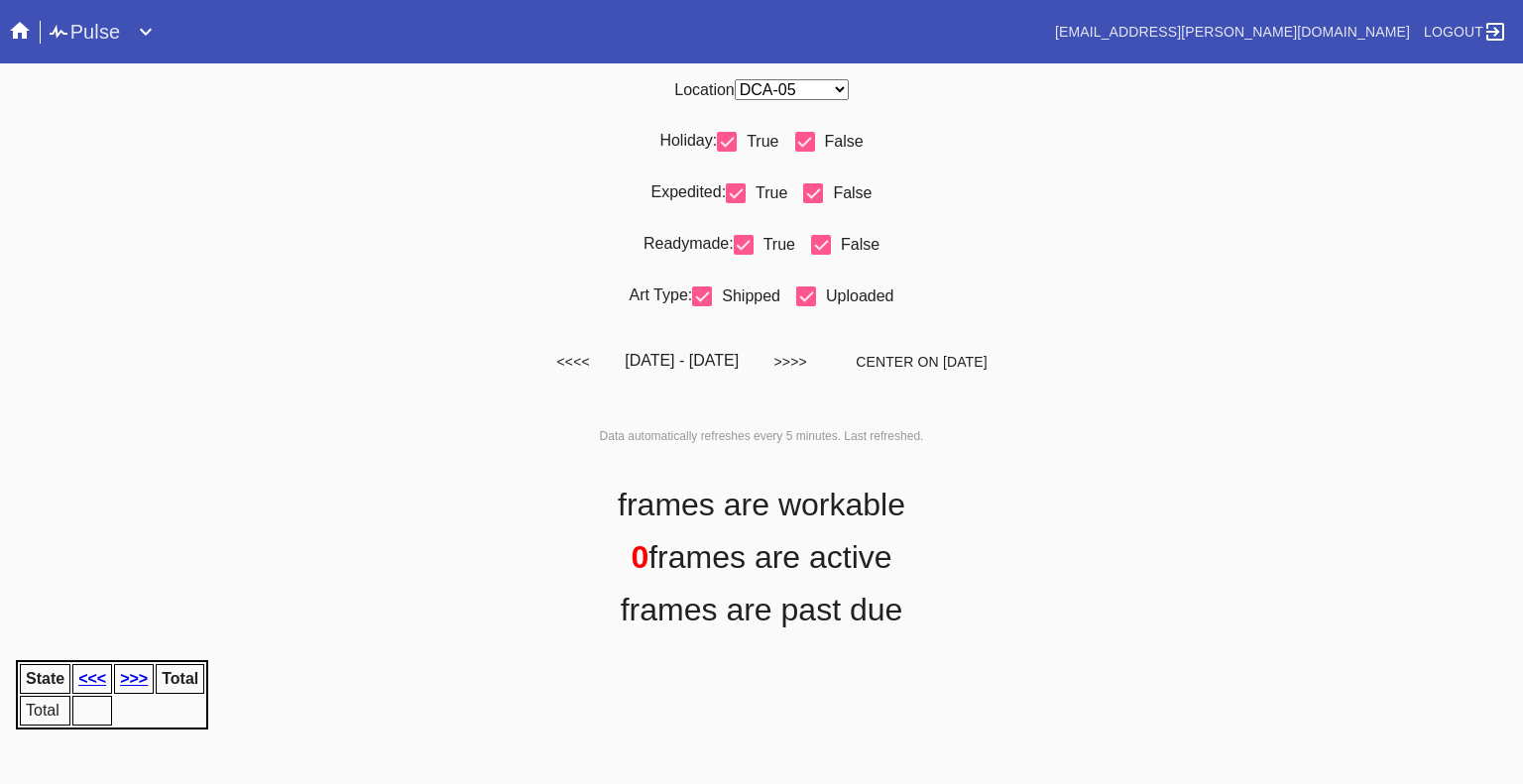scroll, scrollTop: 0, scrollLeft: 0, axis: both 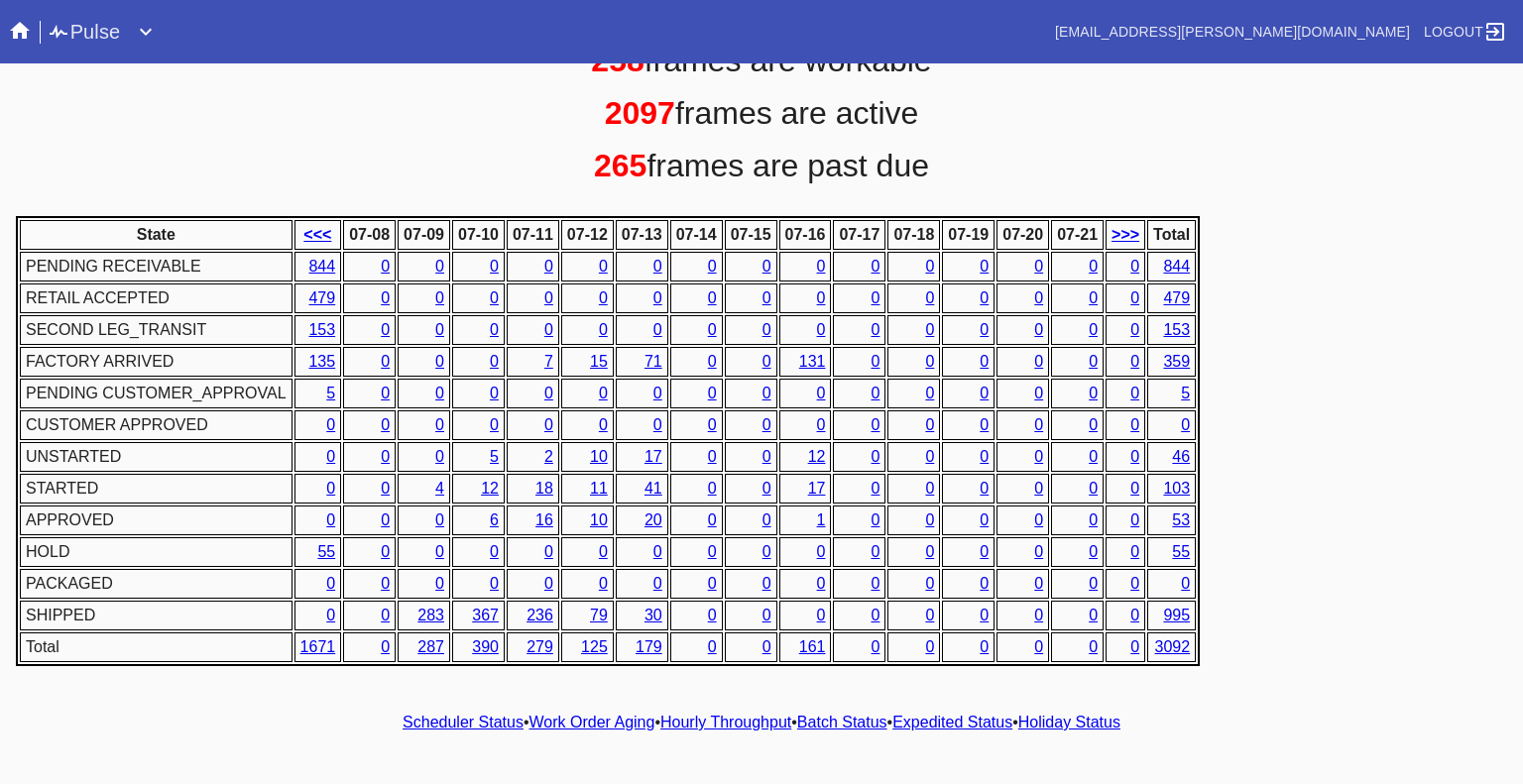 click on "Hourly Throughput" at bounding box center (726, 722) 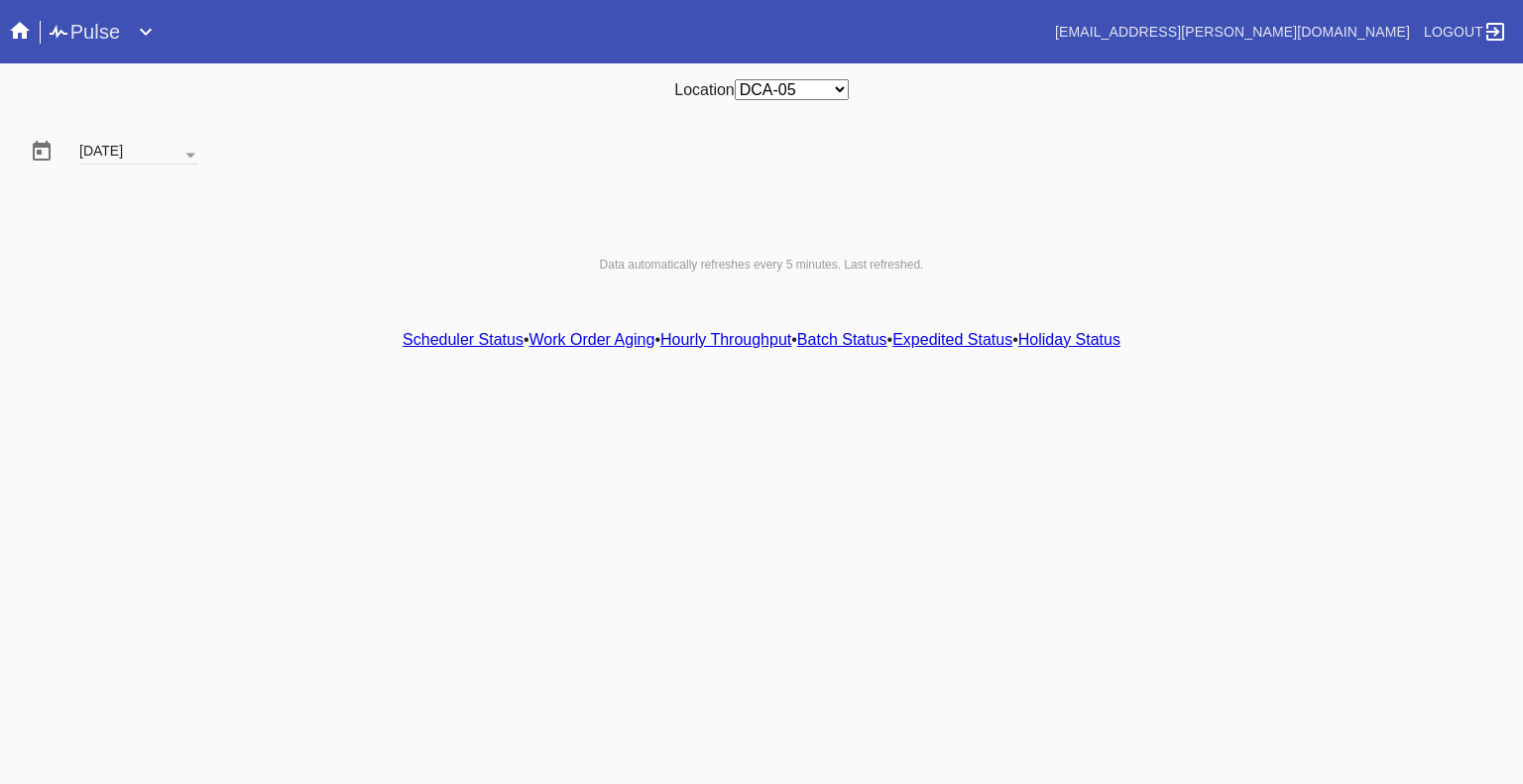 scroll, scrollTop: 0, scrollLeft: 0, axis: both 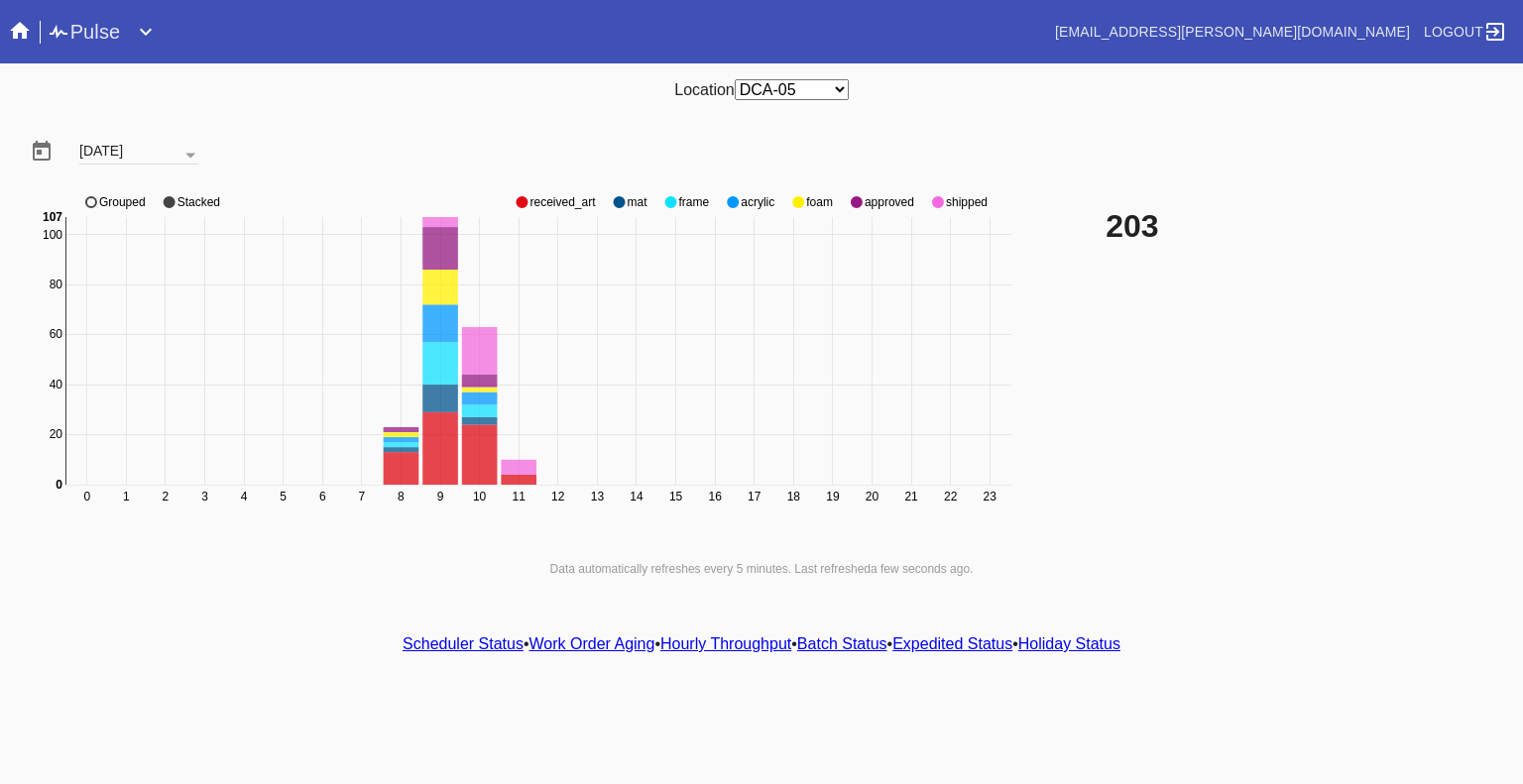 click 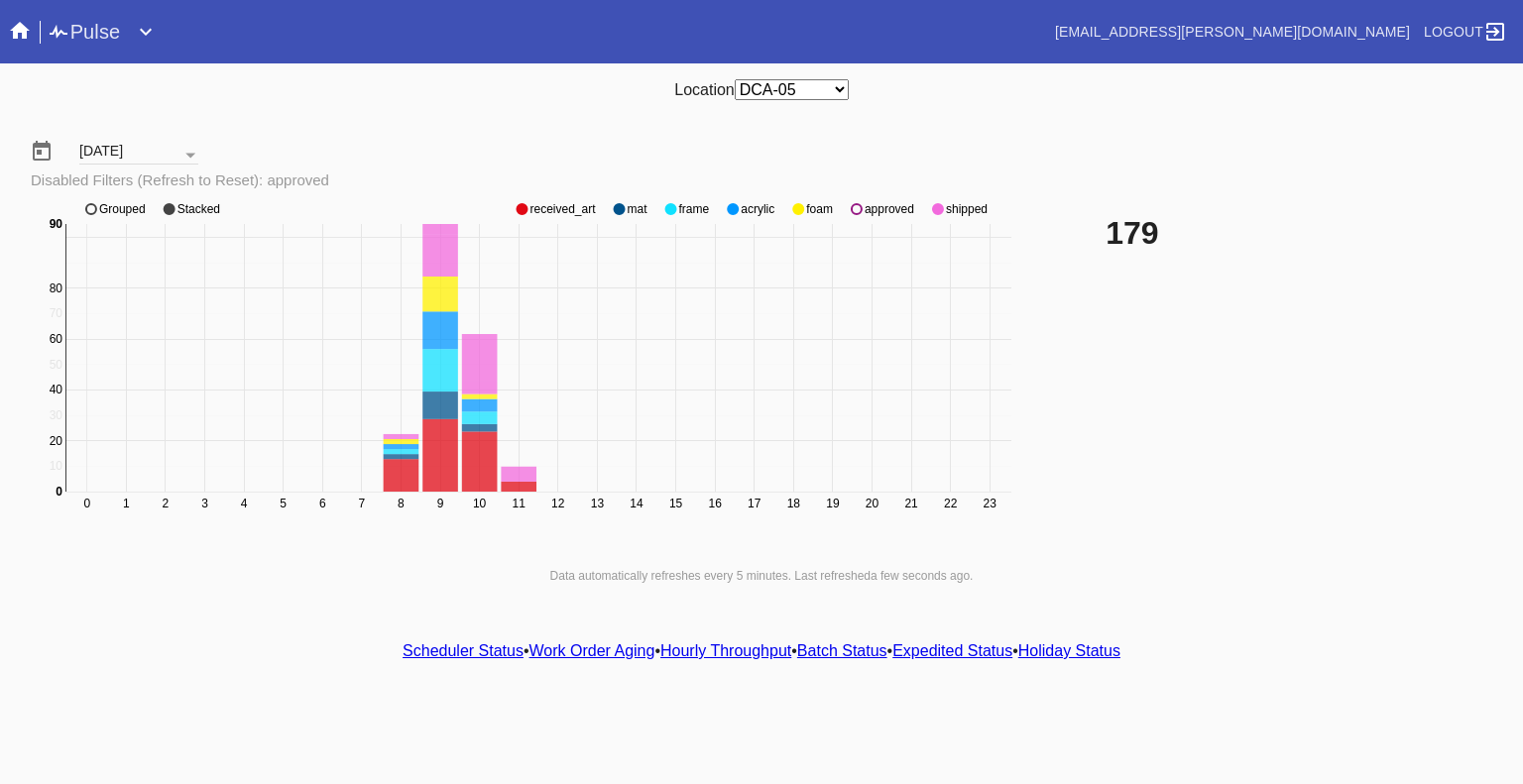 click on "0 1 2 3 4 5 6 7 8 9 10 11 12 13 14 15 16 17 18 19 20 21 22 23 100 0 10 20 30 40 50 60 70 80 90 0 90 received_art mat frame acrylic foam approved shipped Grouped Stacked" 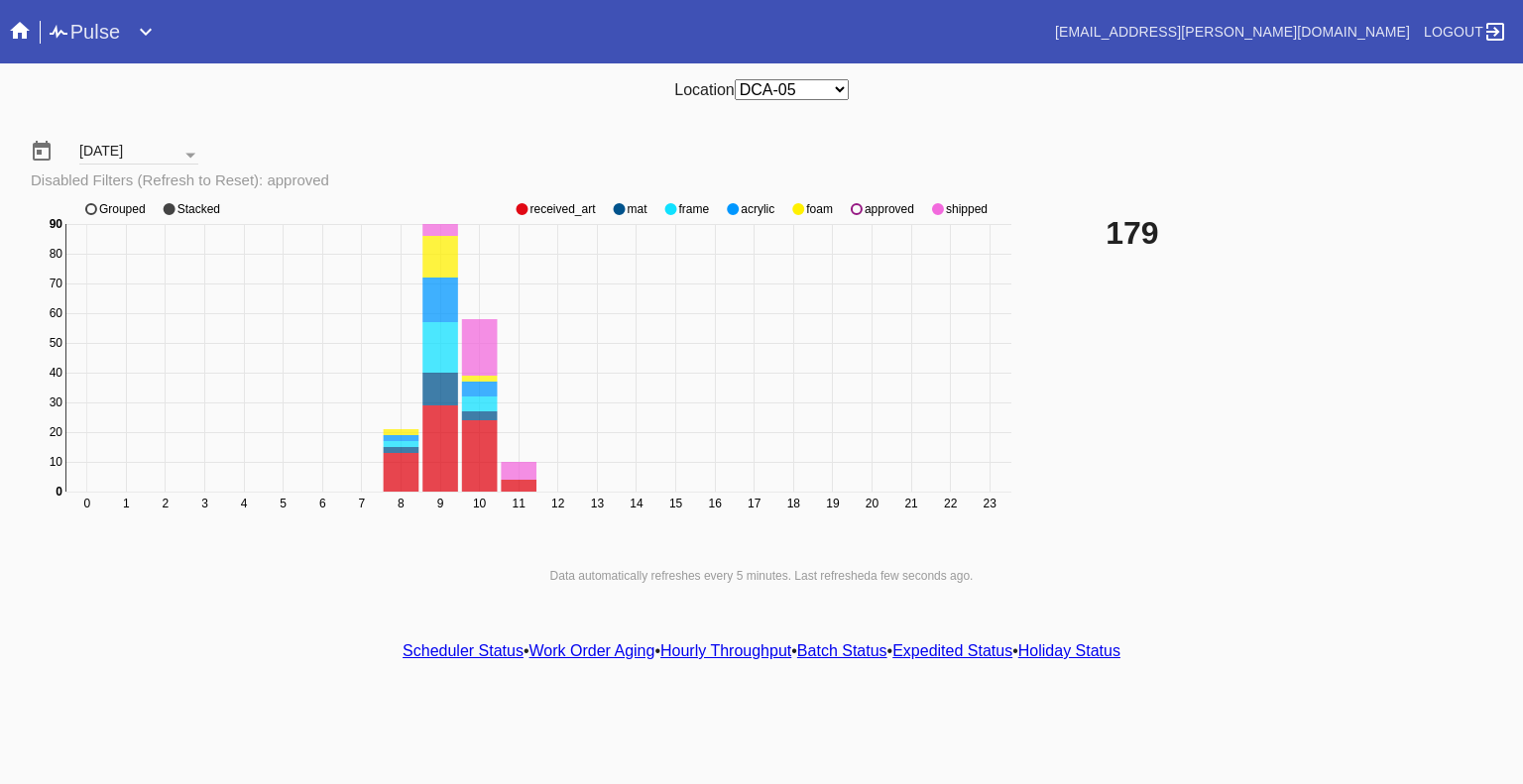 click 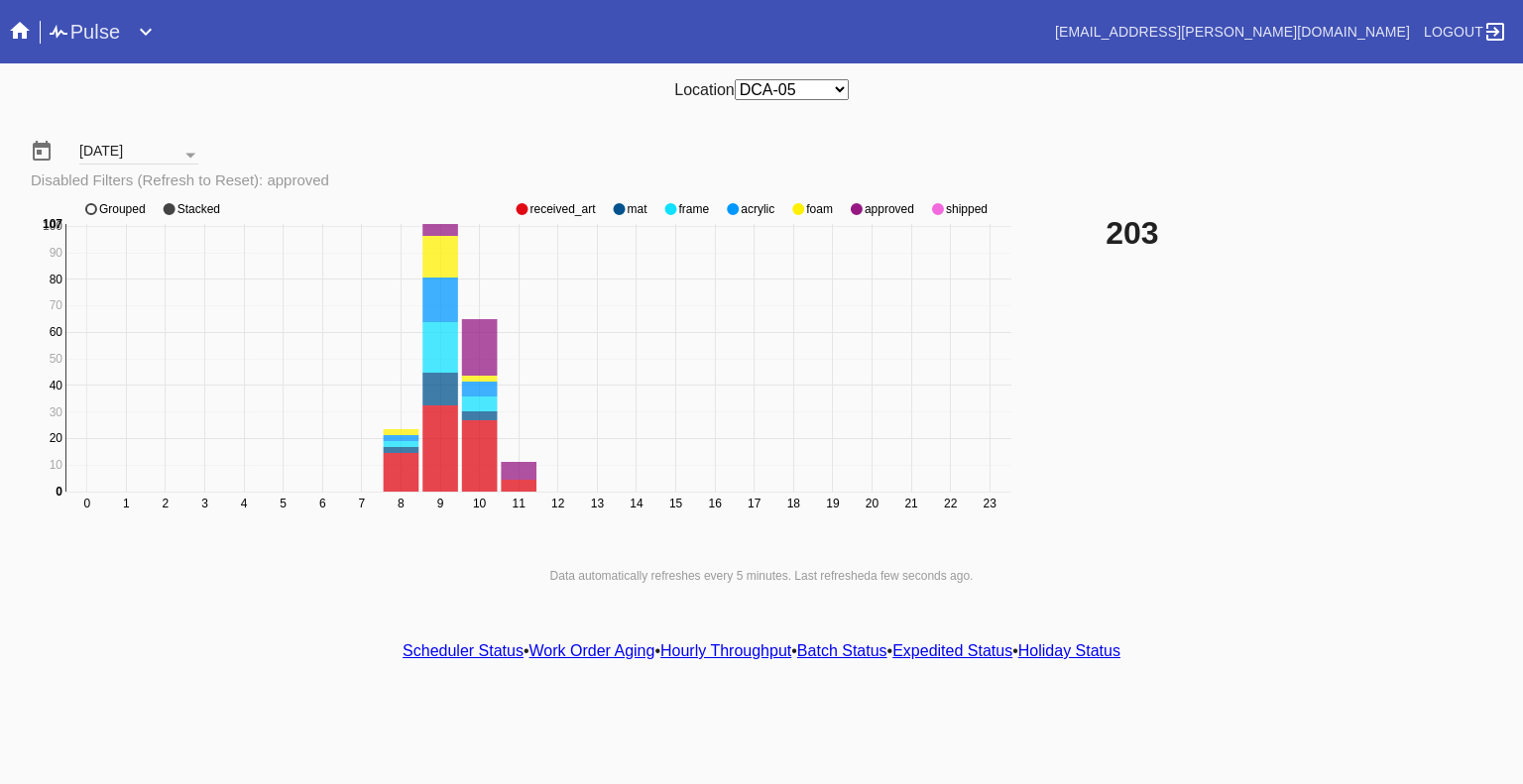 click 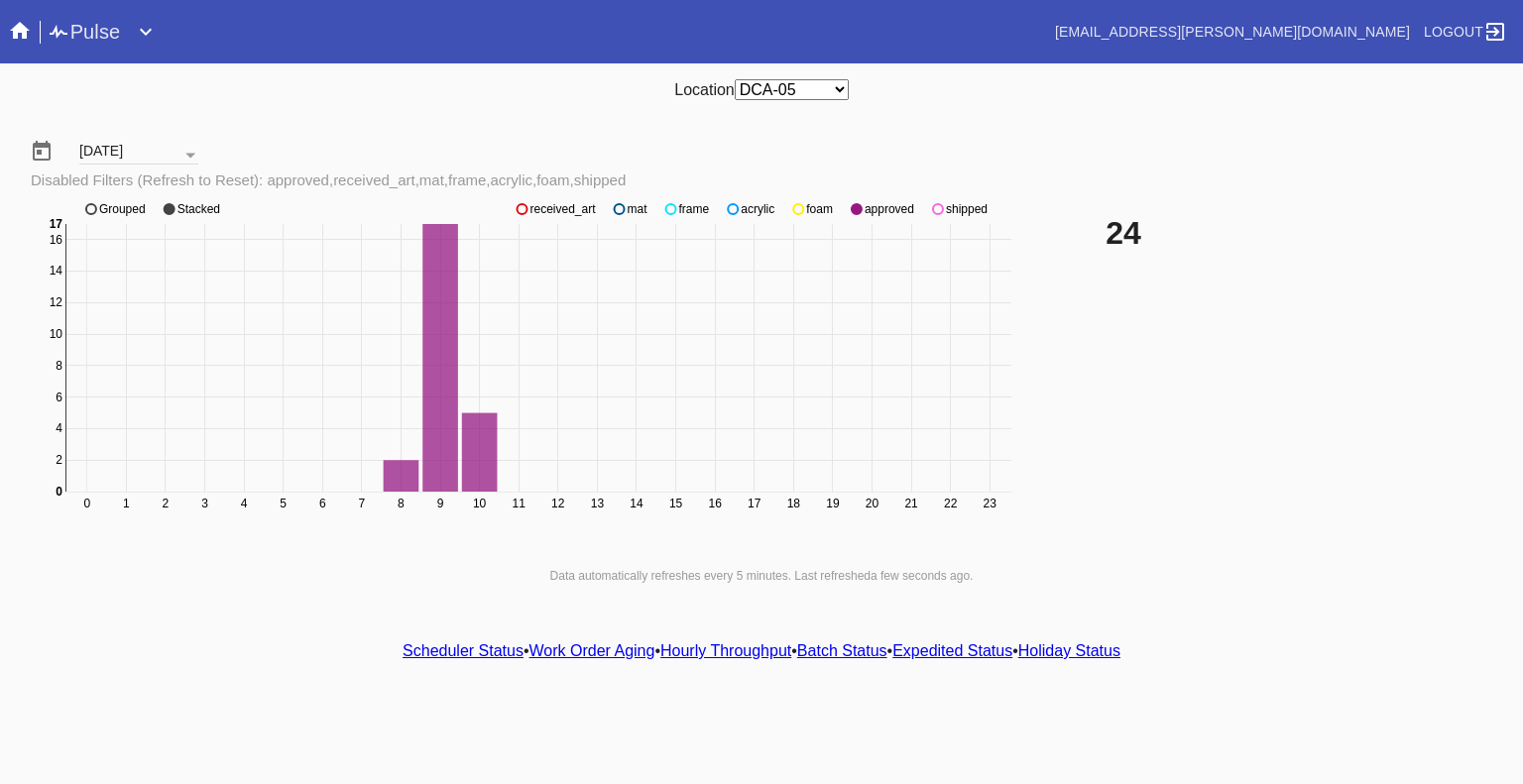 click 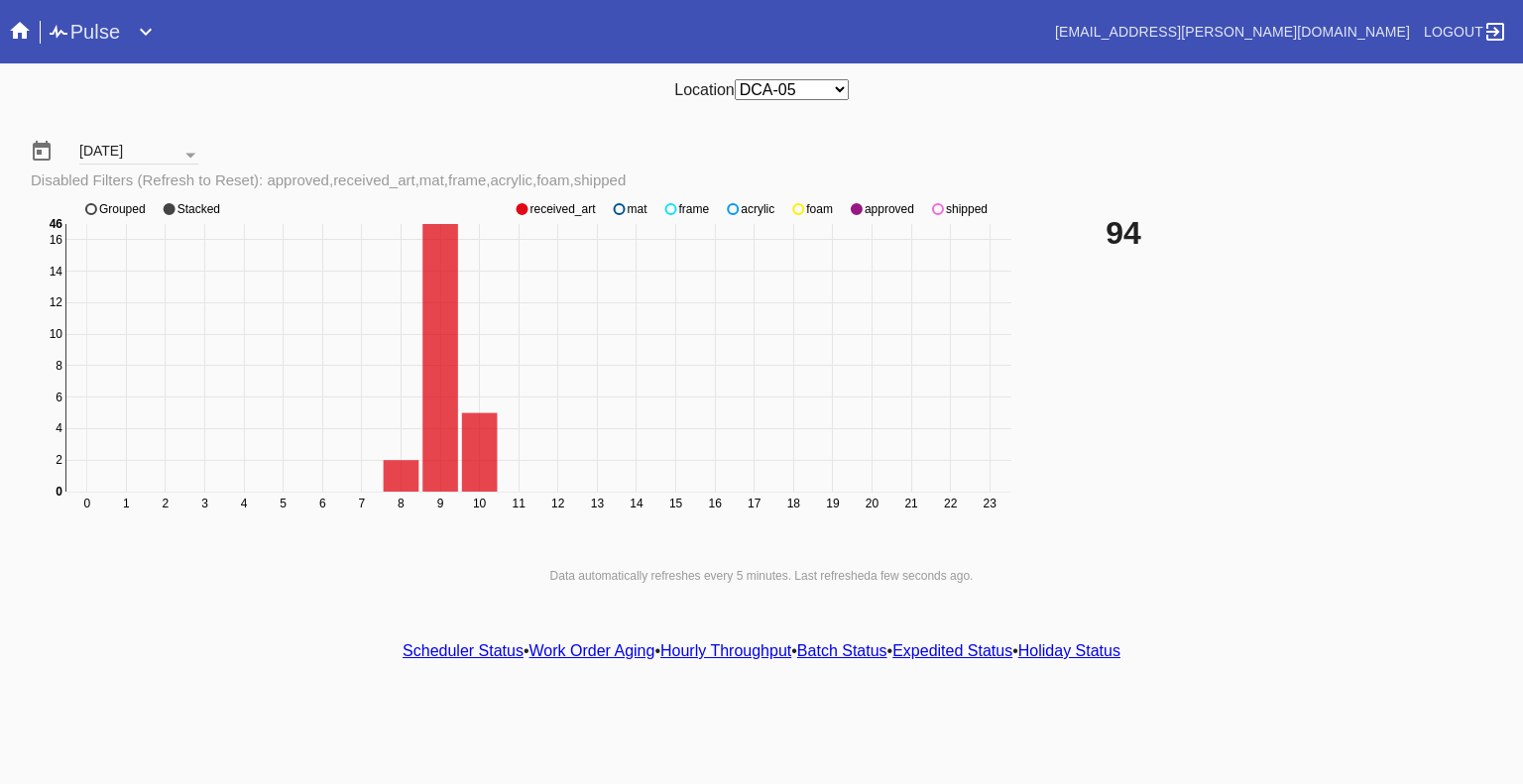click 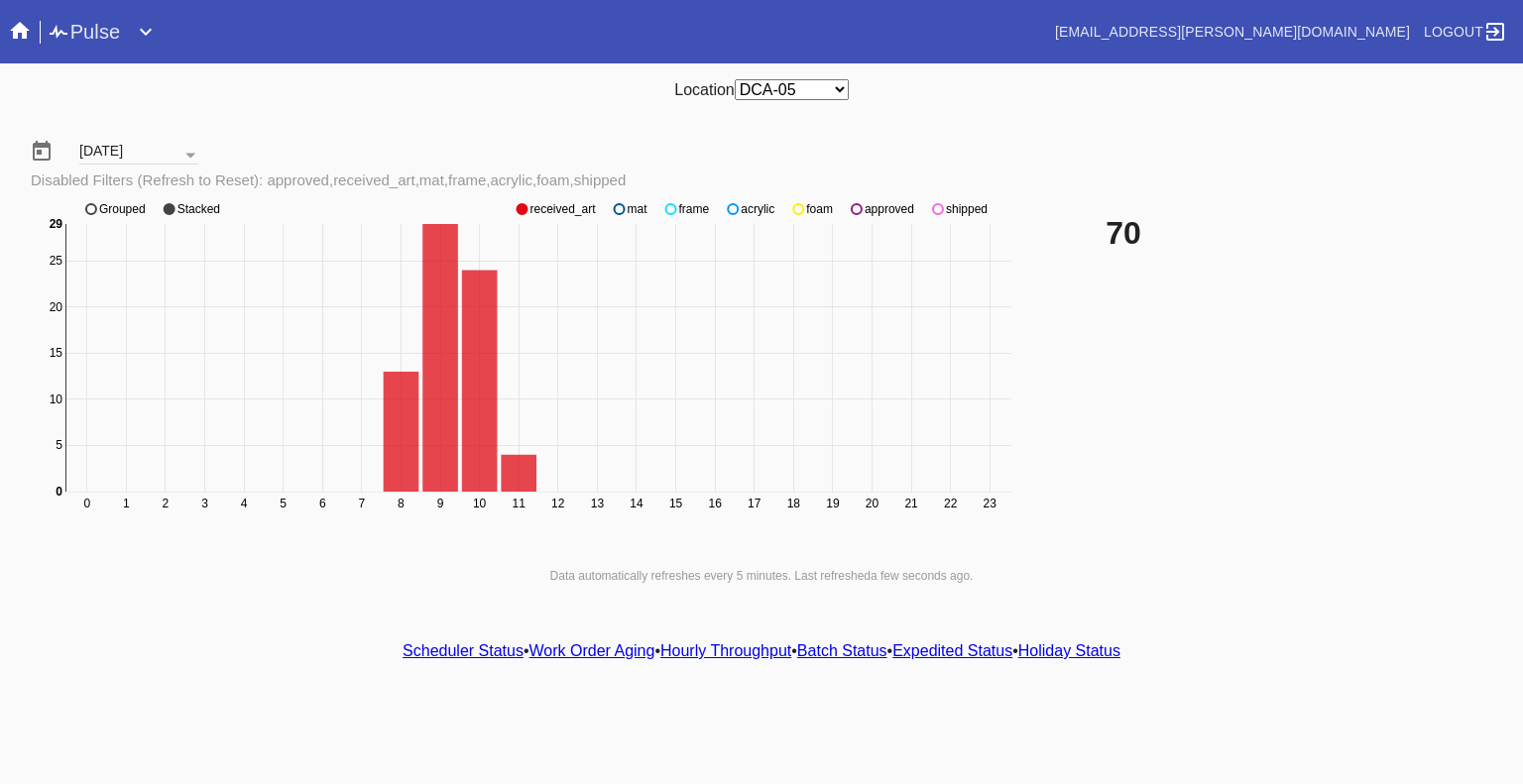 click 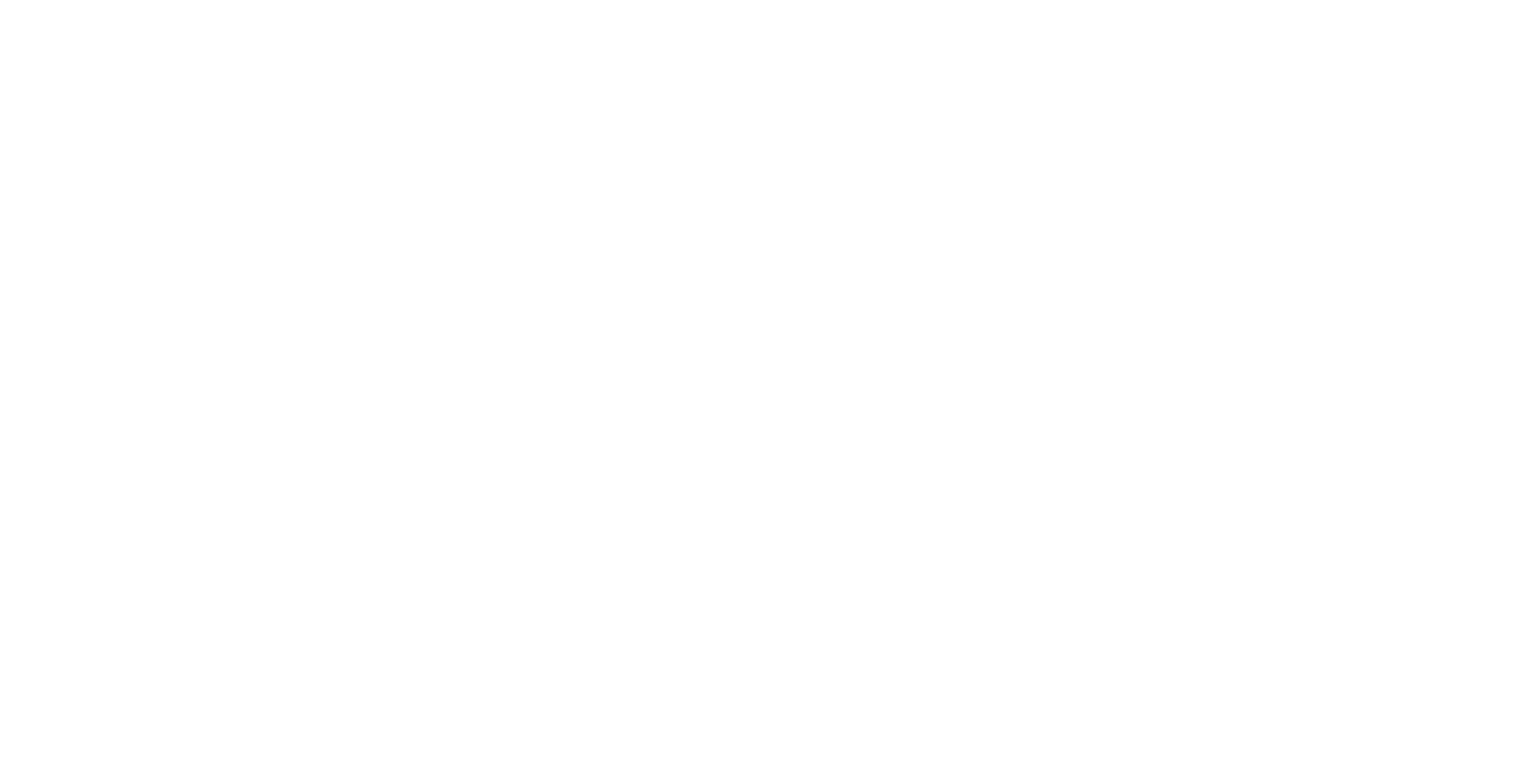 scroll, scrollTop: 0, scrollLeft: 0, axis: both 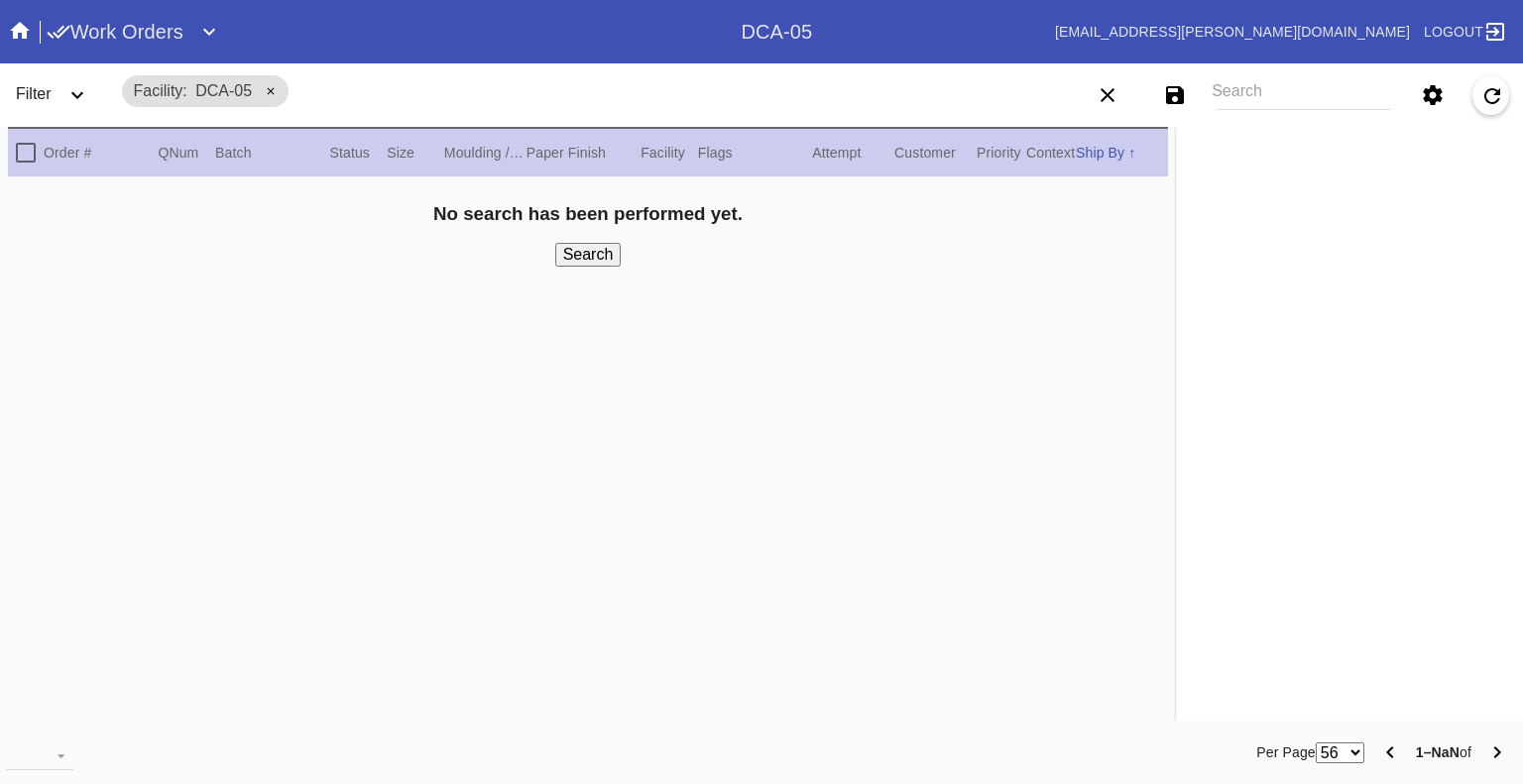 click on "Search" at bounding box center [1304, 95] 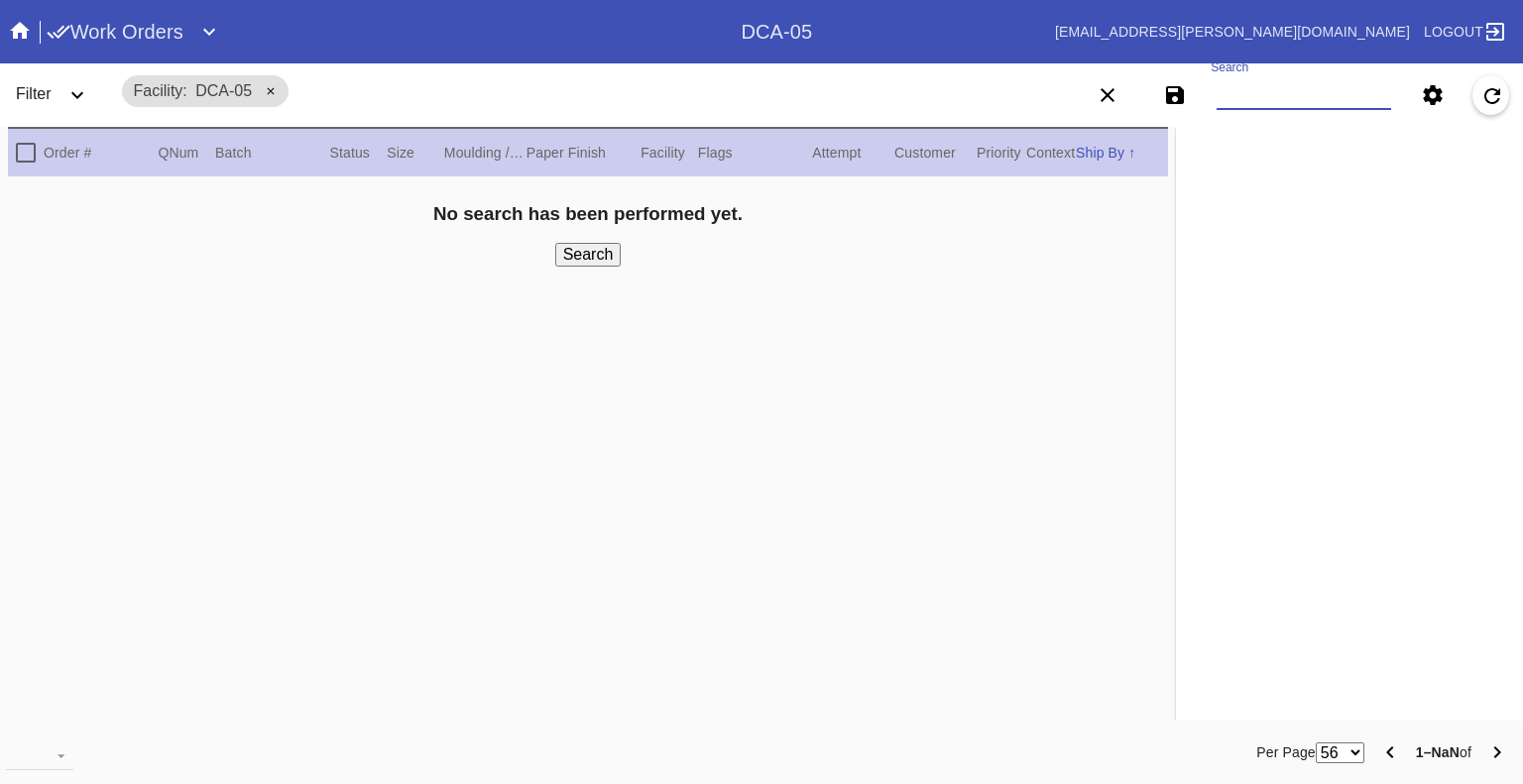 paste on "W187547210202288 W317613103972637 W357375885650048 W203125736873193 W178289966393684 W860335706538433 W272111048713575 W412070504692876 W781898270823516 W343154698715107 W481084033987213 W612150682030661 W346699107787459 W722982059639148 W624205328093343 W143888711828795 W265141978036293 W178428025378727 W937476294644434 W361987917069881 W796829936243815" 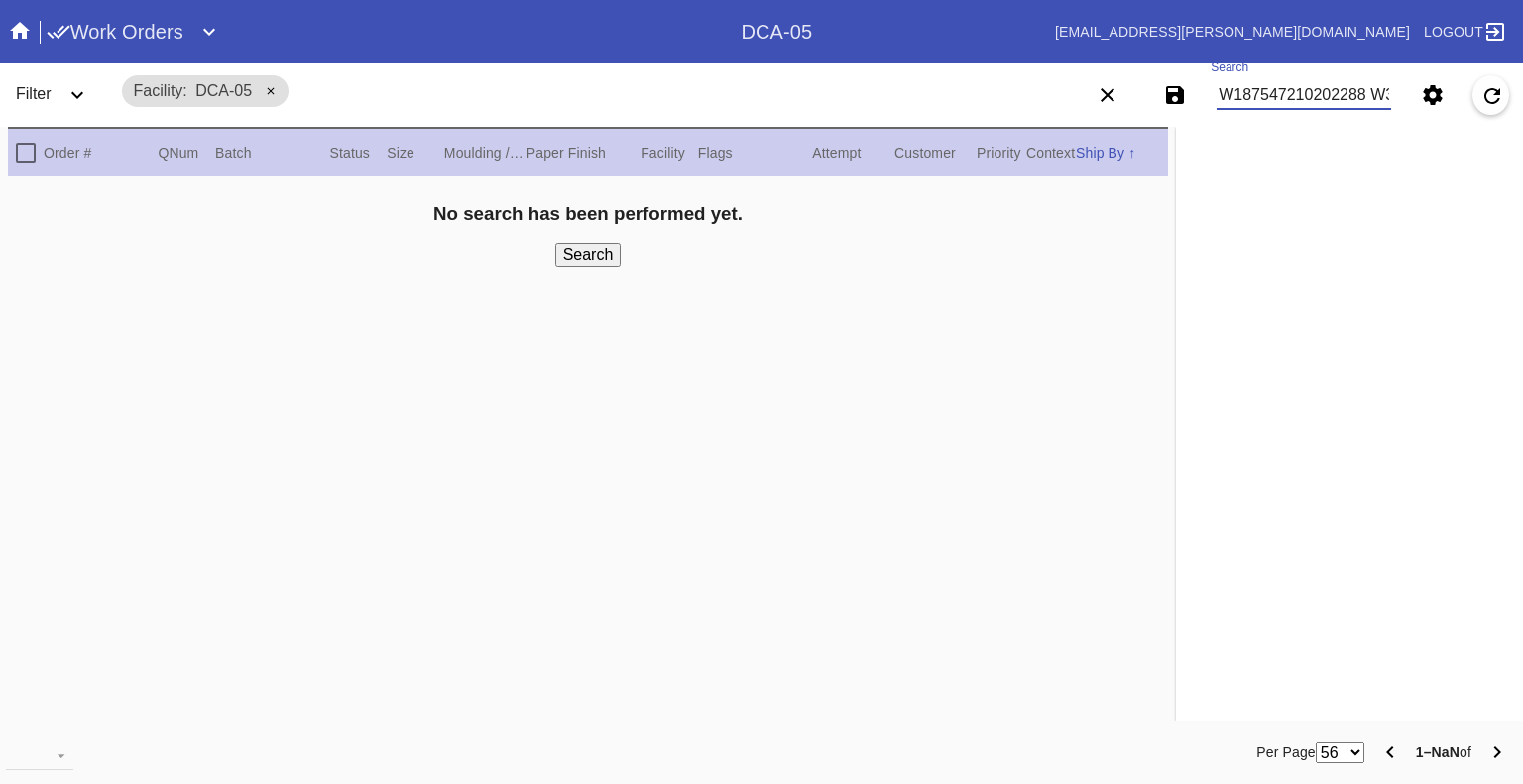 scroll, scrollTop: 0, scrollLeft: 3007, axis: horizontal 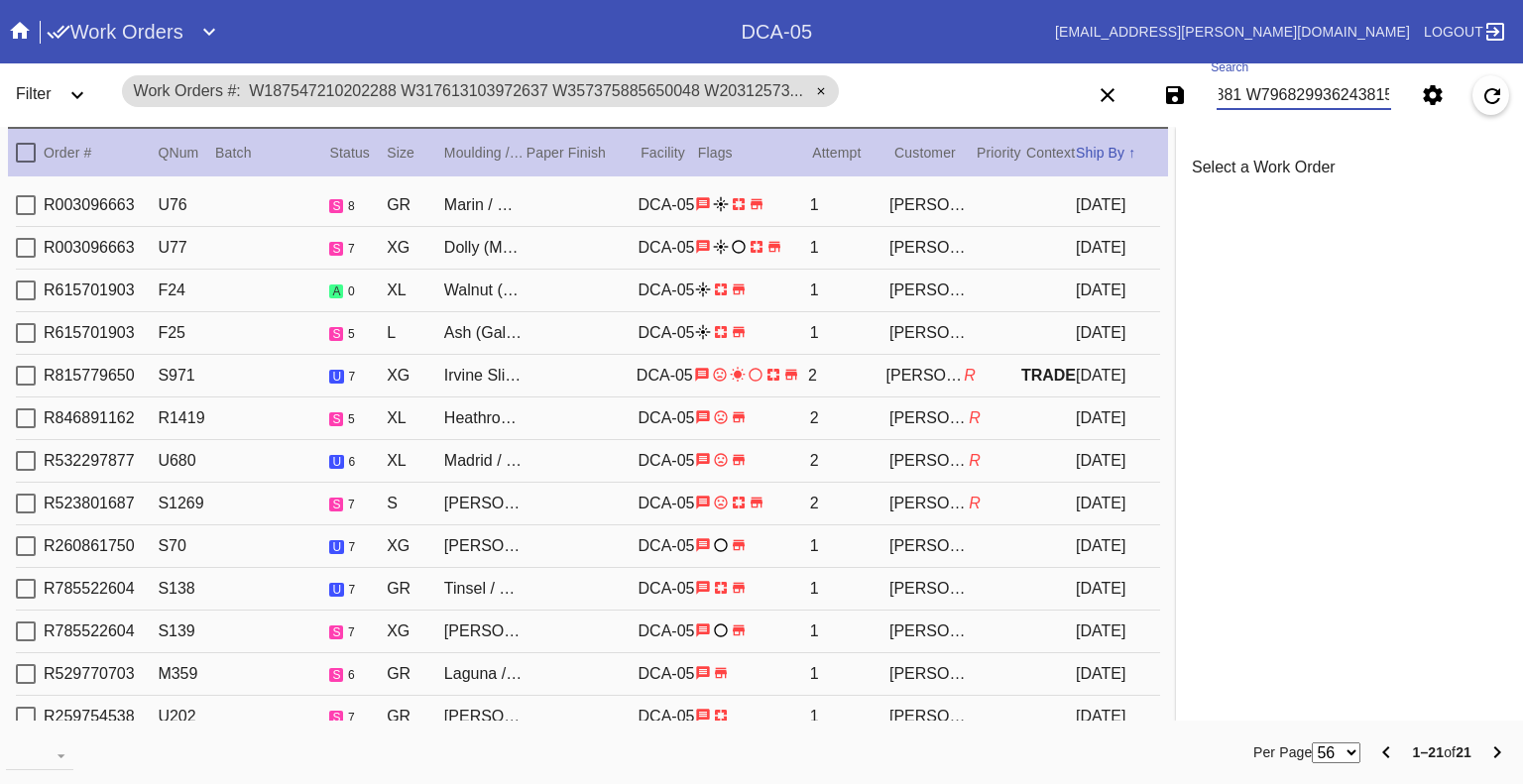 type on "W187547210202288 W317613103972637 W357375885650048 W203125736873193 W178289966393684 W860335706538433 W272111048713575 W412070504692876 W781898270823516 W343154698715107 W481084033987213 W612150682030661 W346699107787459 W722982059639148 W624205328093343 W143888711828795 W265141978036293 W178428025378727 W937476294644434 W361987917069881 W796829936243815" 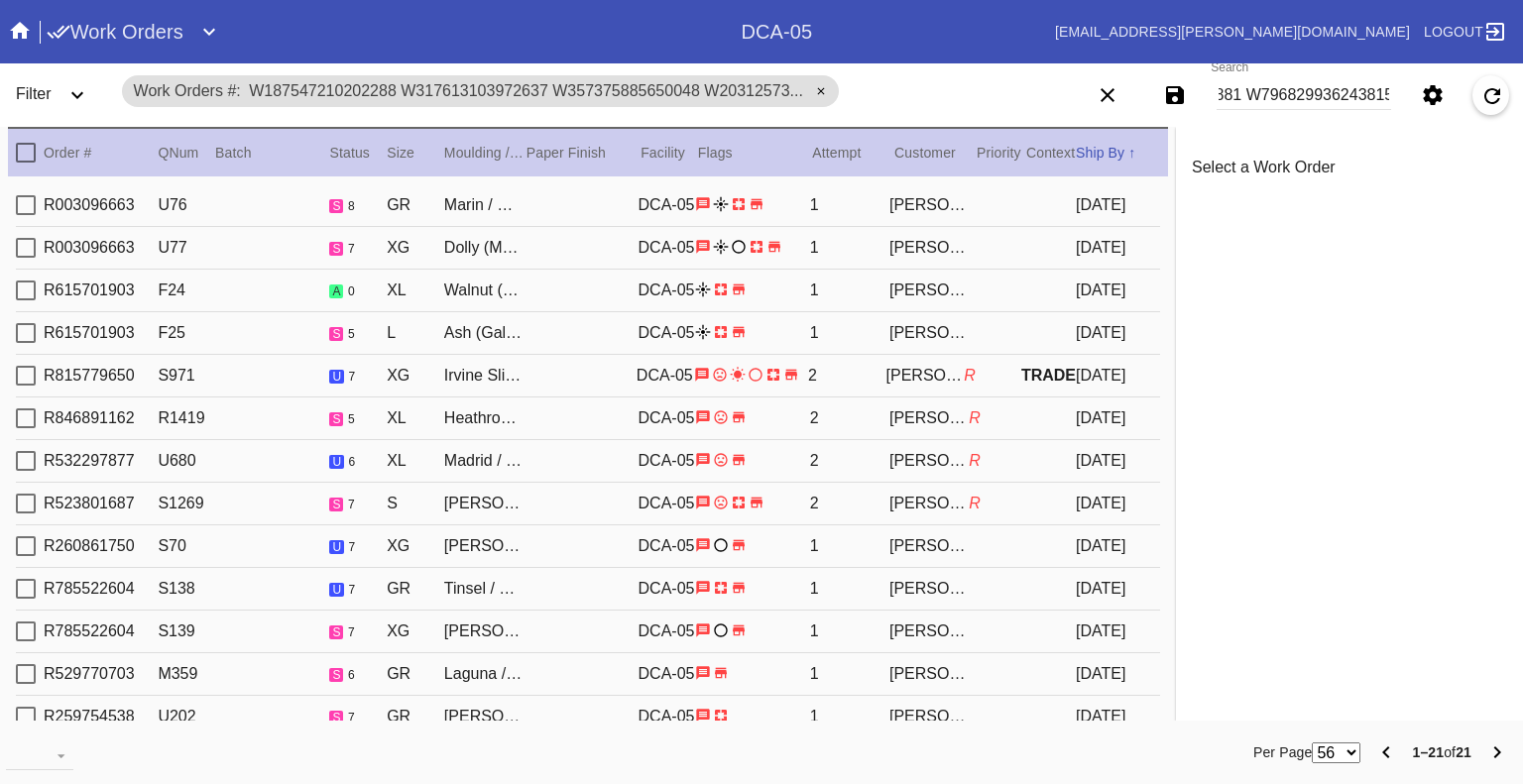 scroll, scrollTop: 0, scrollLeft: 0, axis: both 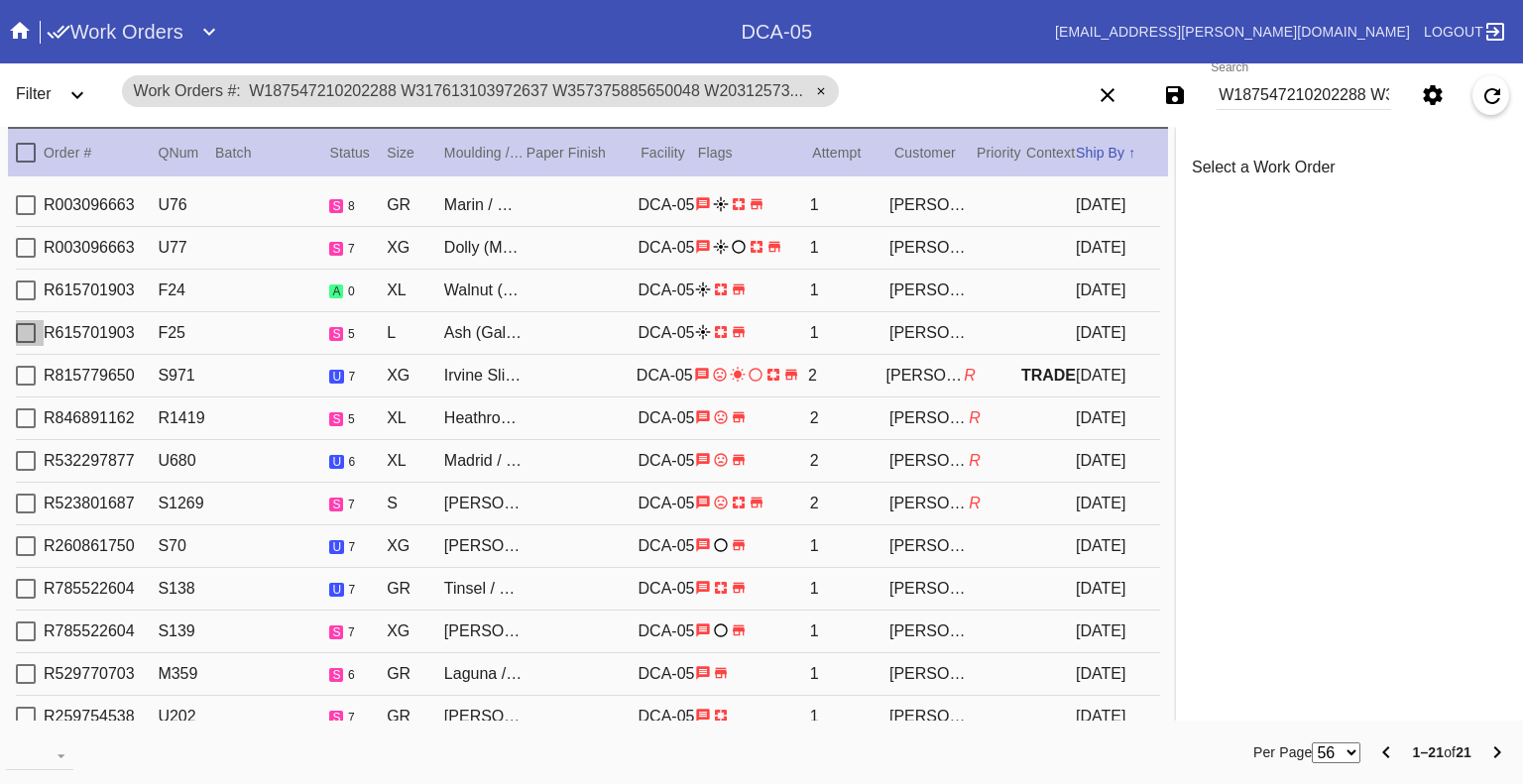 click at bounding box center (26, 333) 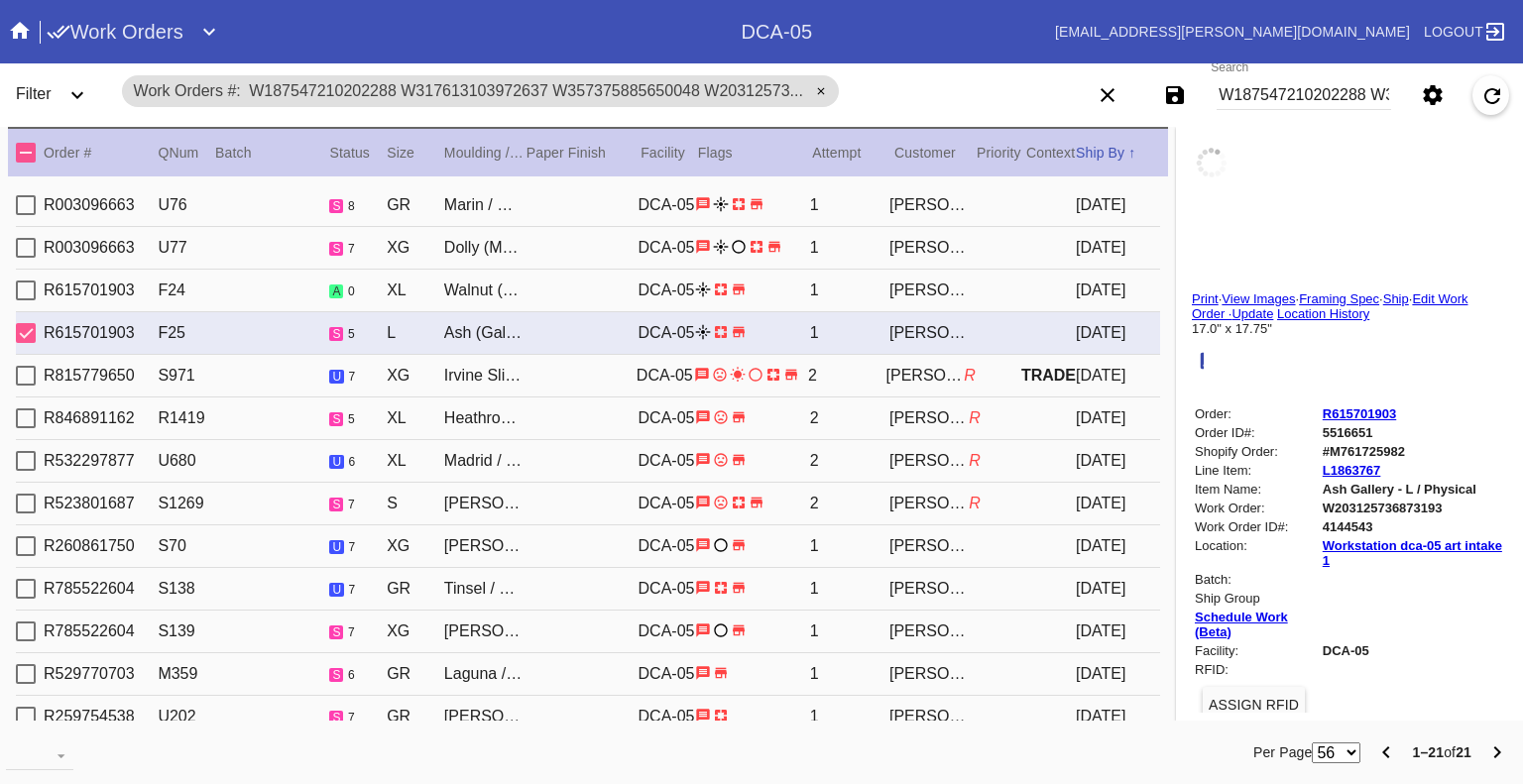 type on "Optional Golf" 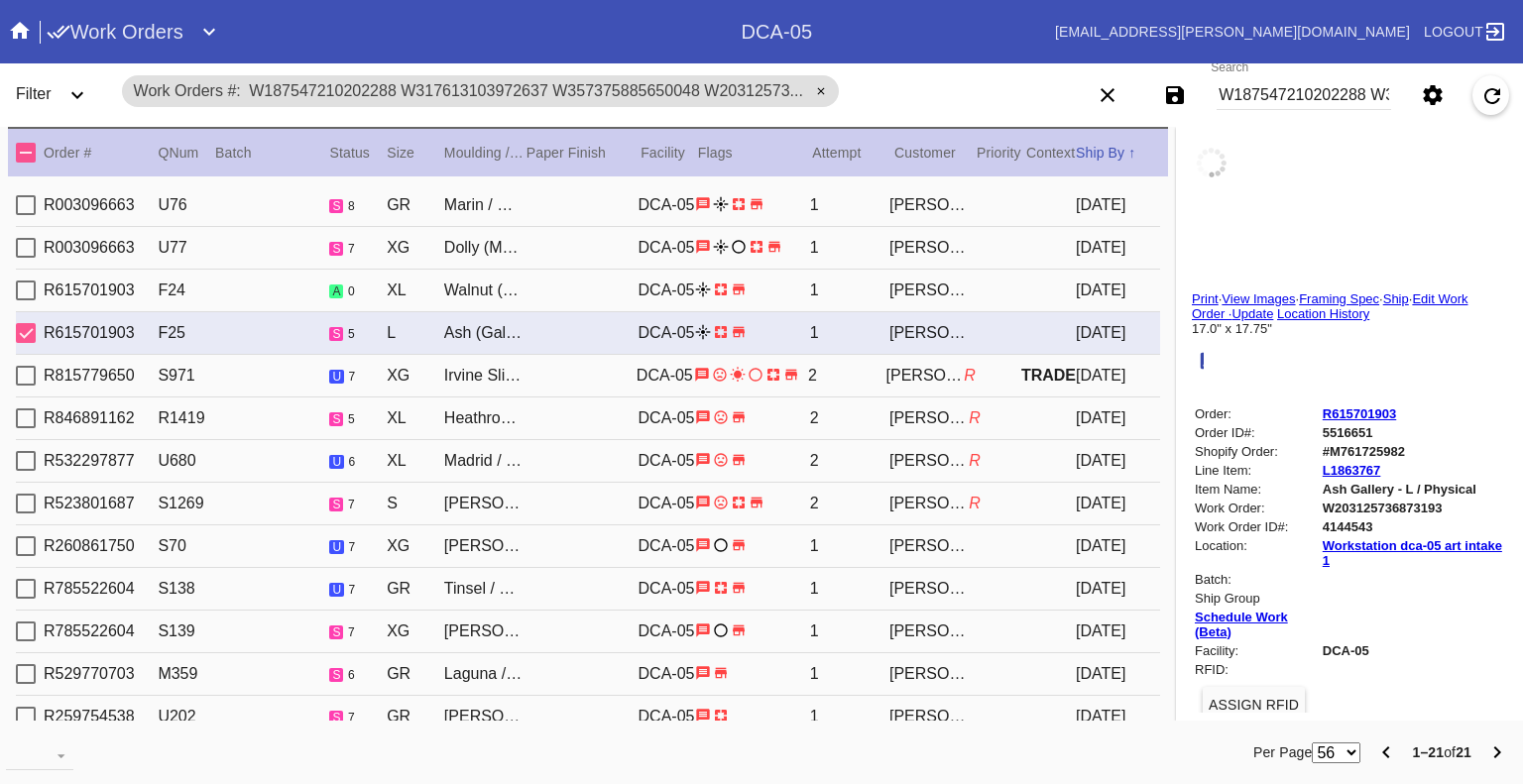 type on "Interchecks - June 2025" 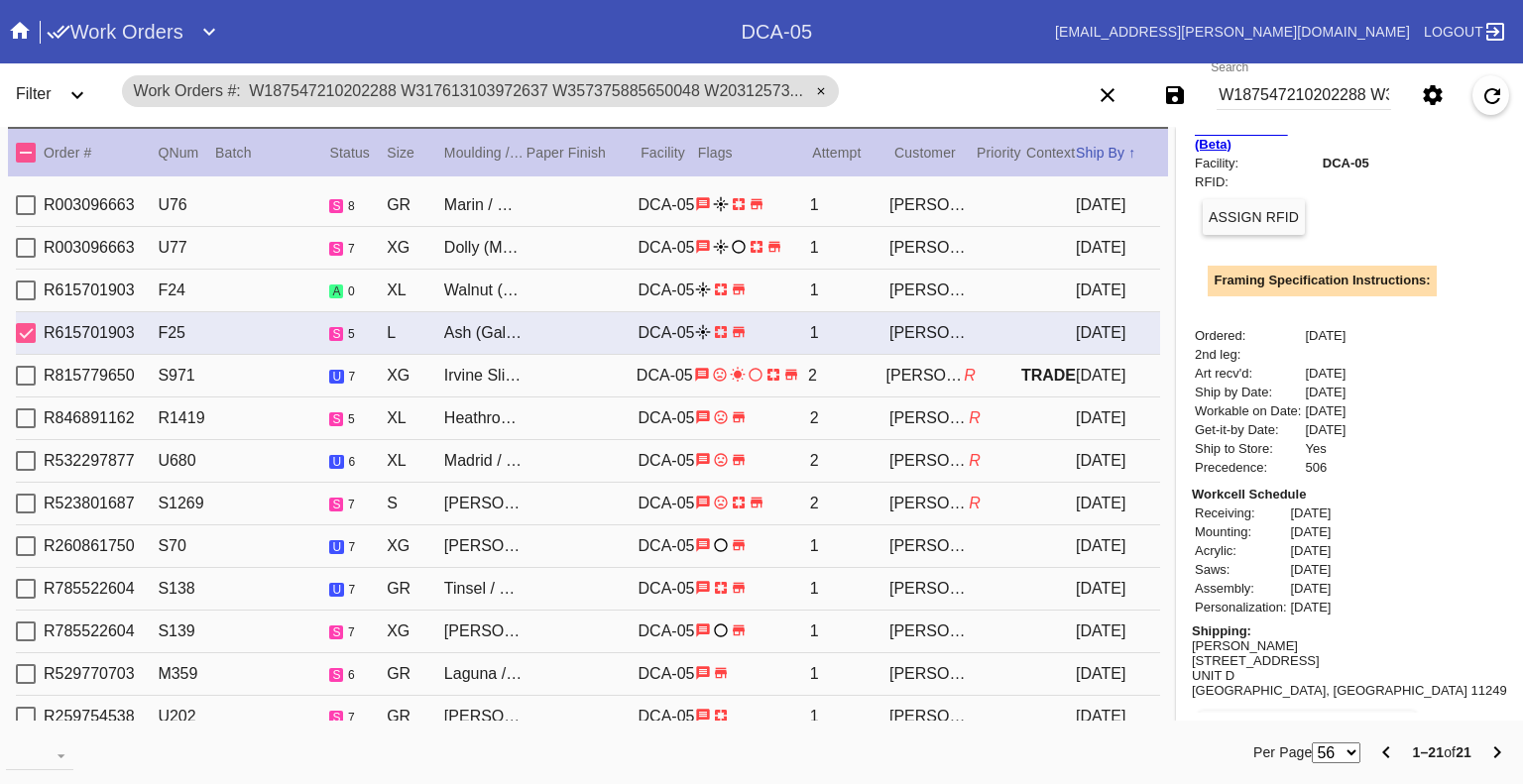 scroll, scrollTop: 596, scrollLeft: 0, axis: vertical 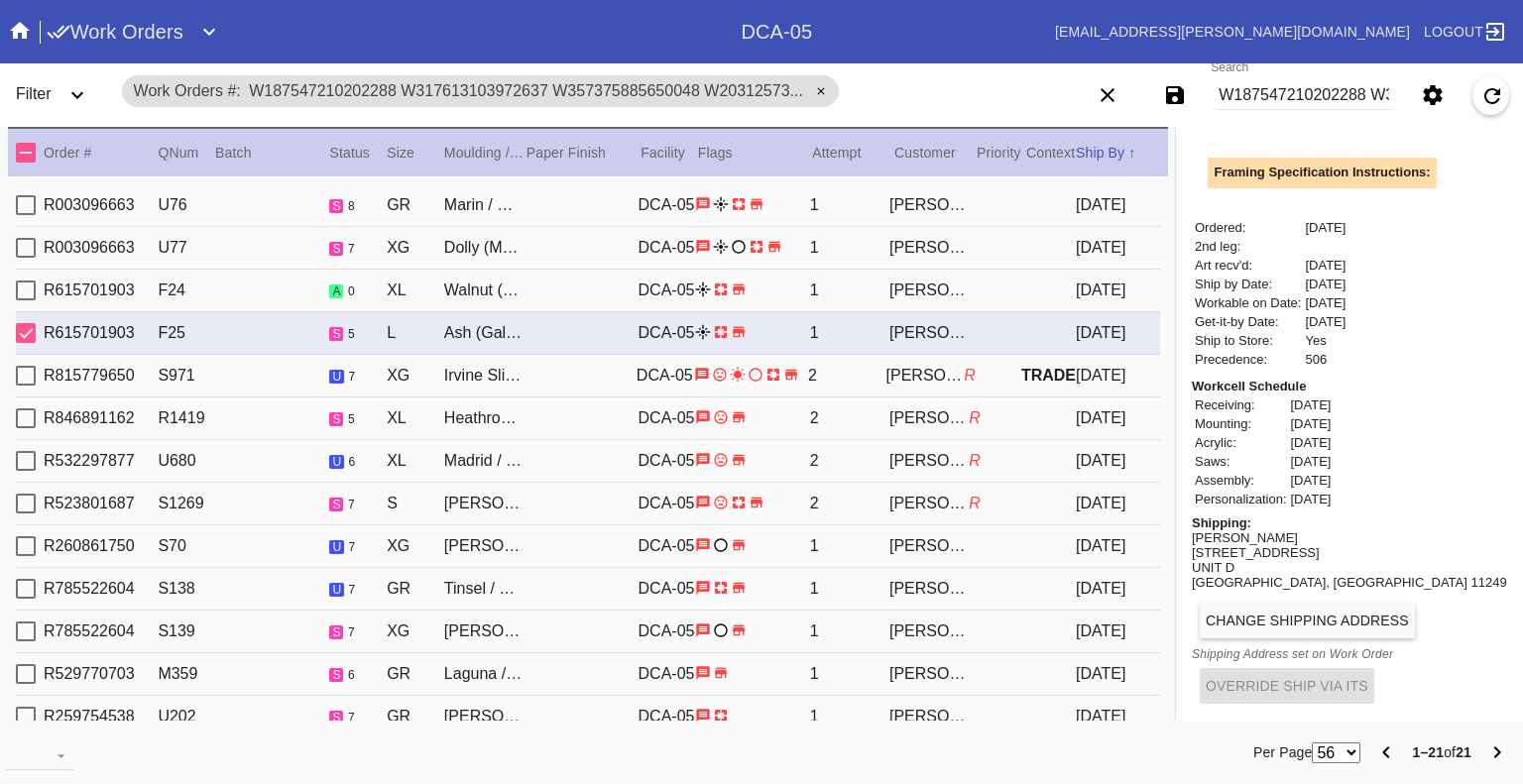 click on "W187547210202288 W317613103972637 W357375885650048 W203125736873193 W178289966393684 W860335706538433 W272111048713575 W412070504692876 W781898270823516 W343154698715107 W481084033987213 W612150682030661 W346699107787459 W722982059639148 W624205328093343 W143888711828795 W265141978036293 W178428025378727 W937476294644434 W361987917069881 W796829936243815" at bounding box center (1304, 95) 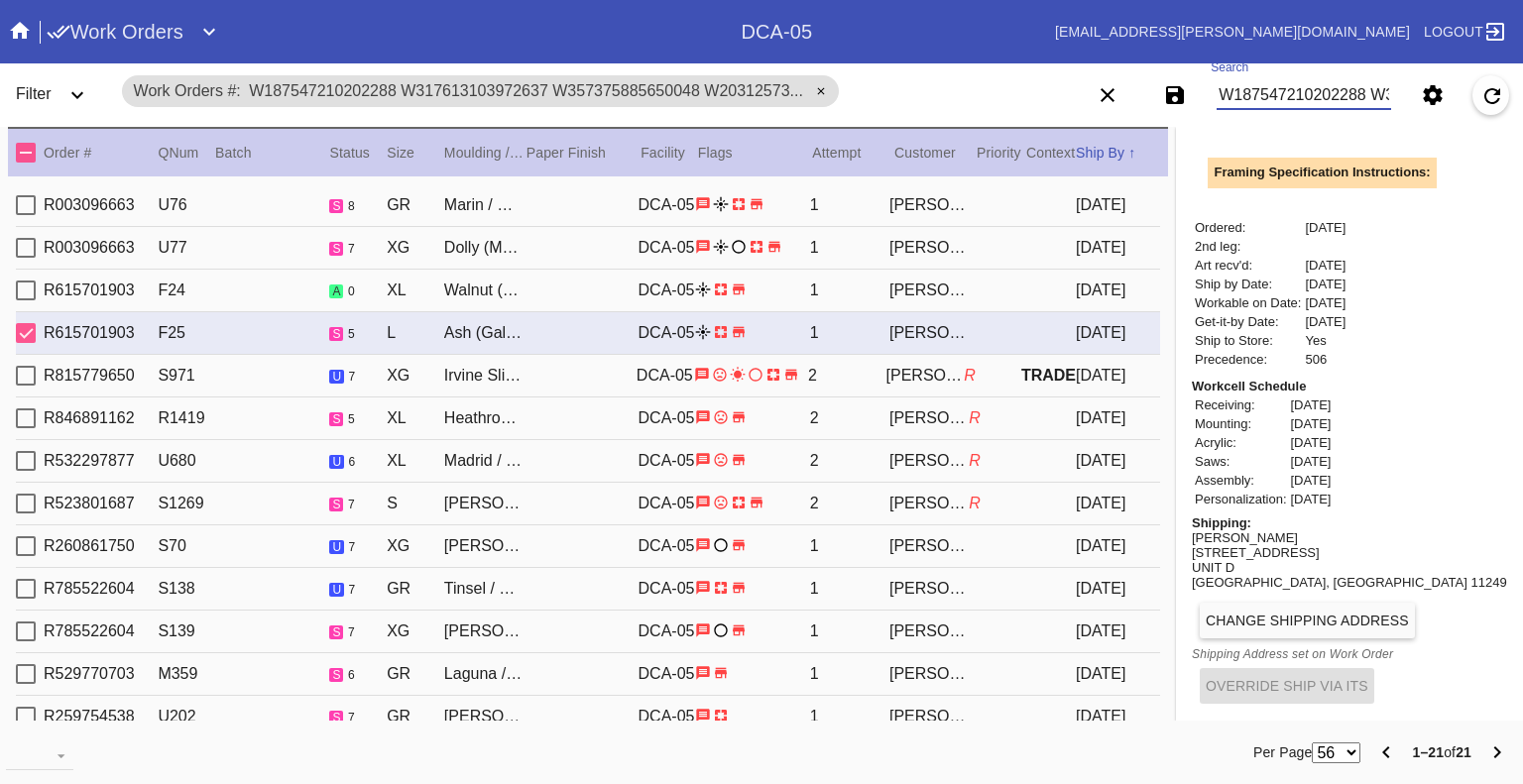 click on "W187547210202288 W317613103972637 W357375885650048 W203125736873193 W178289966393684 W860335706538433 W272111048713575 W412070504692876 W781898270823516 W343154698715107 W481084033987213 W612150682030661 W346699107787459 W722982059639148 W624205328093343 W143888711828795 W265141978036293 W178428025378727 W937476294644434 W361987917069881 W796829936243815" at bounding box center [1304, 95] 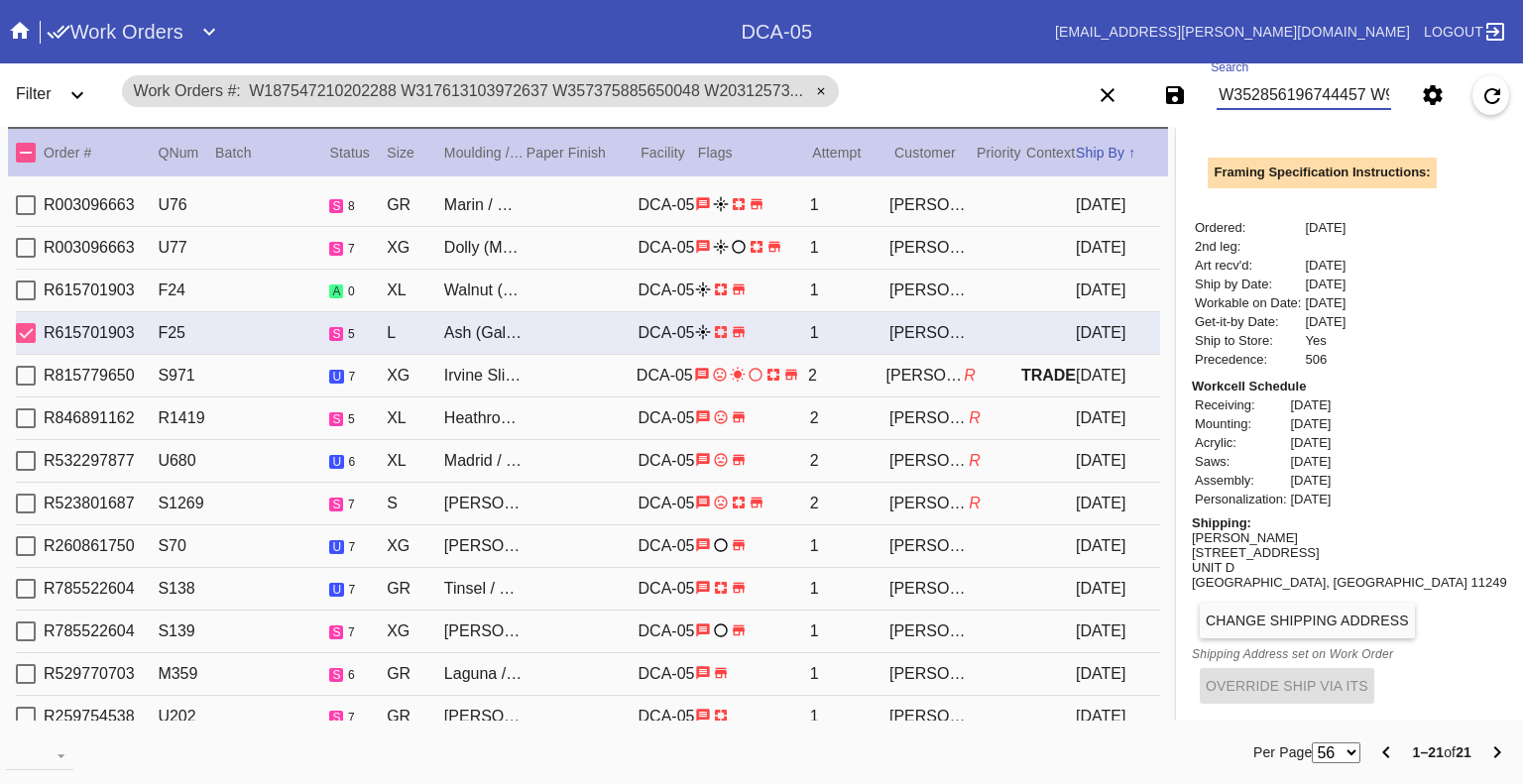 scroll, scrollTop: 0, scrollLeft: 886, axis: horizontal 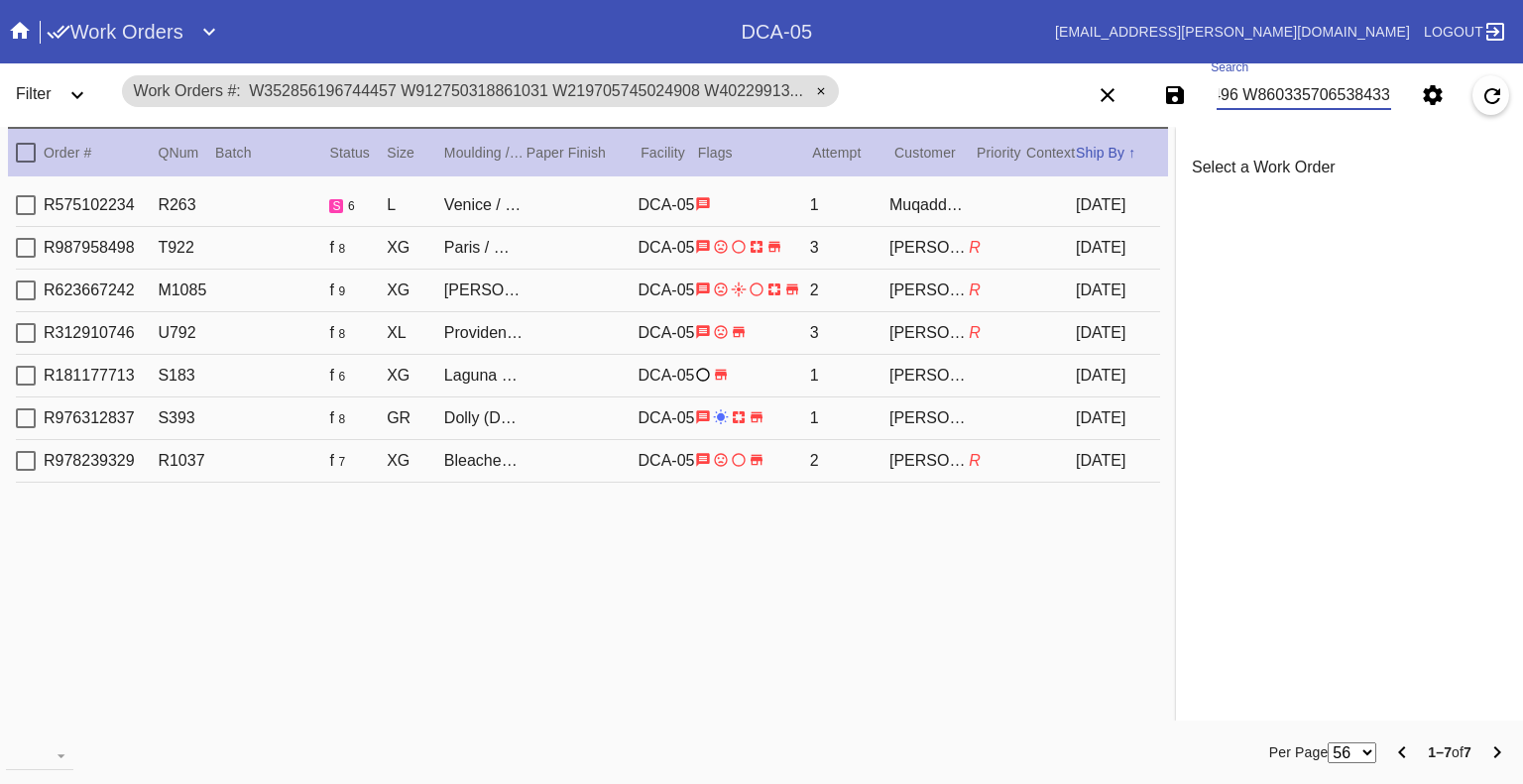 type on "W352856196744457 W912750318861031 W219705745024908 W402299132481083 W476806779001823 W650955286713496 W860335706538433" 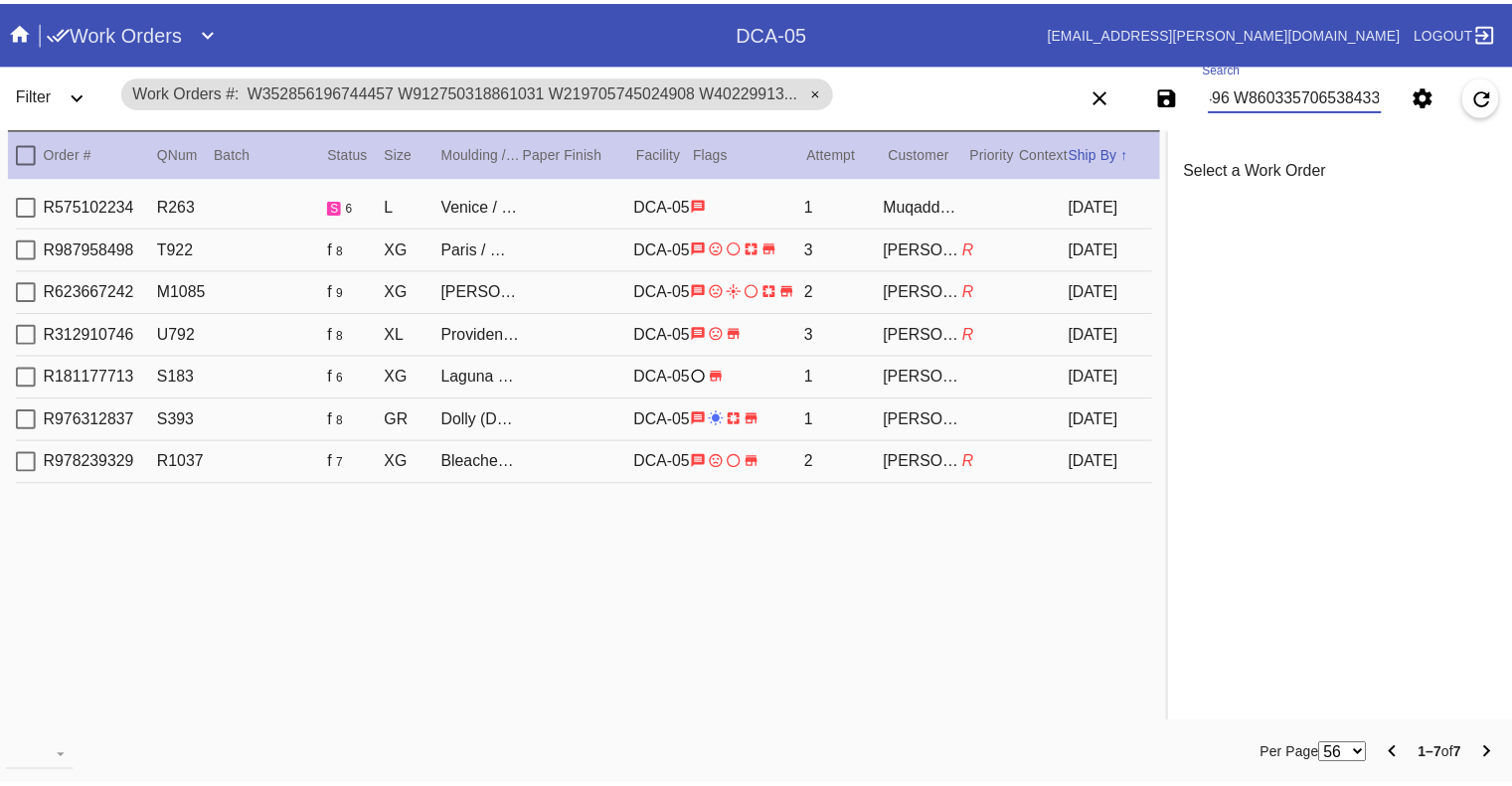 scroll, scrollTop: 0, scrollLeft: 0, axis: both 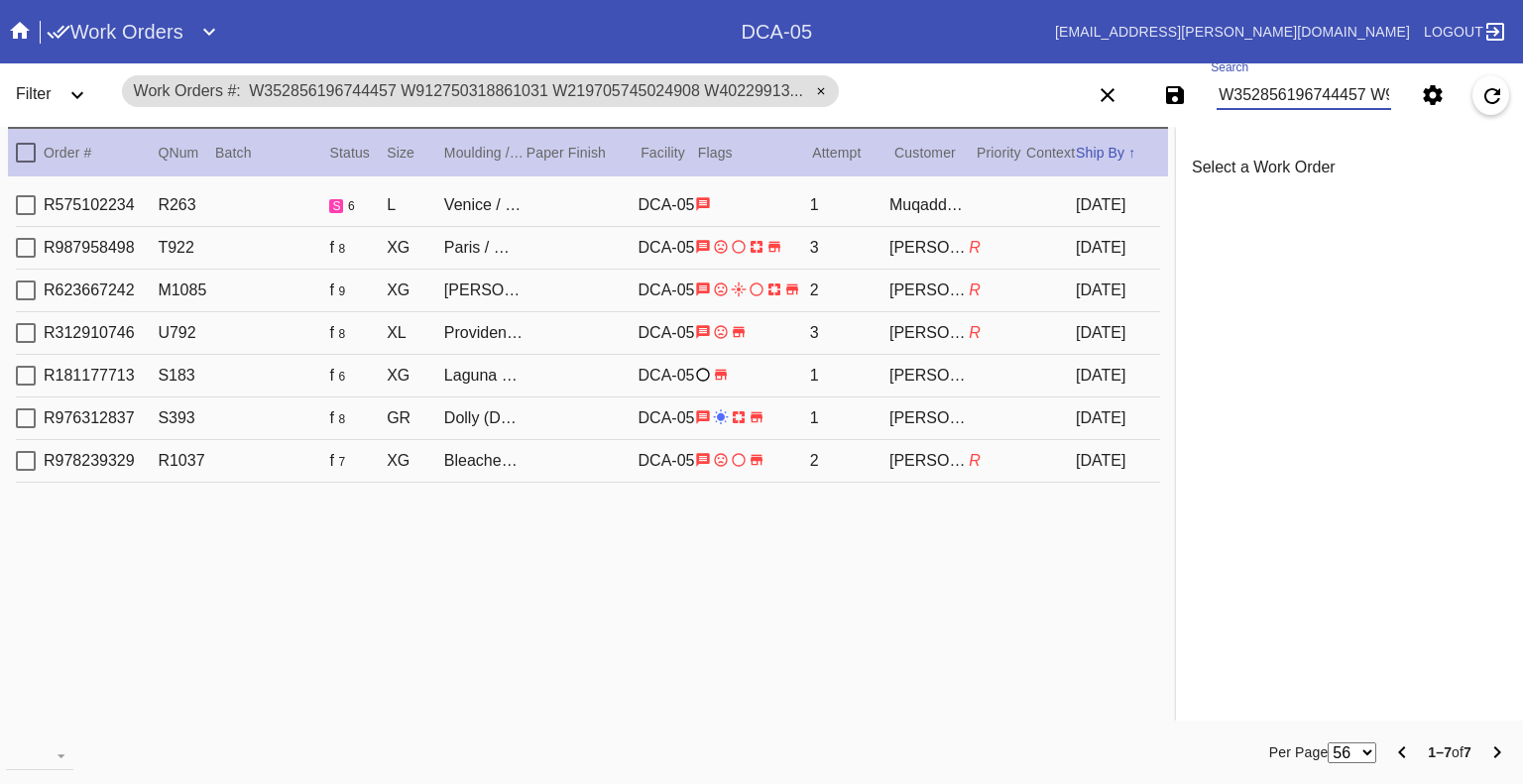 click on "Work Orders" at bounding box center [115, 32] 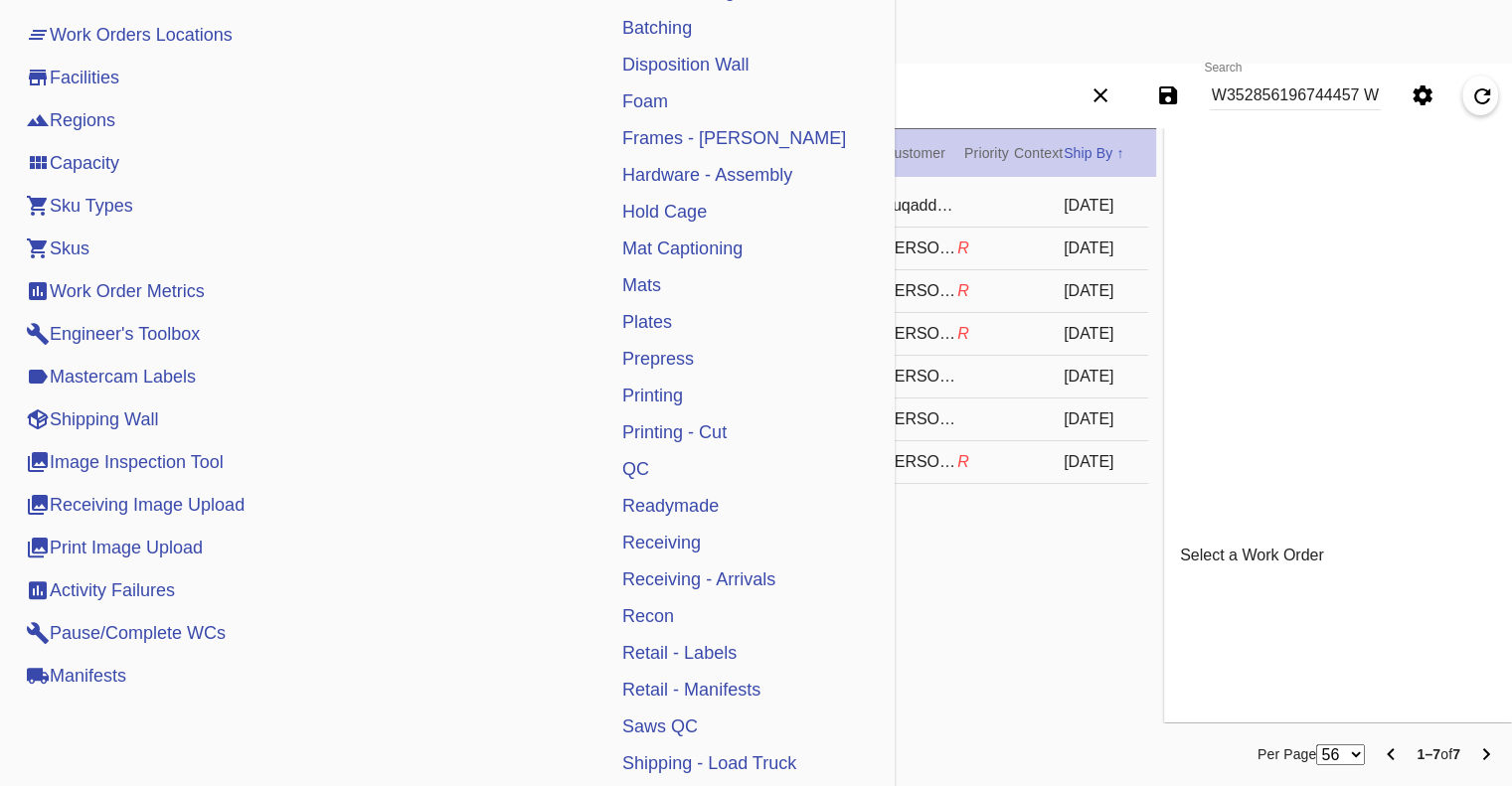 scroll, scrollTop: 470, scrollLeft: 0, axis: vertical 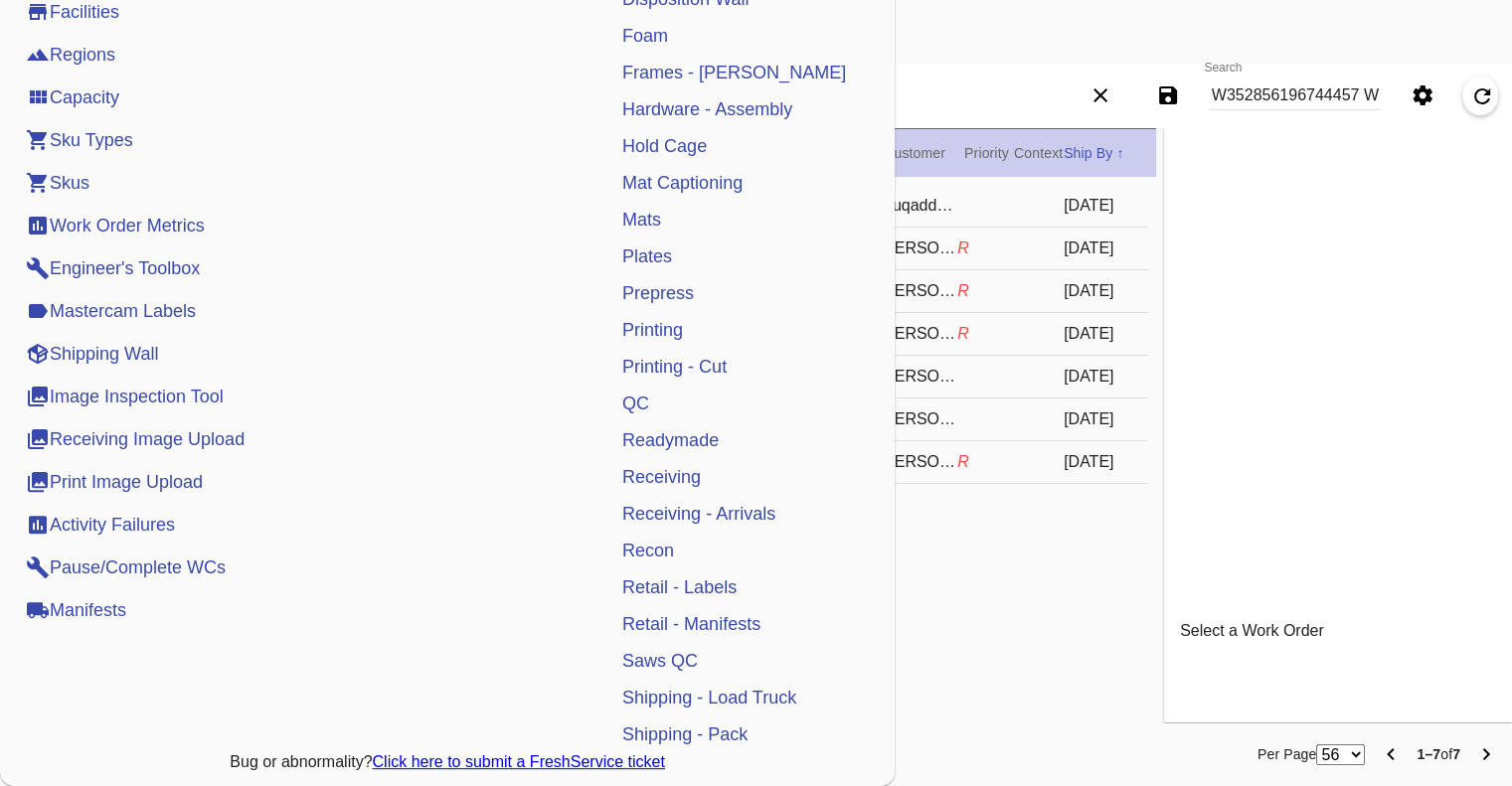 click on "Shipping Wall" at bounding box center [91, 354] 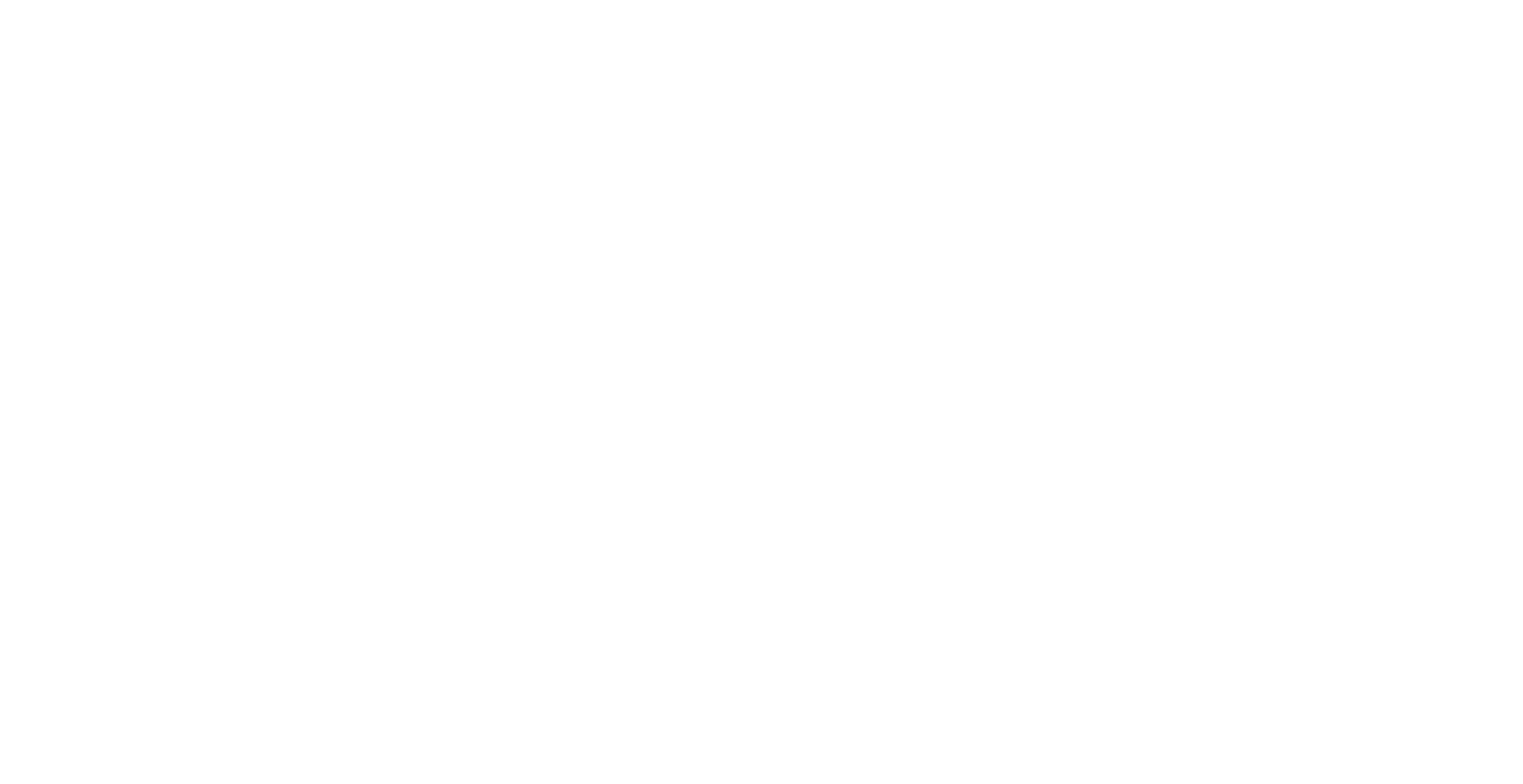 scroll, scrollTop: 0, scrollLeft: 0, axis: both 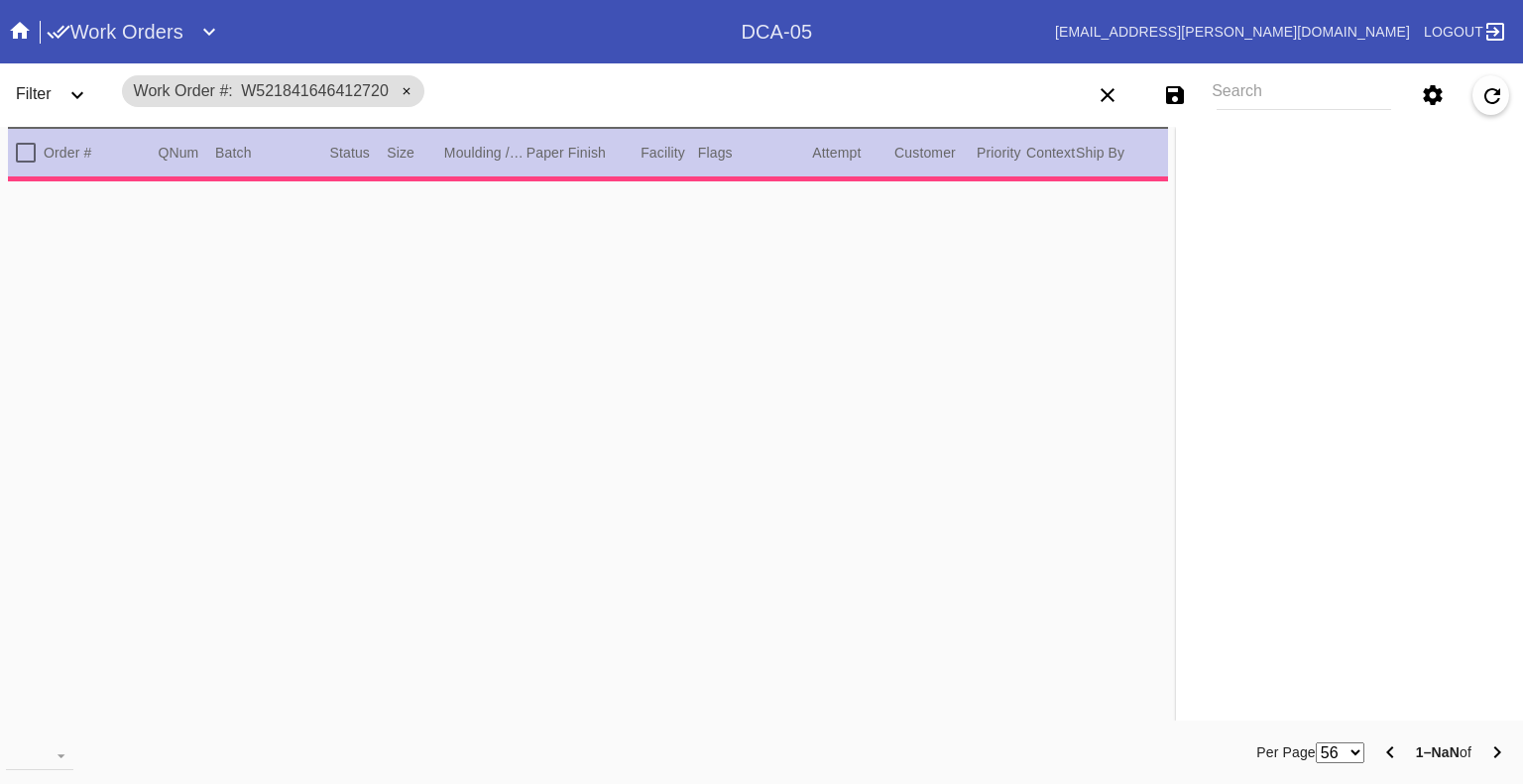 type on "Bring to [PERSON_NAME] as soon as frame arrives - EXTRA QC REQUIRED - IV 7/8" 